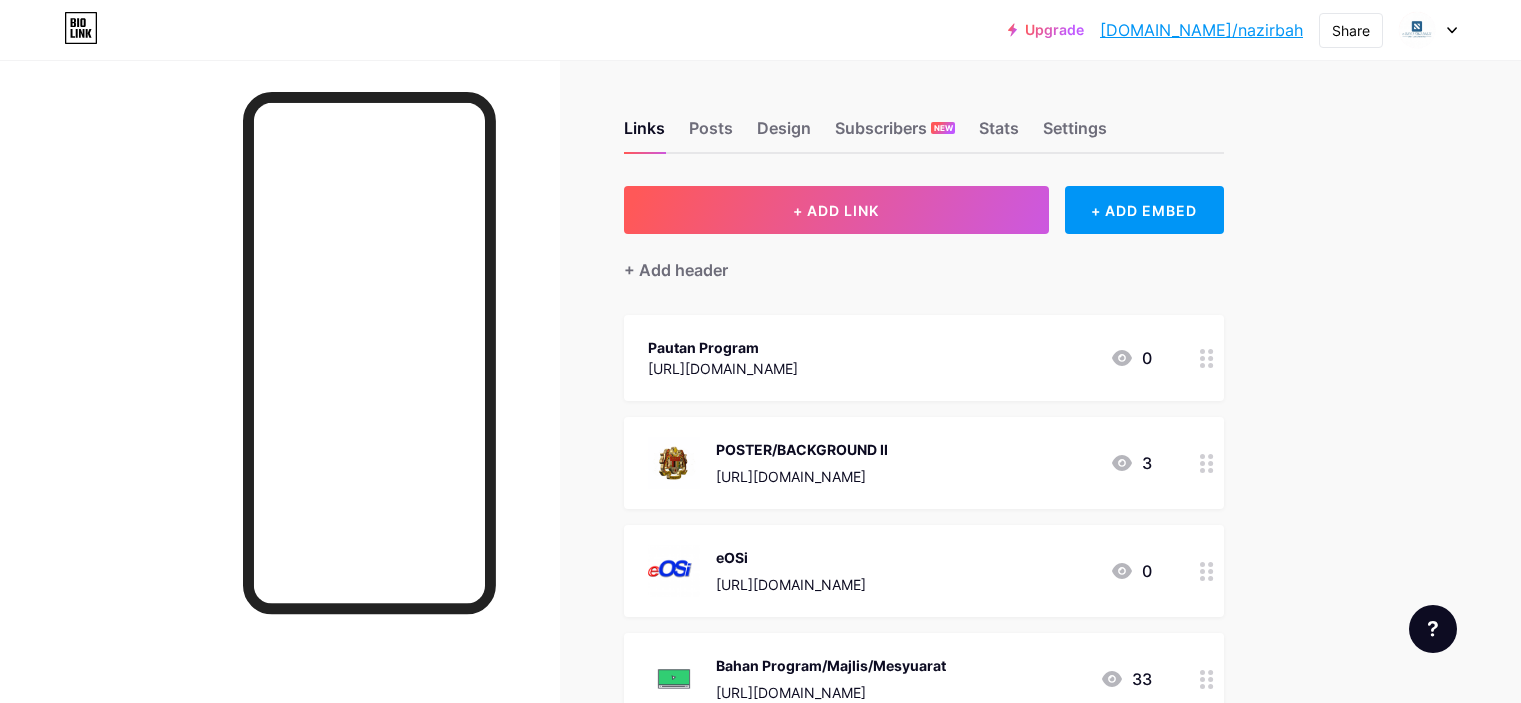 scroll, scrollTop: 0, scrollLeft: 0, axis: both 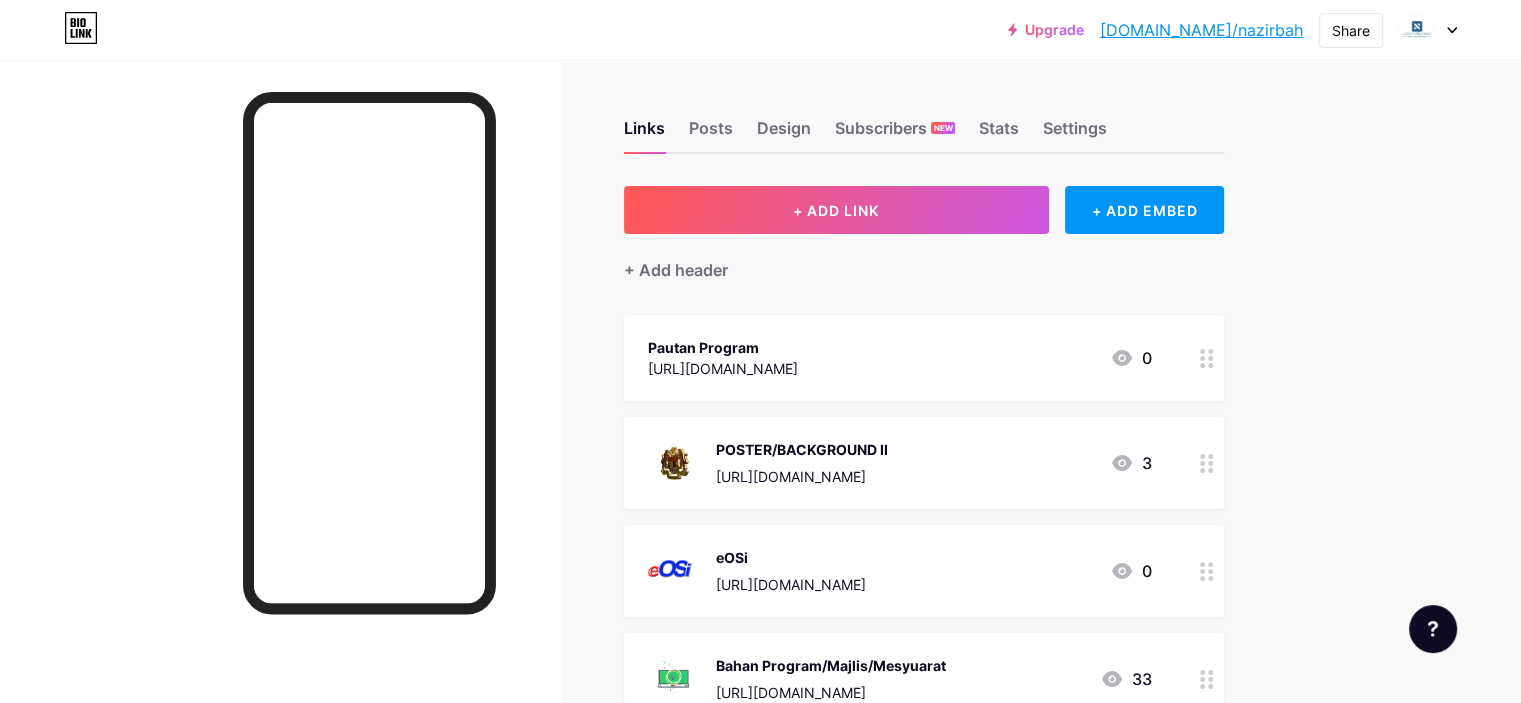 click 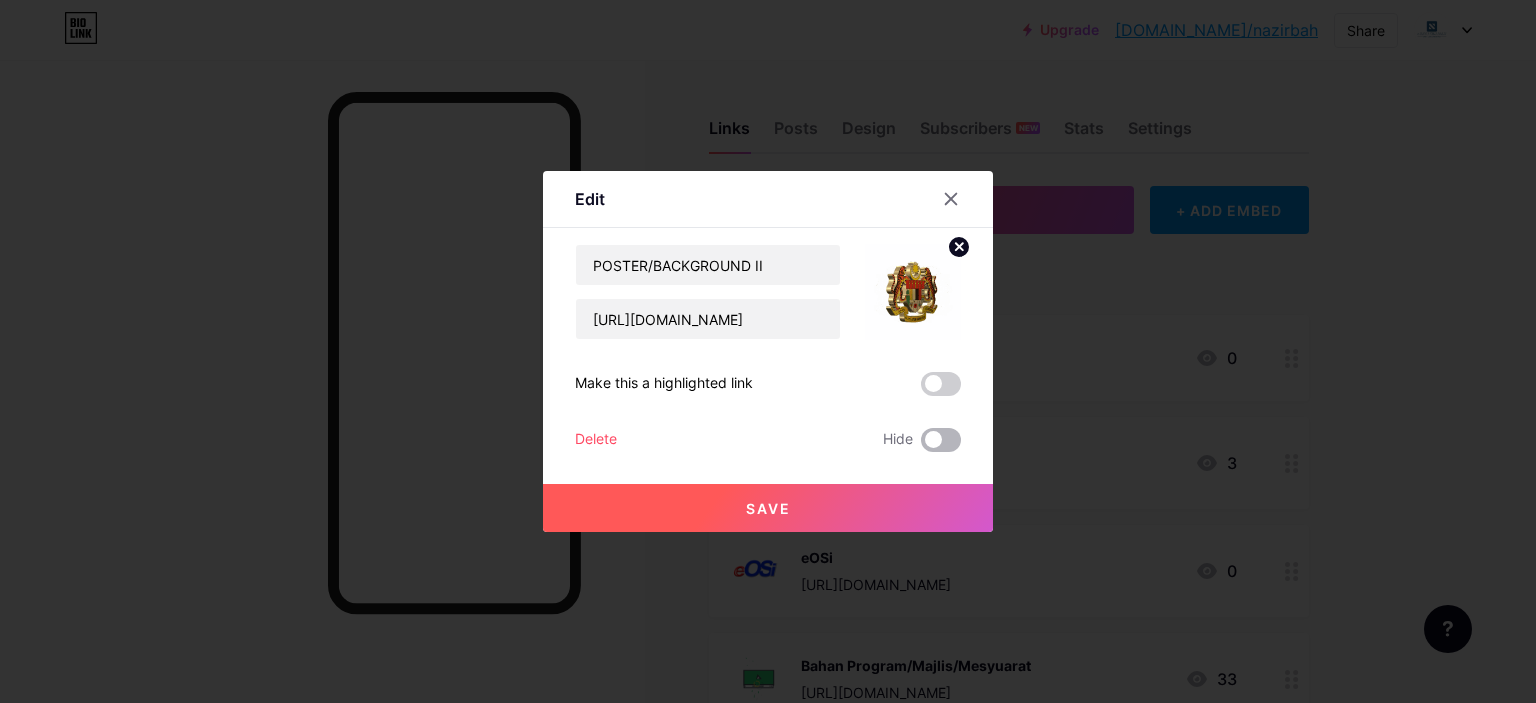 click at bounding box center (941, 440) 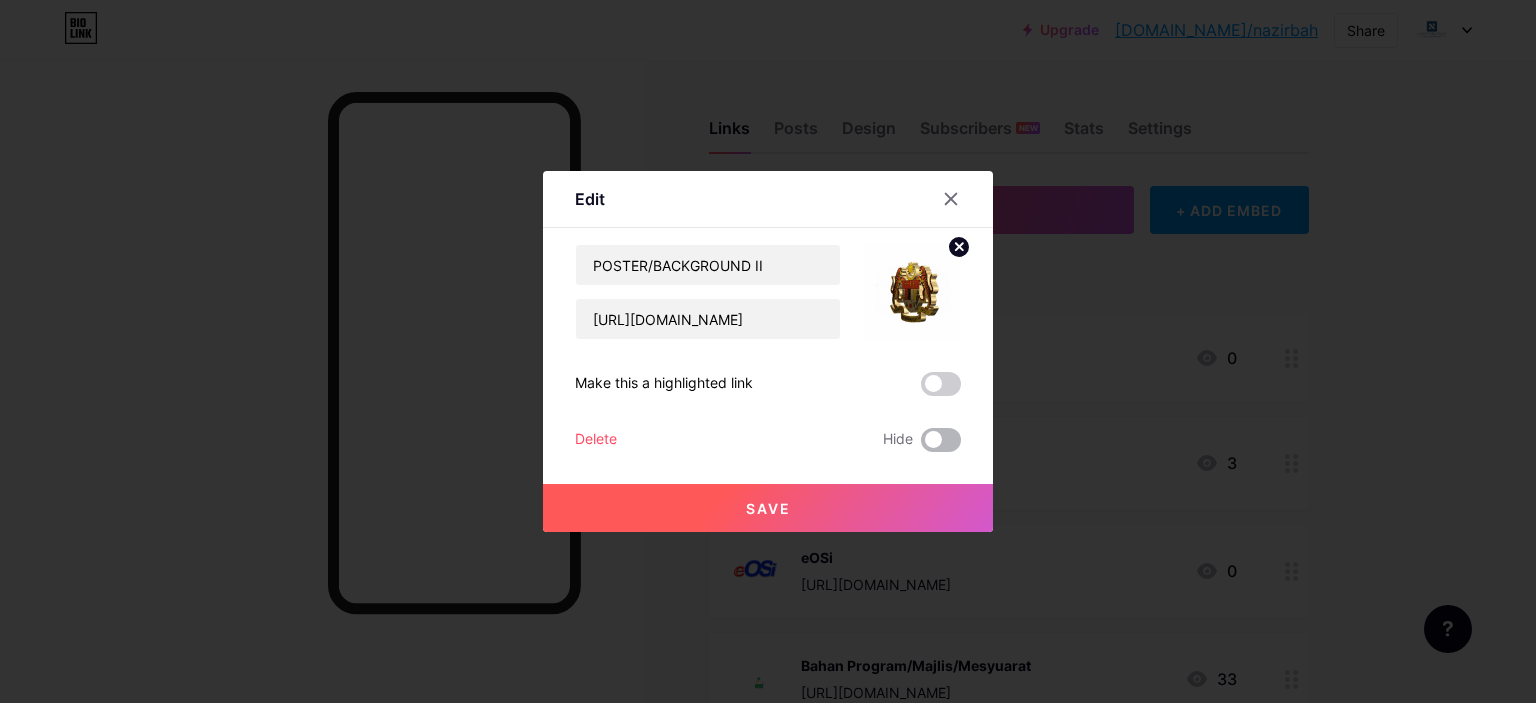 click at bounding box center [921, 445] 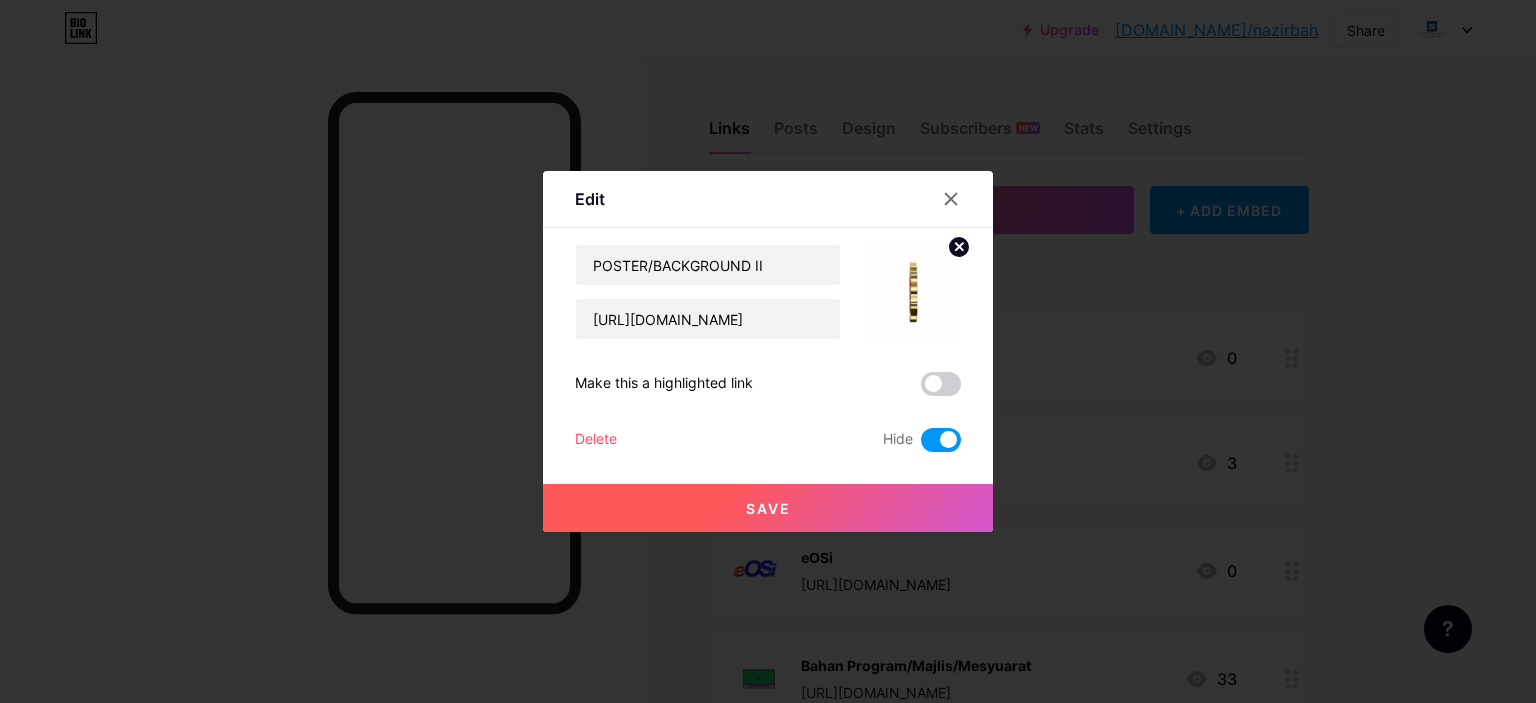 click on "Save" at bounding box center (768, 508) 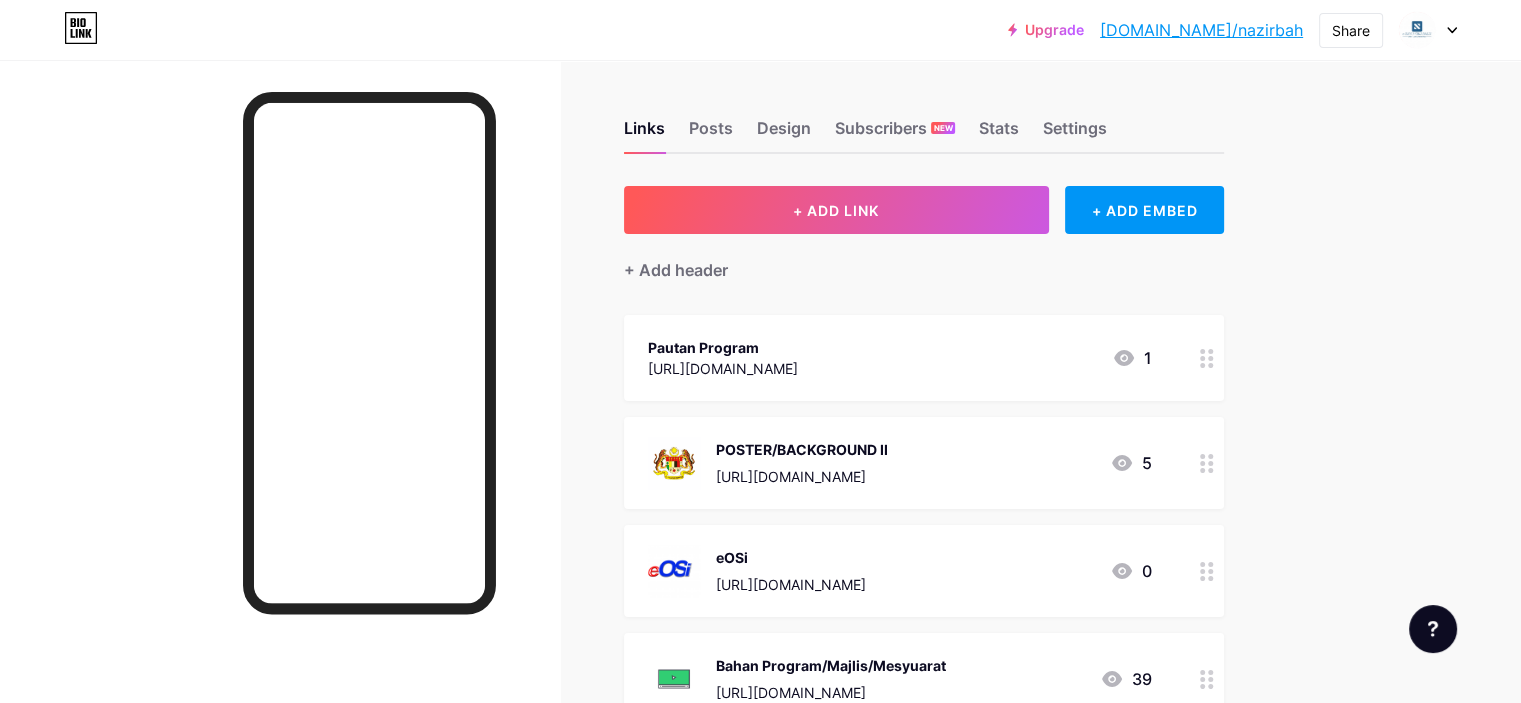 click at bounding box center (1207, 463) 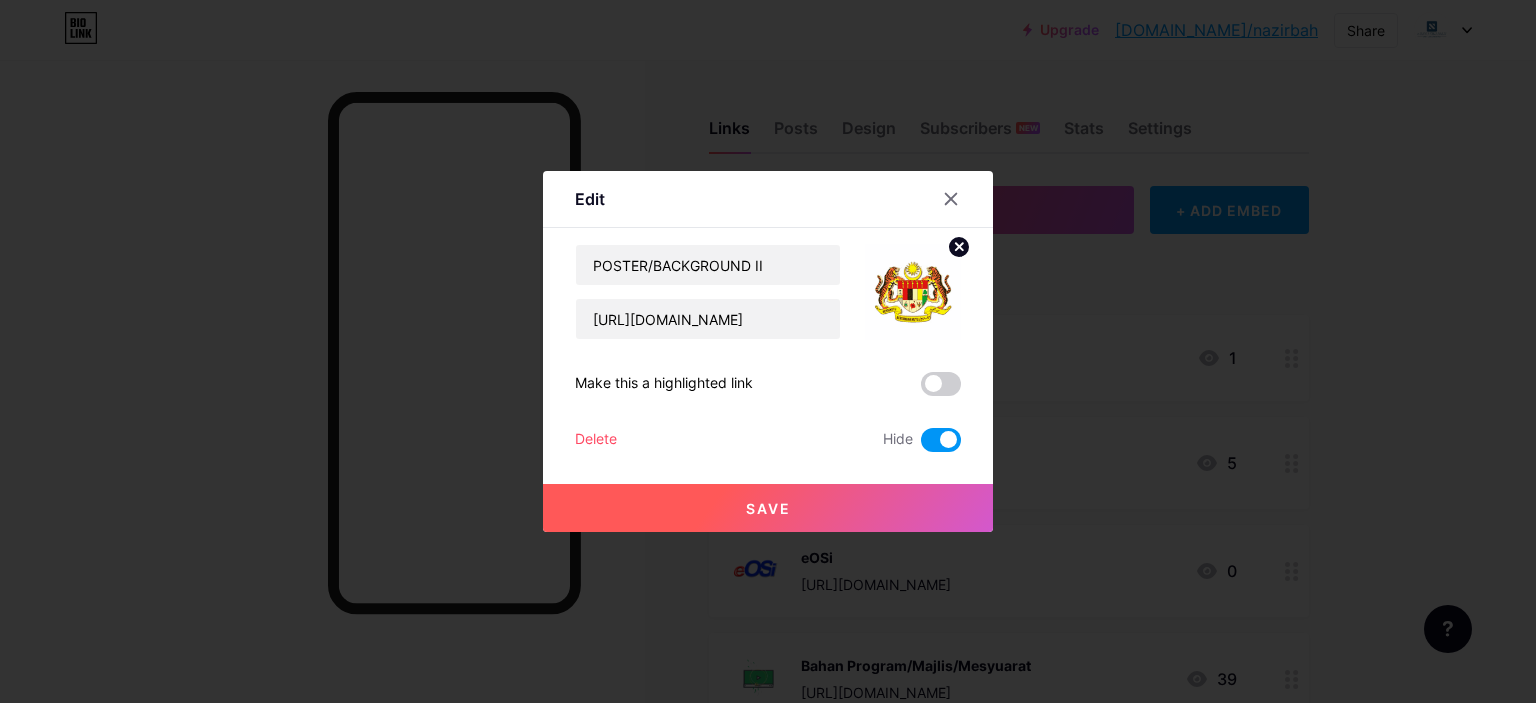click on "Save" at bounding box center [768, 508] 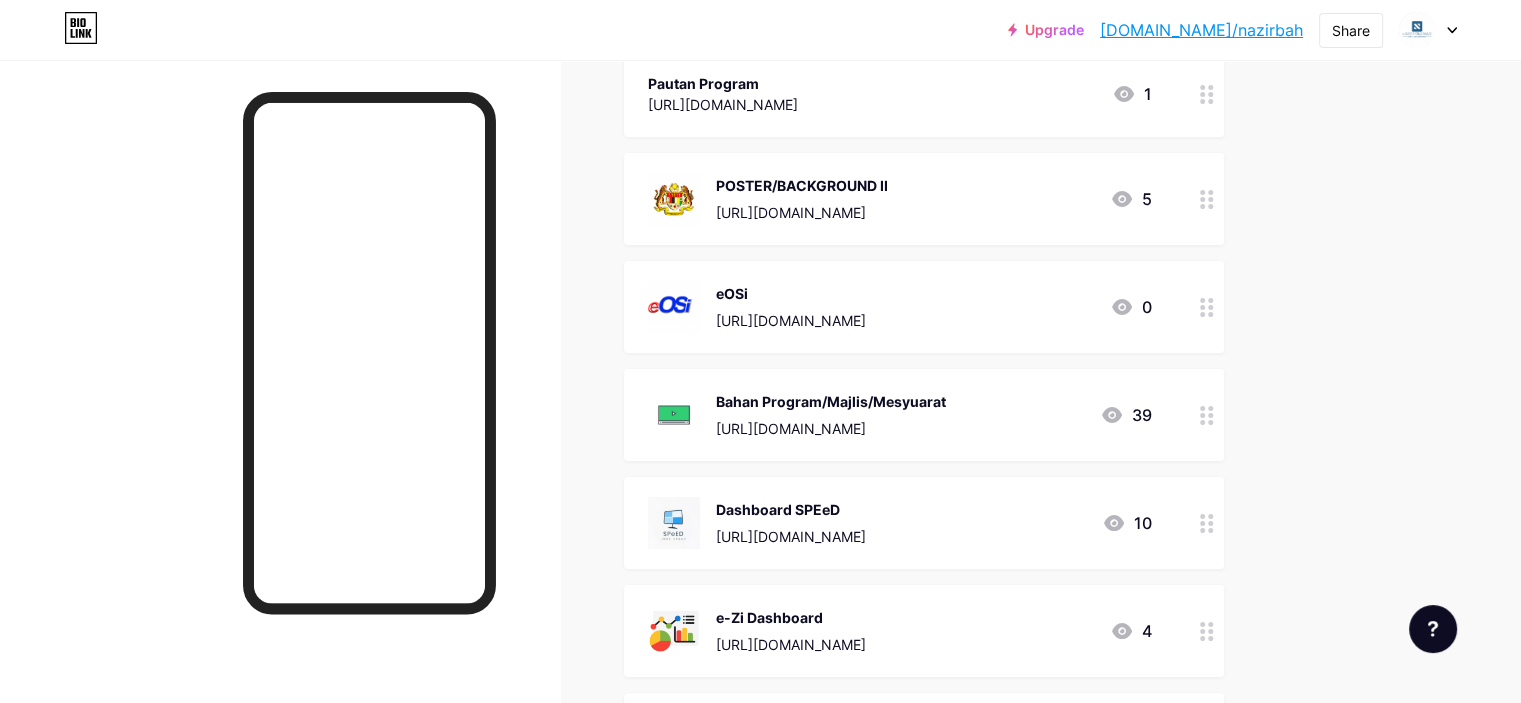scroll, scrollTop: 300, scrollLeft: 0, axis: vertical 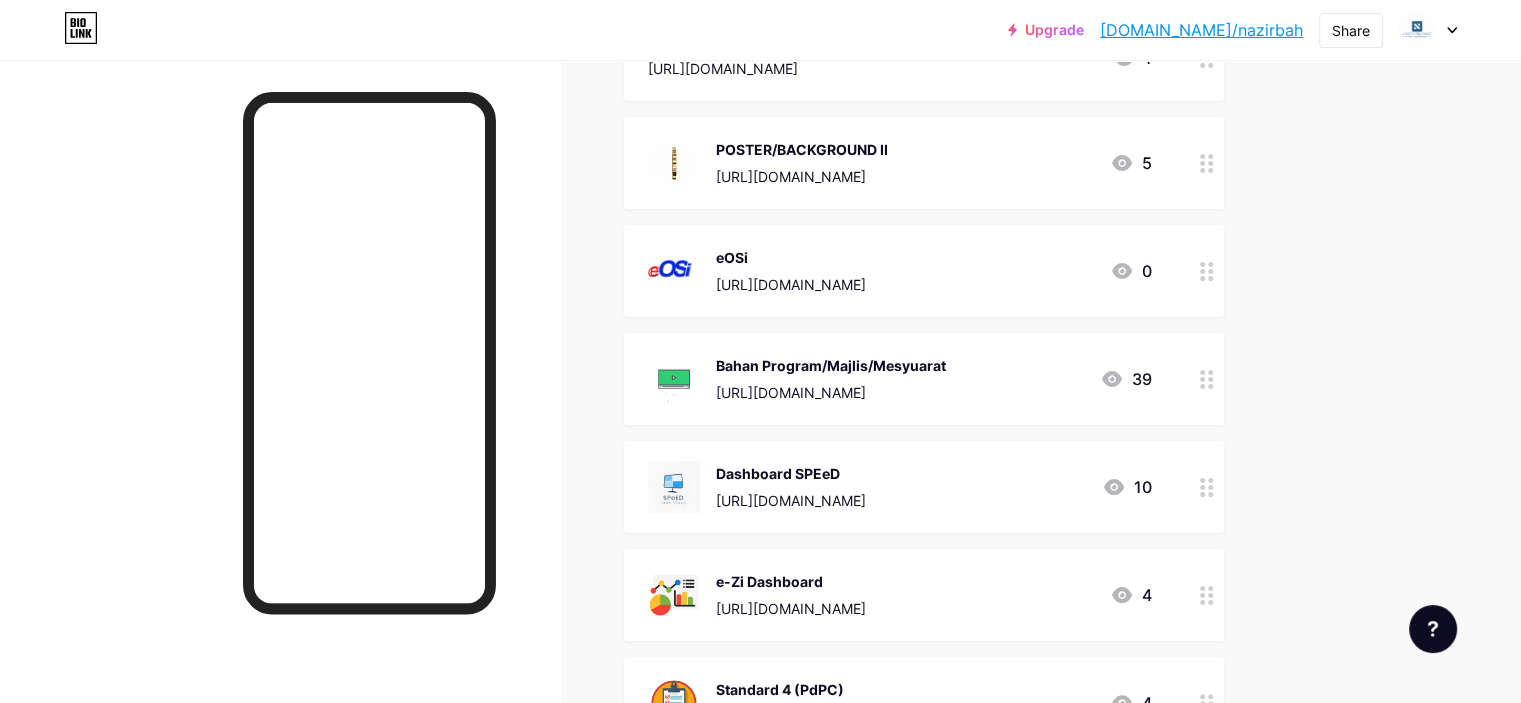 click 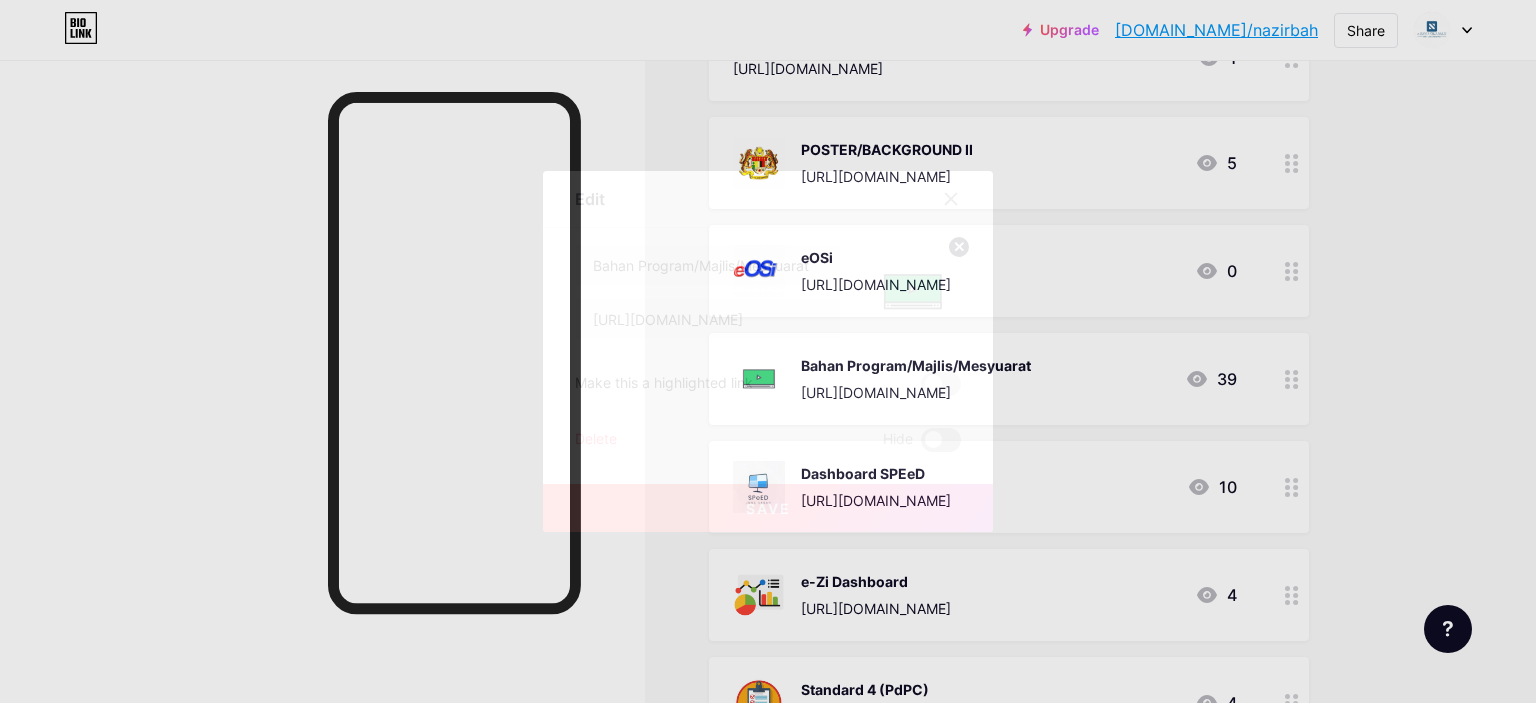 click at bounding box center [941, 440] 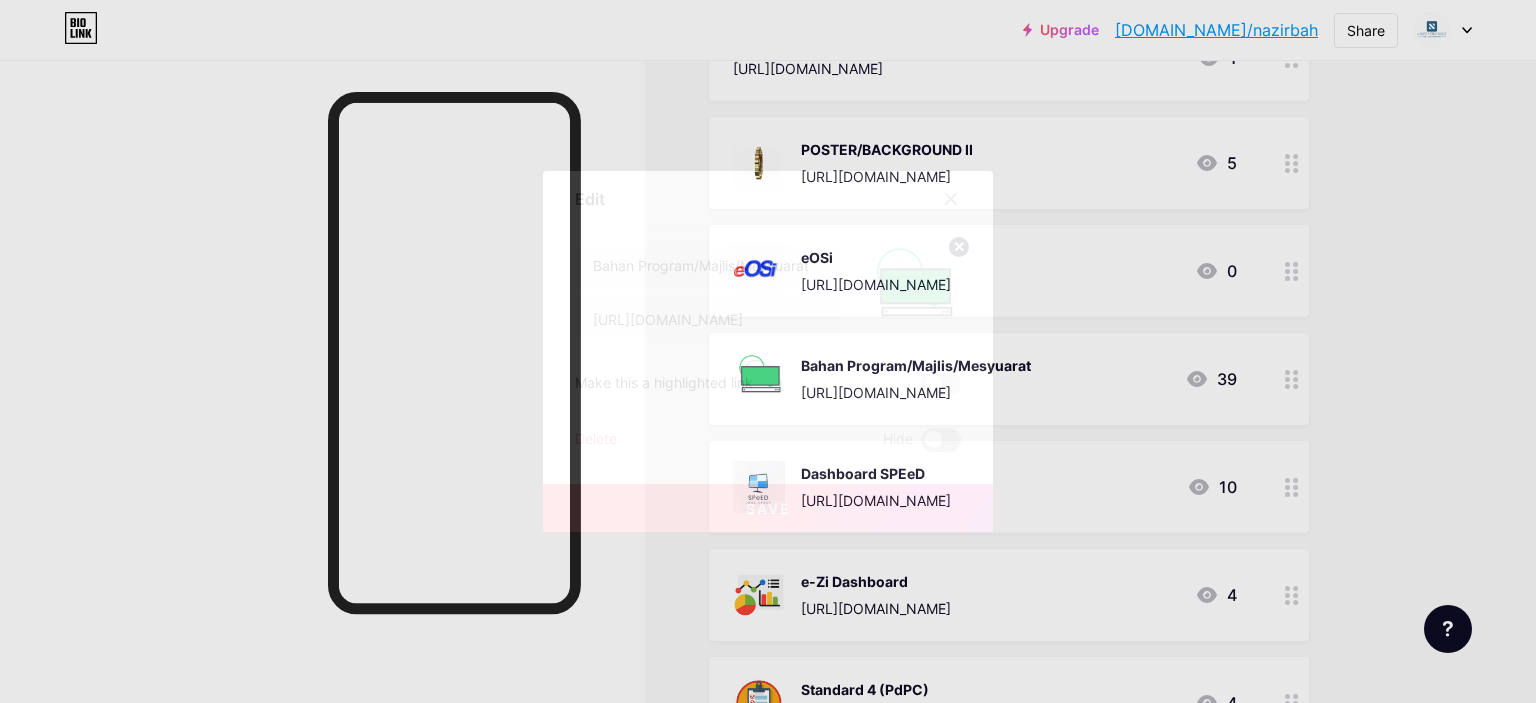 click at bounding box center [921, 445] 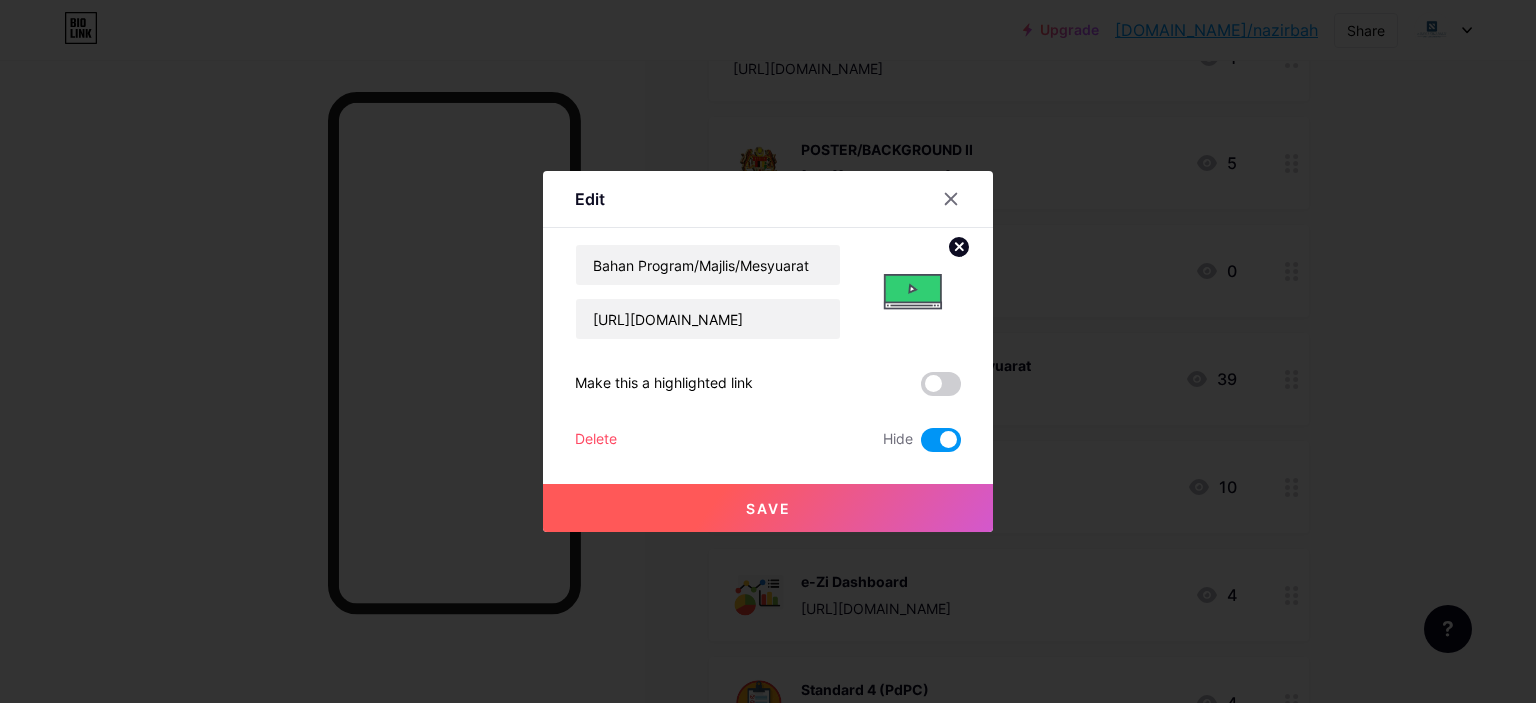 click at bounding box center (941, 440) 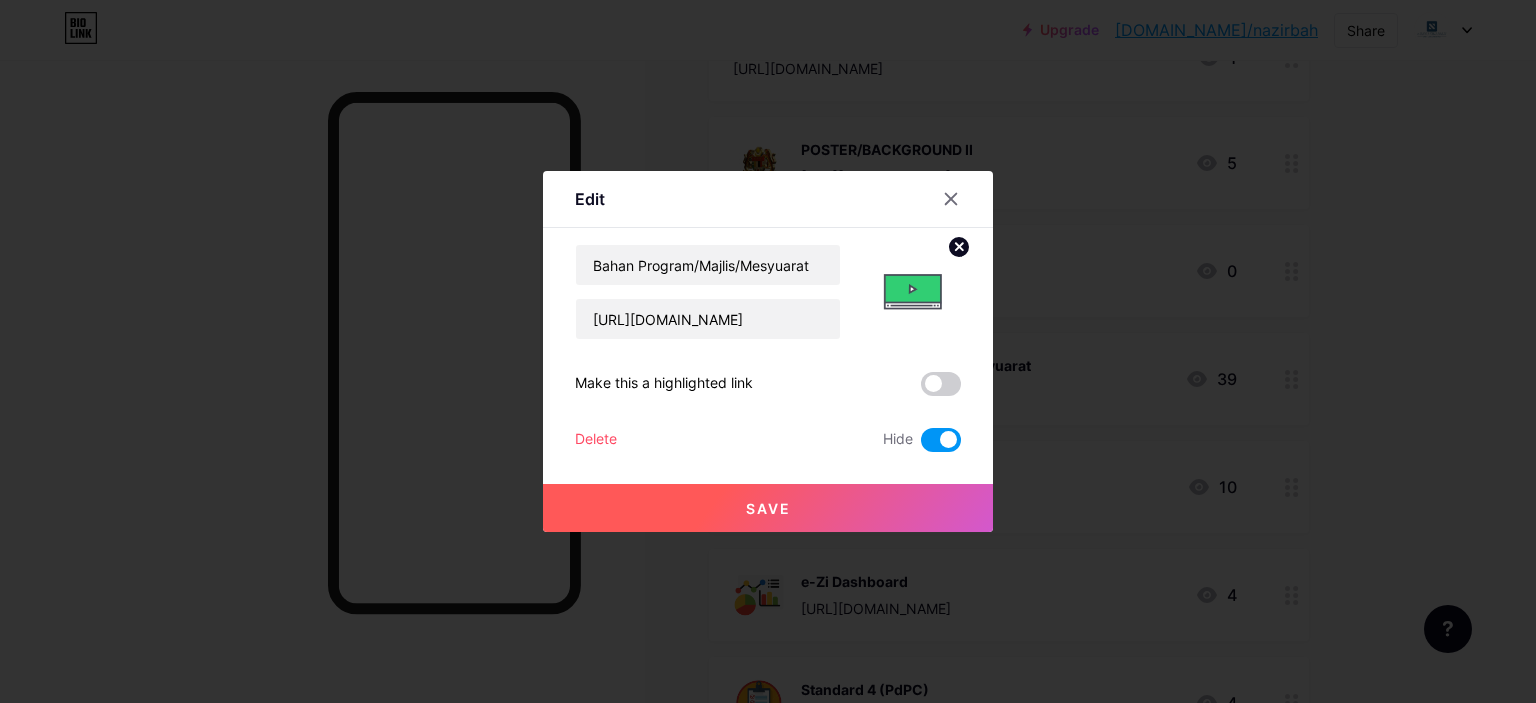 click at bounding box center (921, 445) 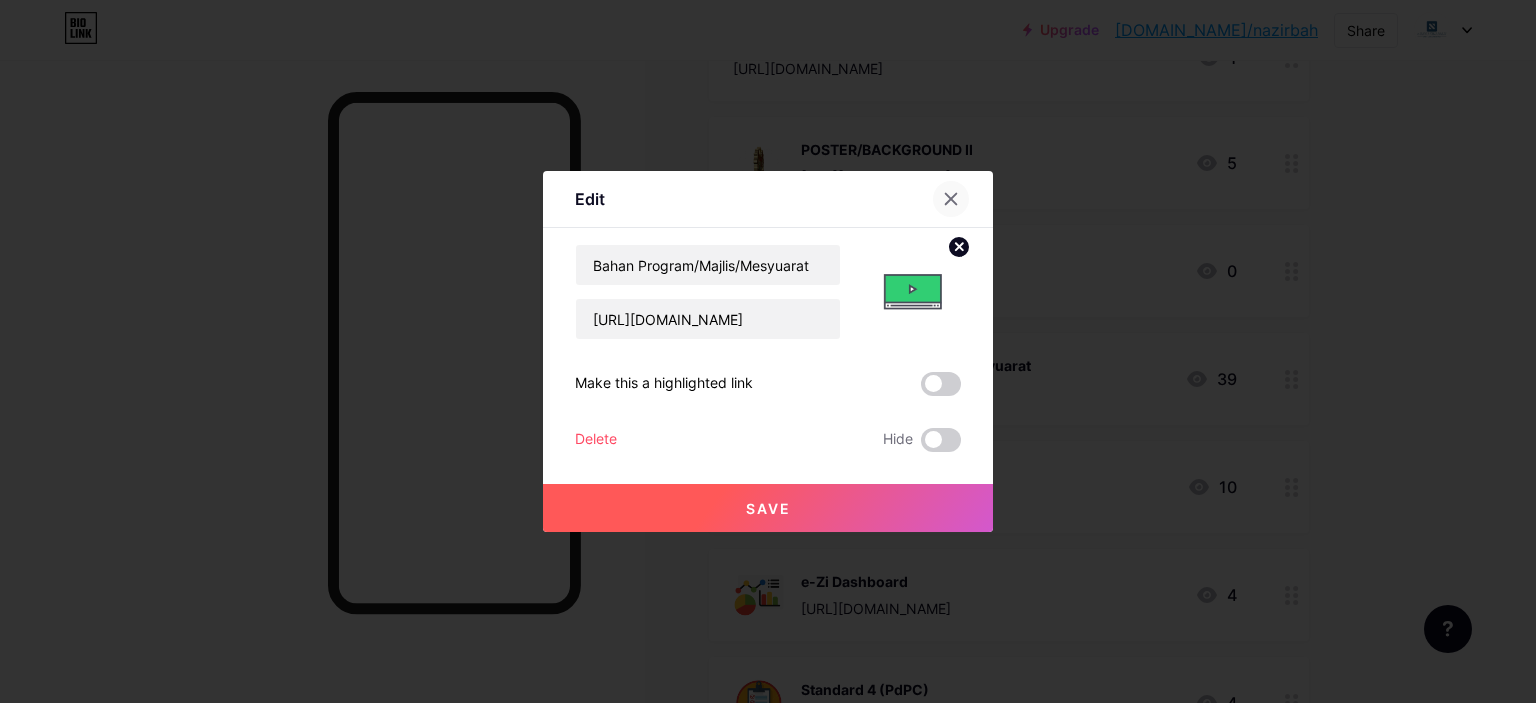 click 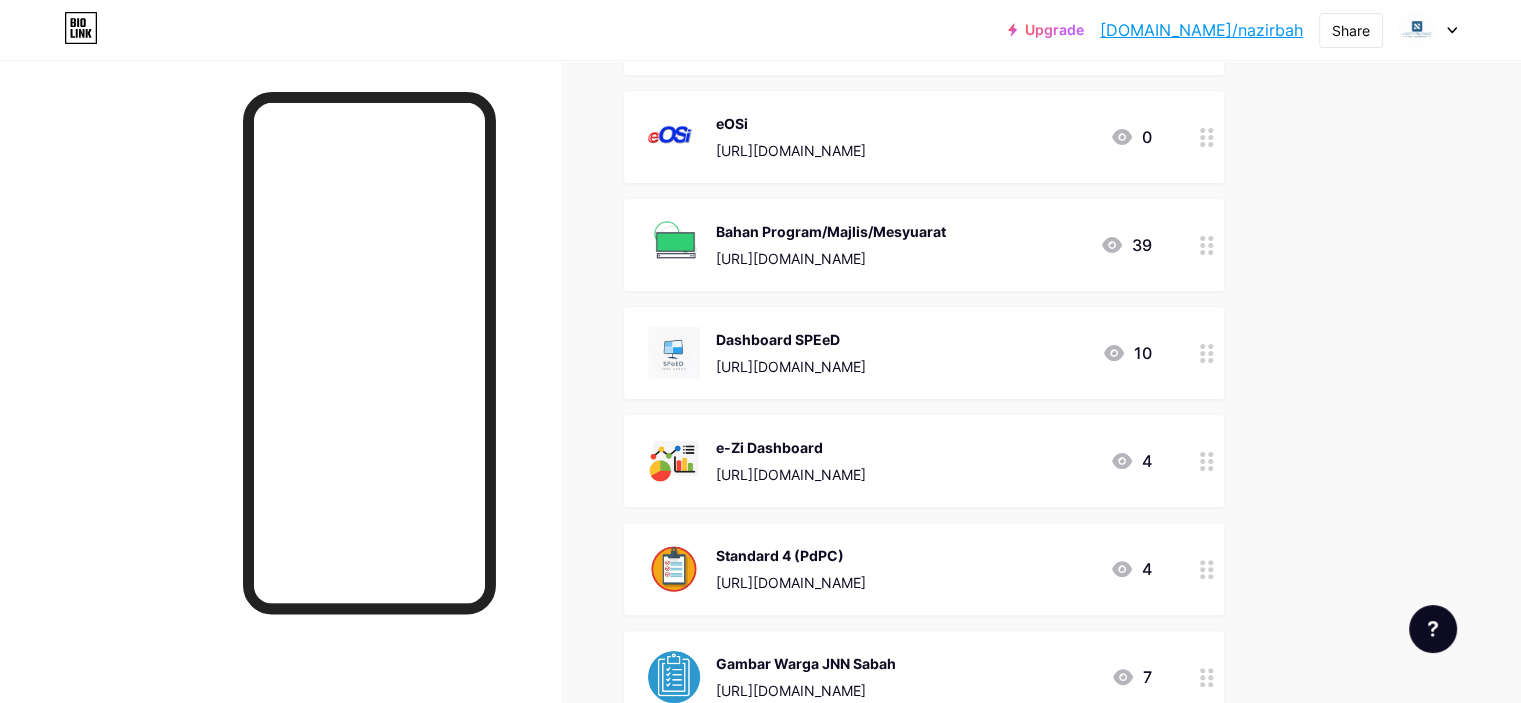 scroll, scrollTop: 400, scrollLeft: 0, axis: vertical 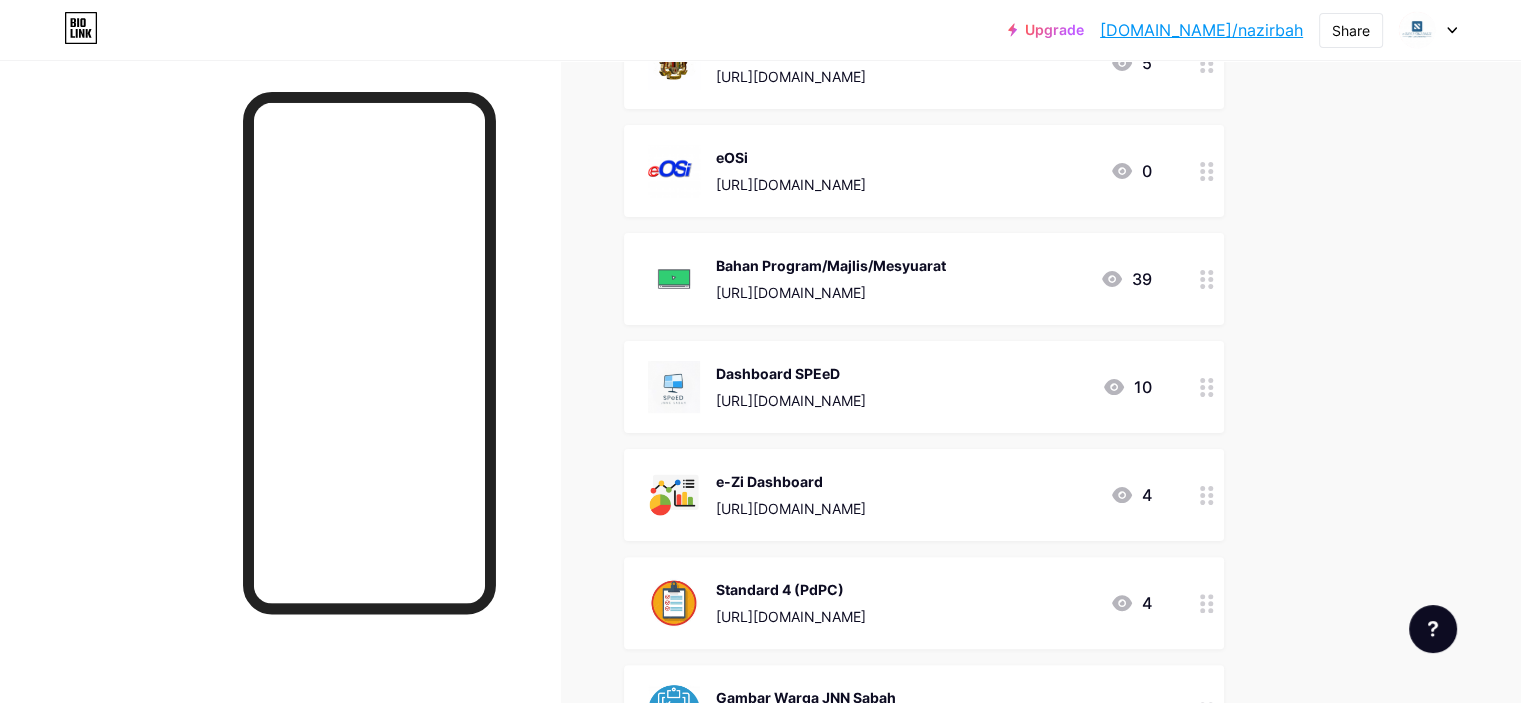 click on "[DOMAIN_NAME]/nazirbah" at bounding box center [1201, 30] 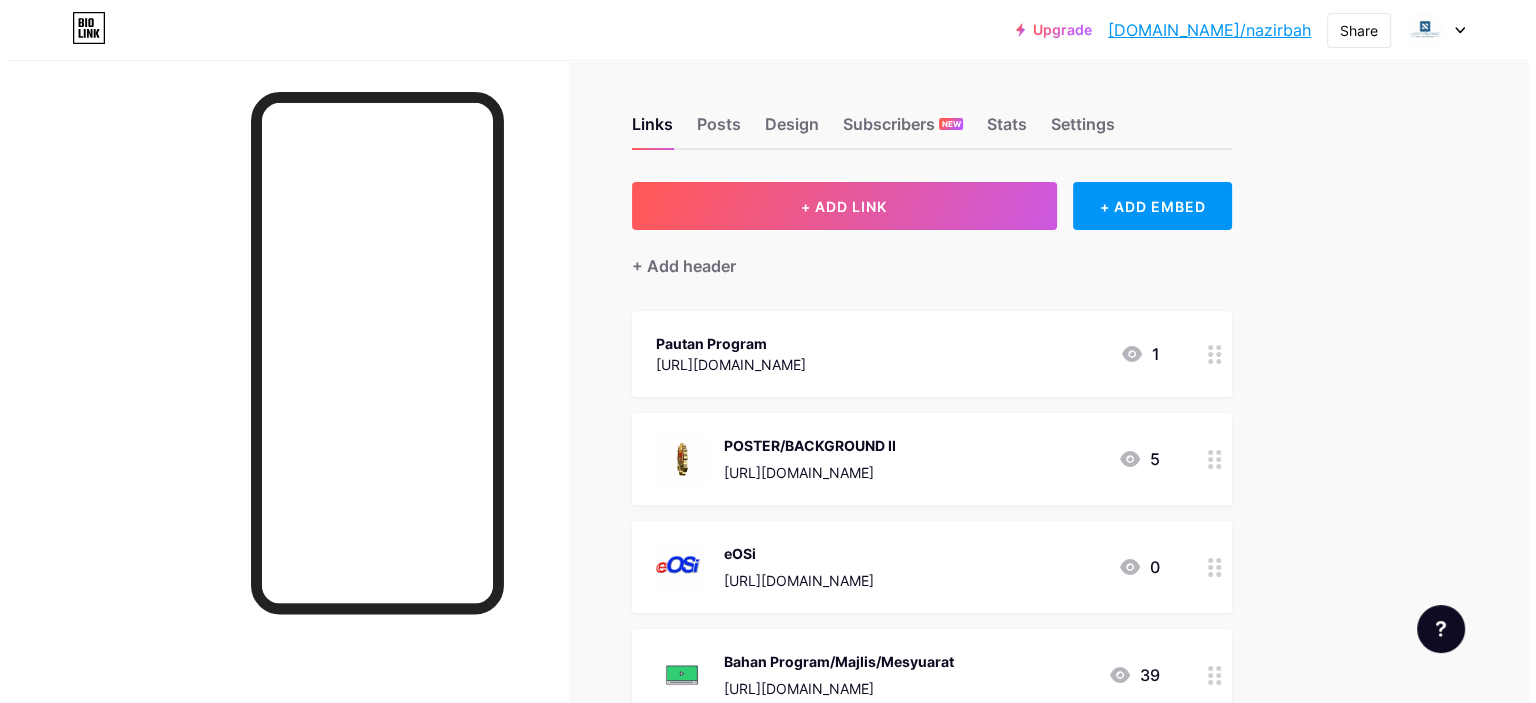 scroll, scrollTop: 0, scrollLeft: 0, axis: both 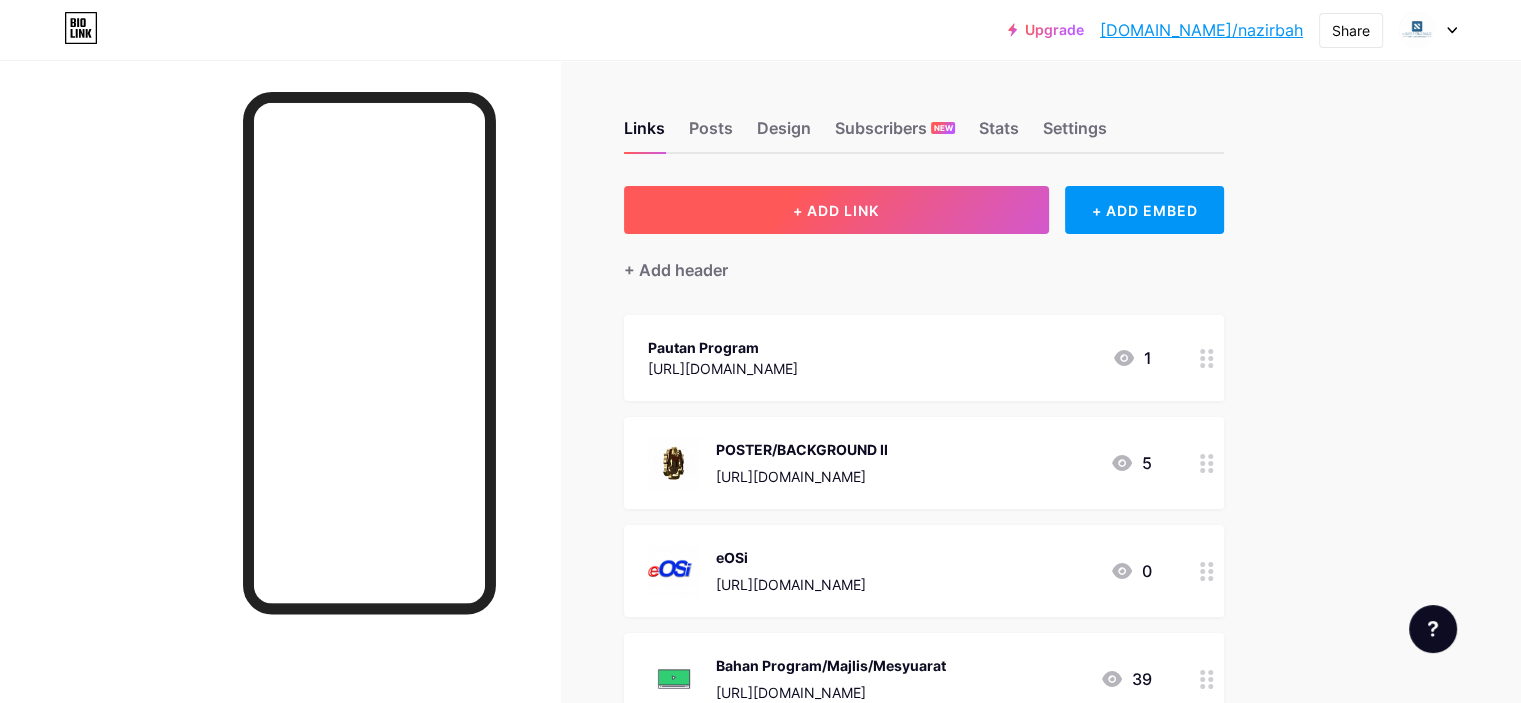 click on "+ ADD LINK" at bounding box center [836, 210] 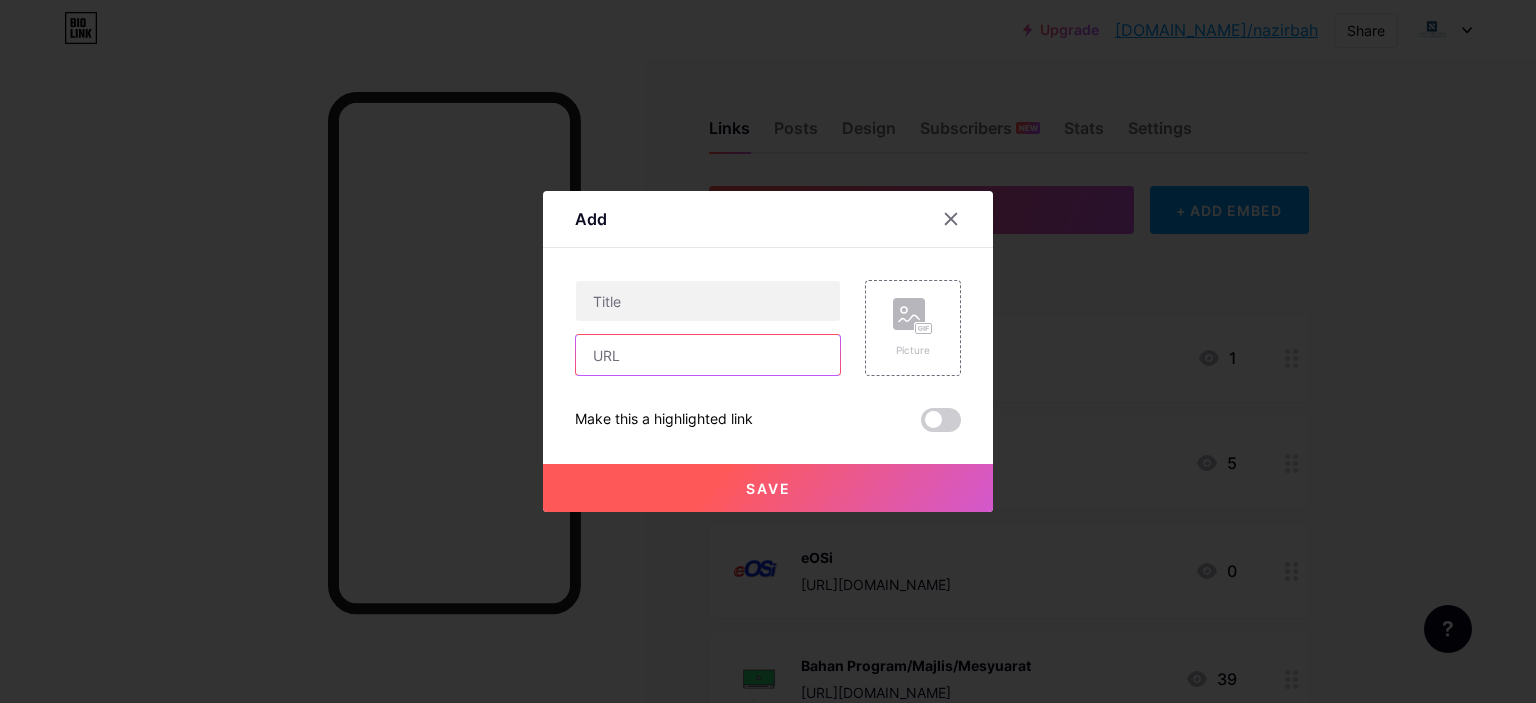 click at bounding box center (708, 355) 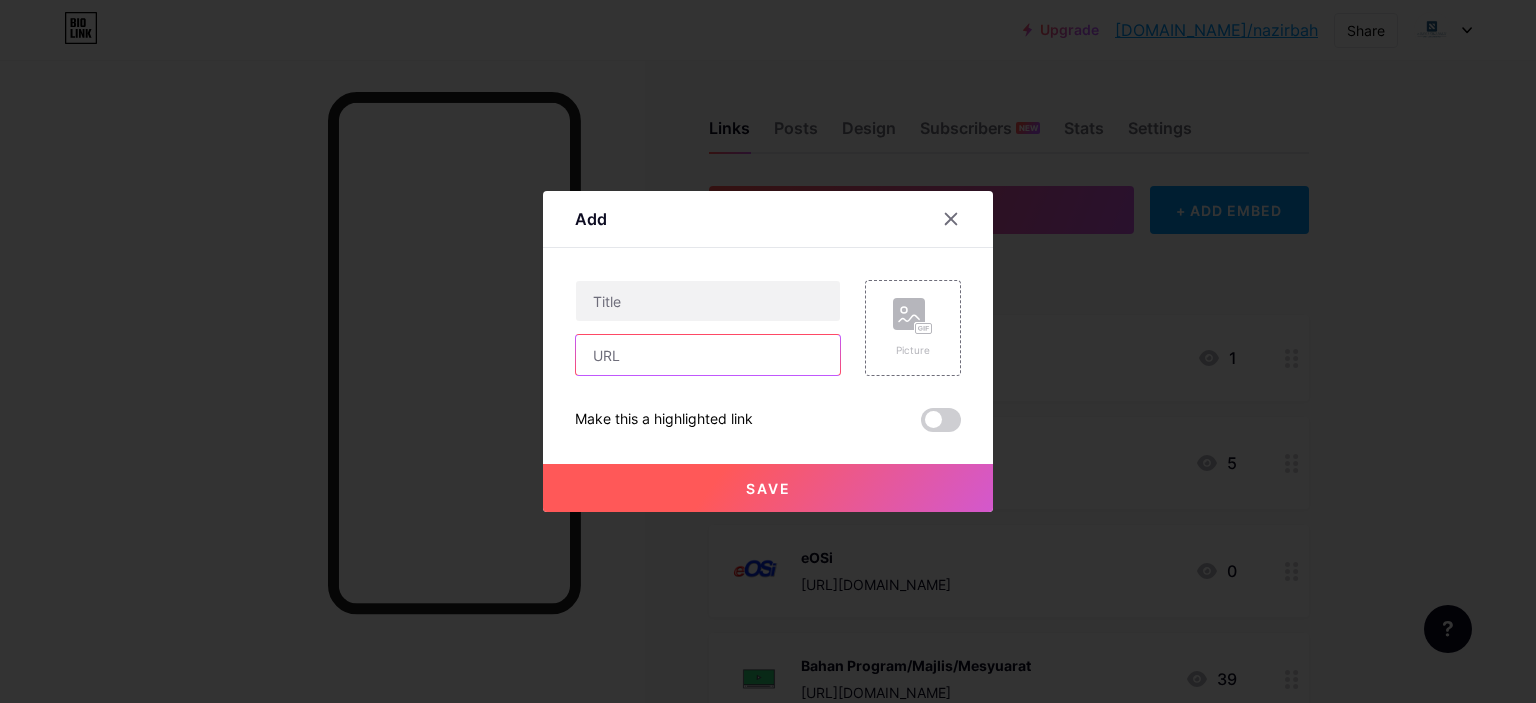 paste on "[URL][DOMAIN_NAME]" 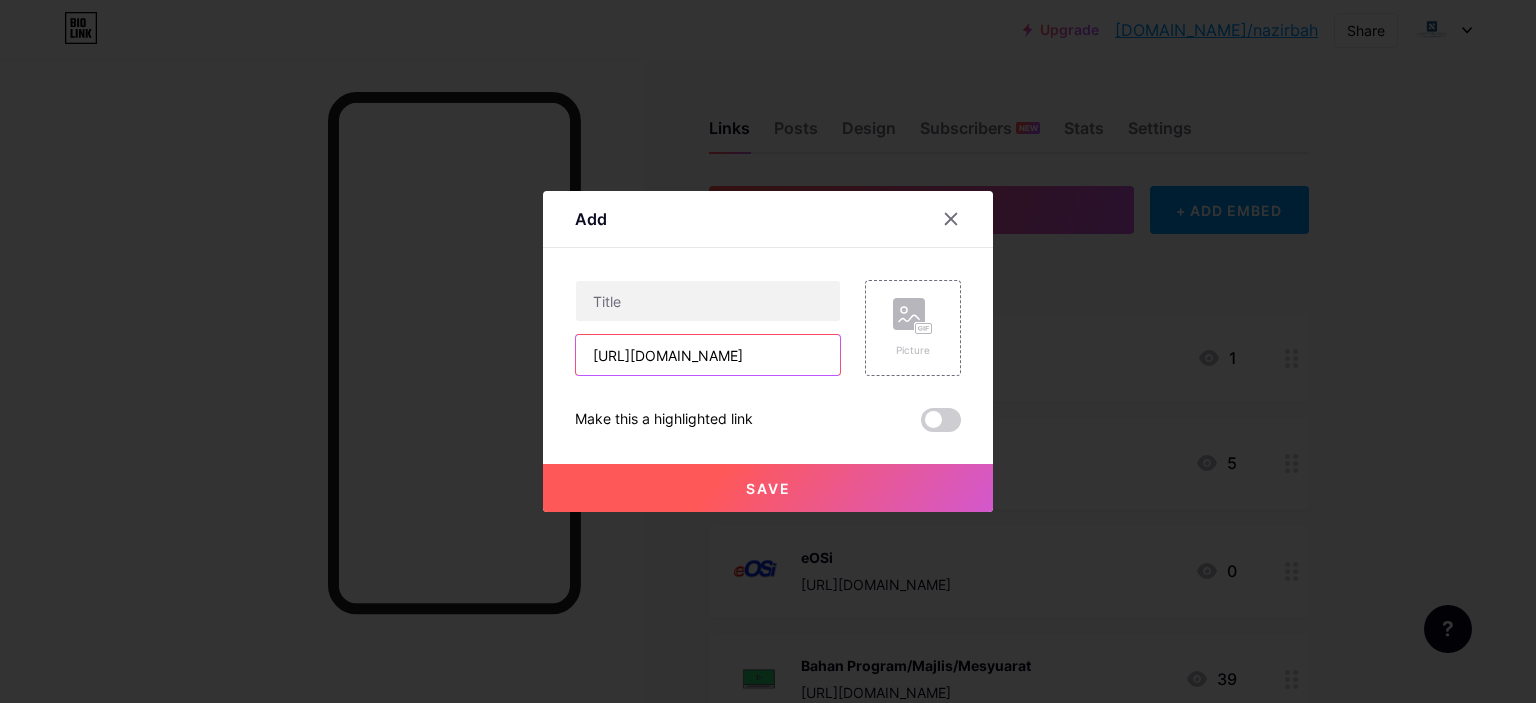 scroll, scrollTop: 0, scrollLeft: 390, axis: horizontal 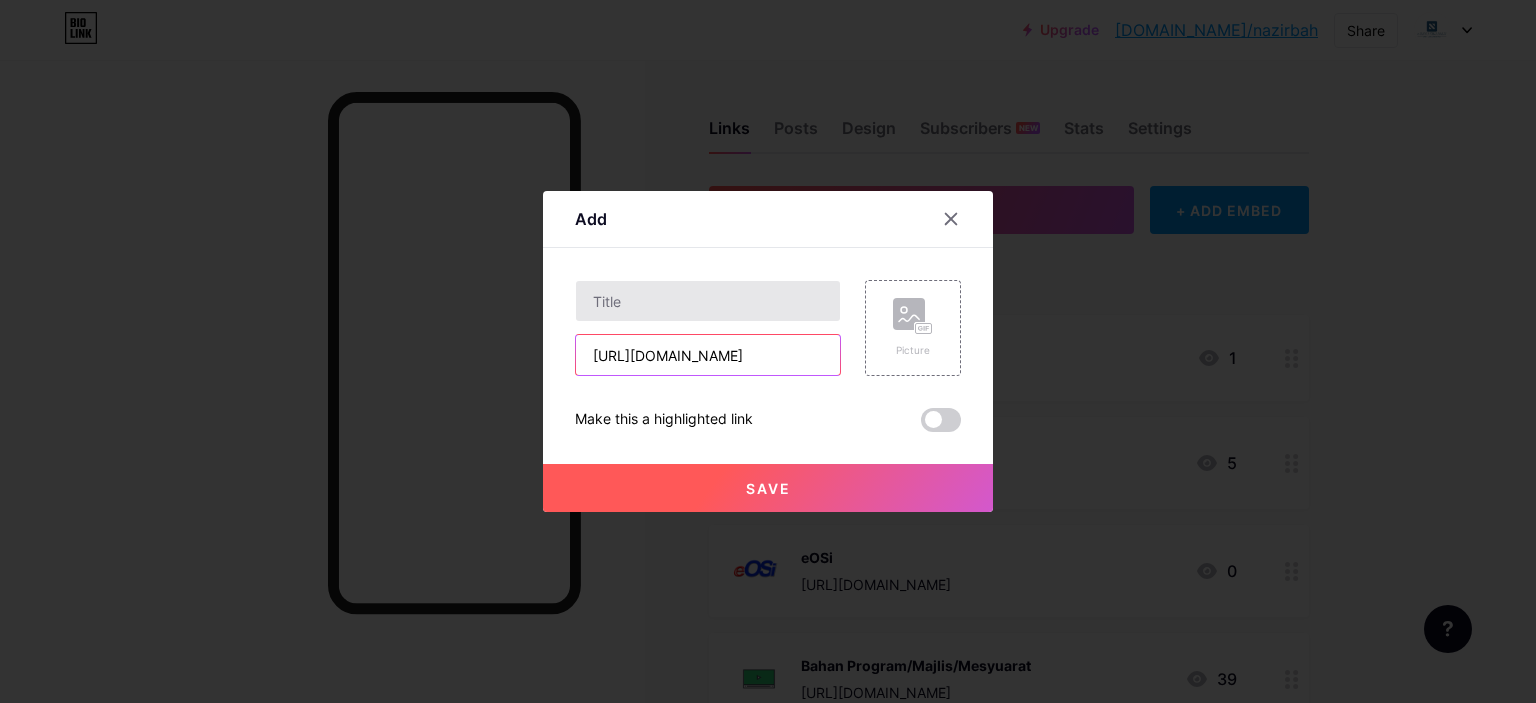 type on "[URL][DOMAIN_NAME]" 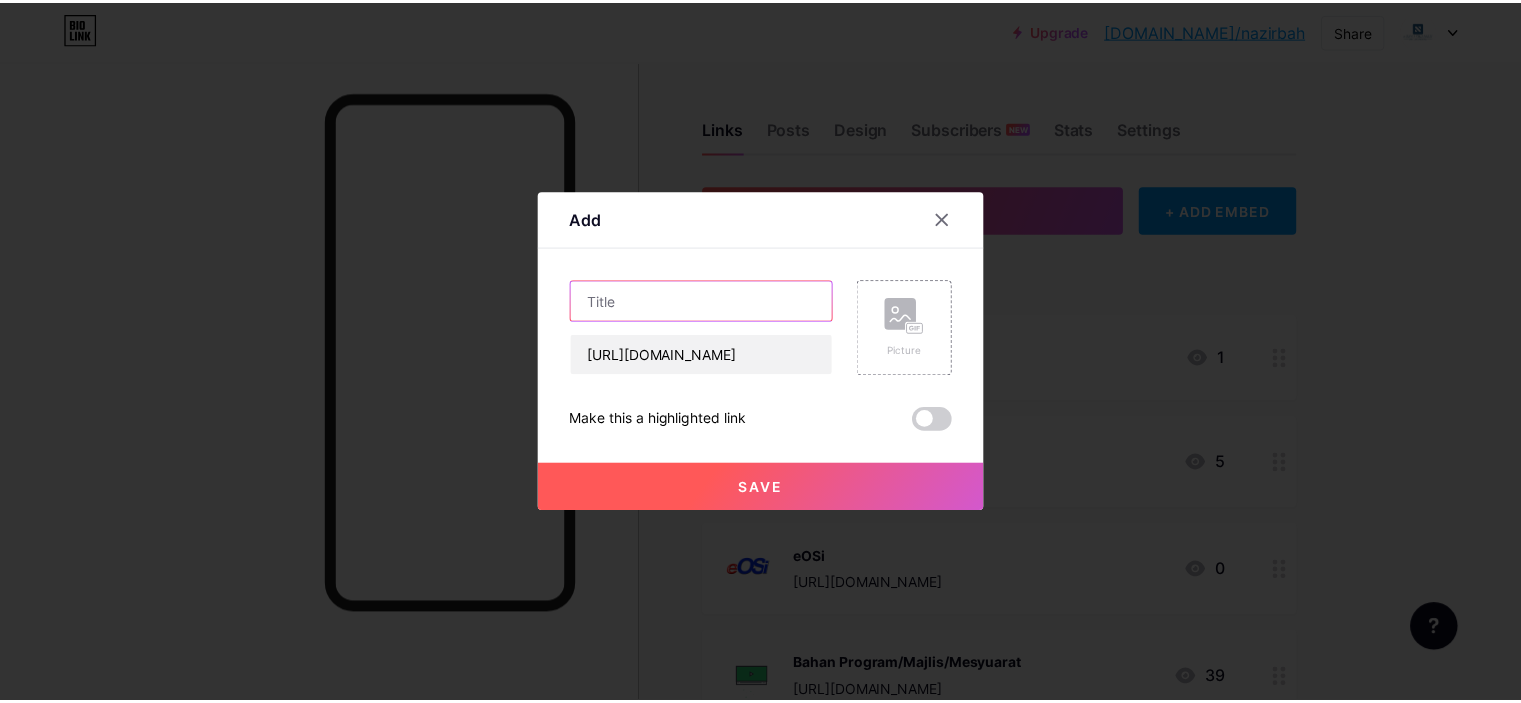 scroll, scrollTop: 0, scrollLeft: 0, axis: both 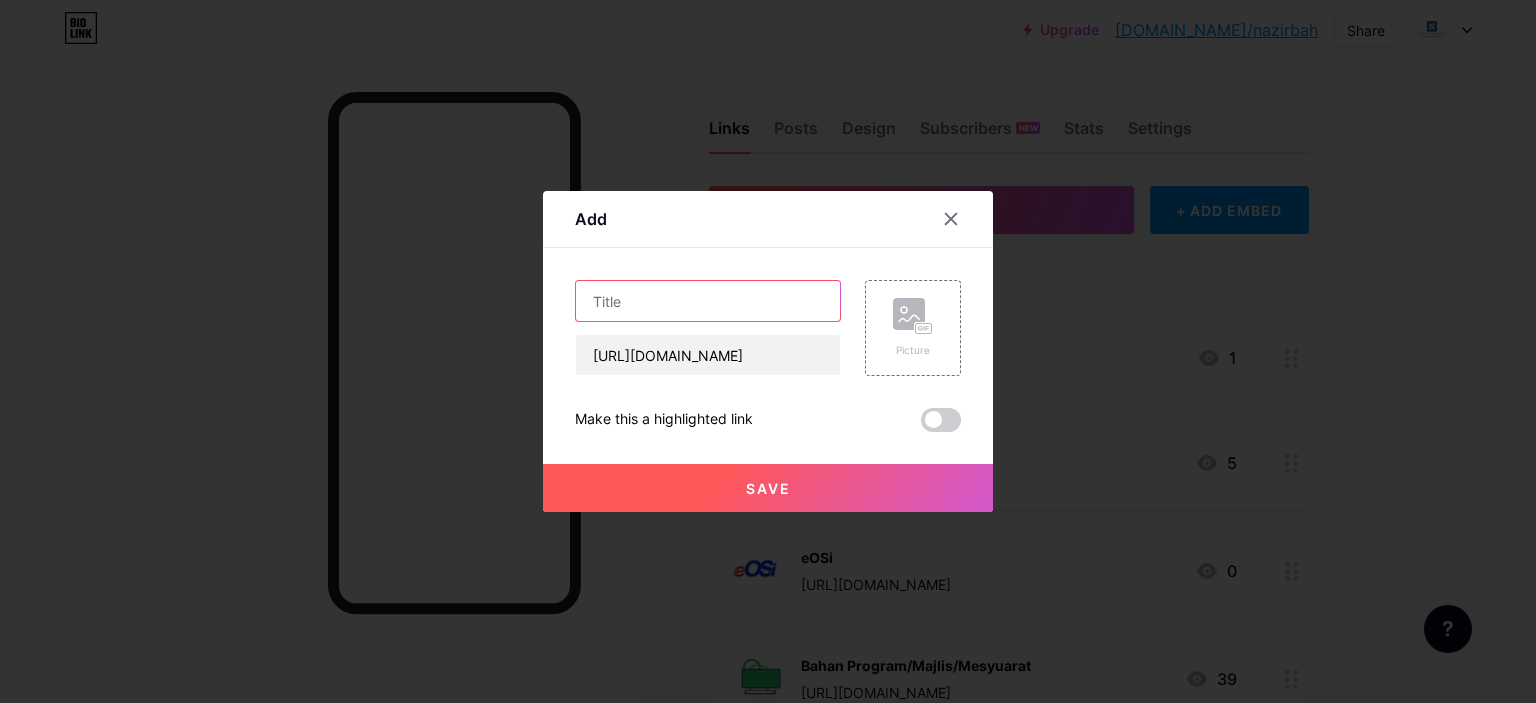 click at bounding box center [708, 301] 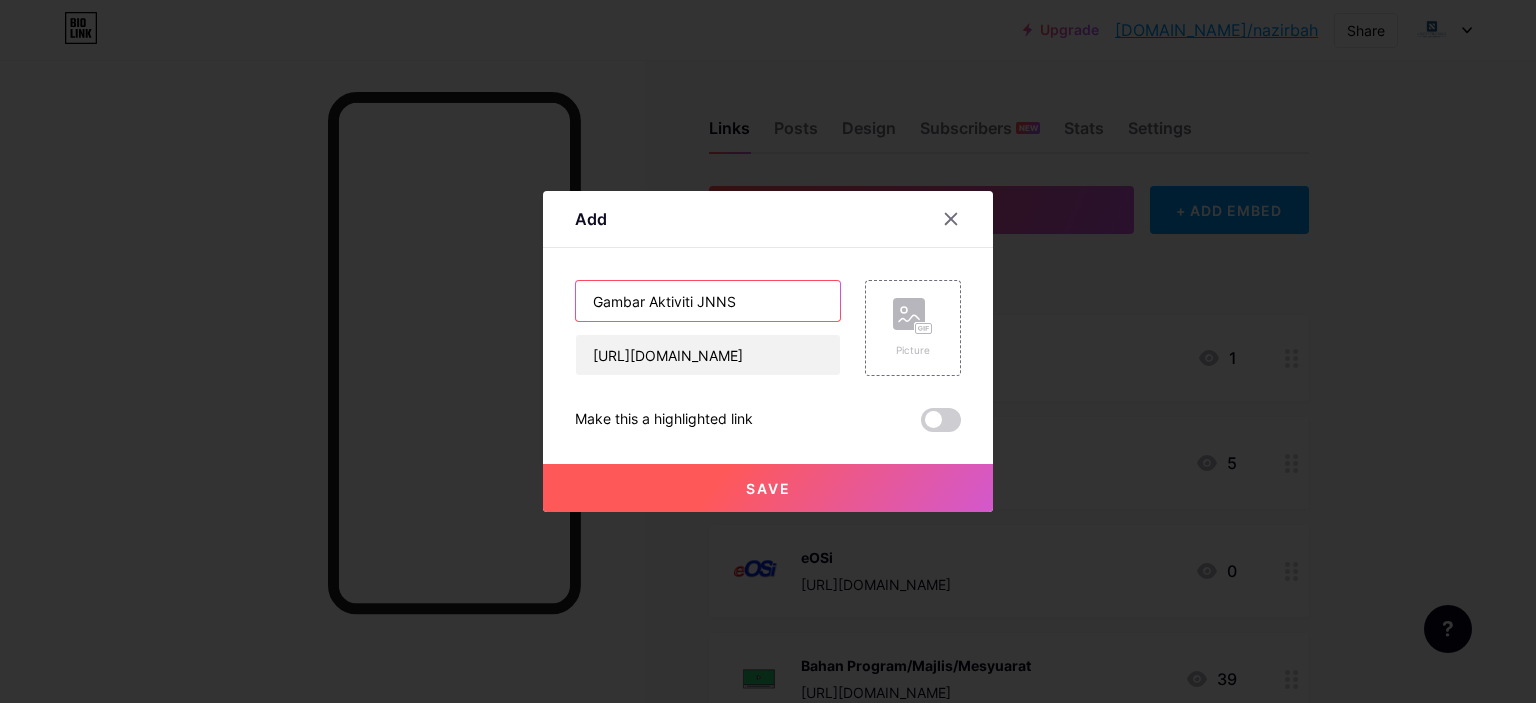 type on "Gambar Aktiviti JNNS" 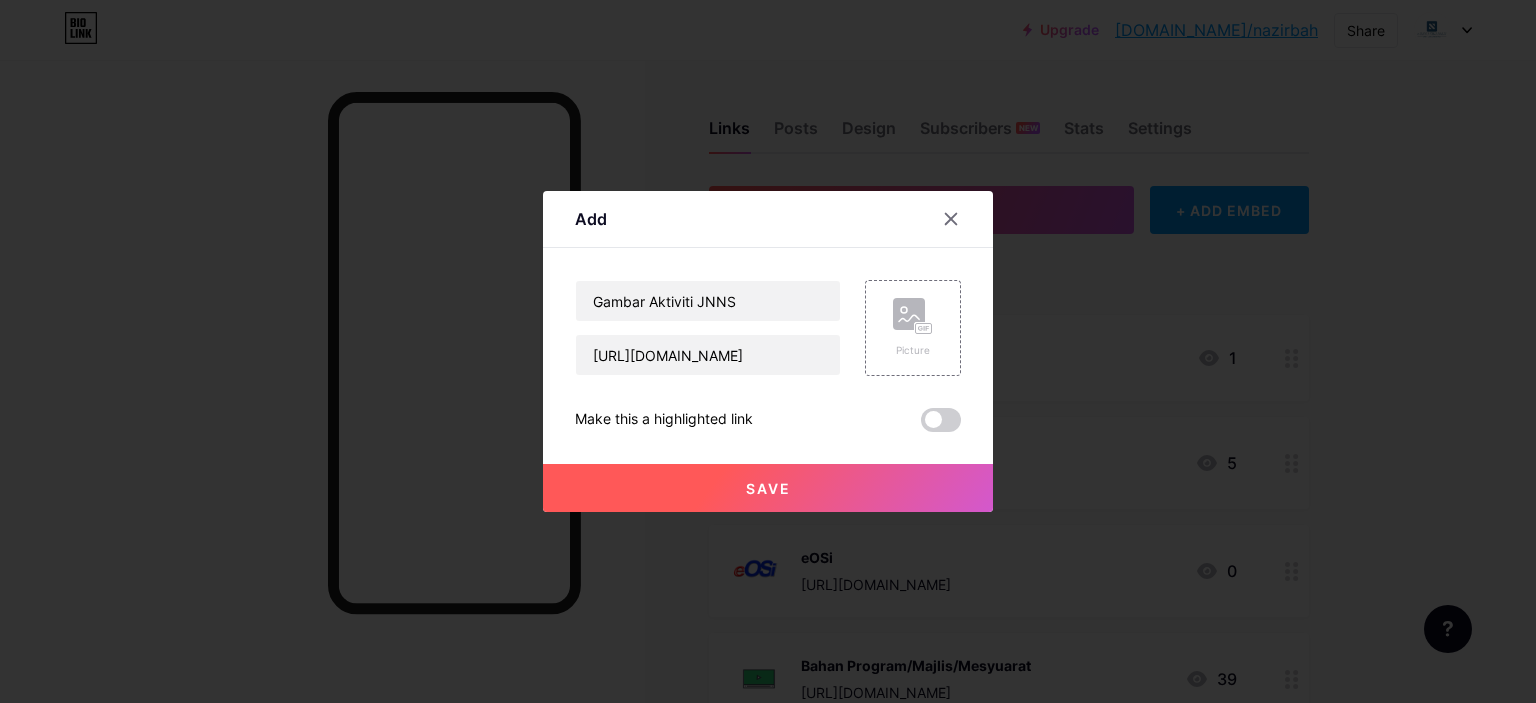 click on "Save" at bounding box center [768, 488] 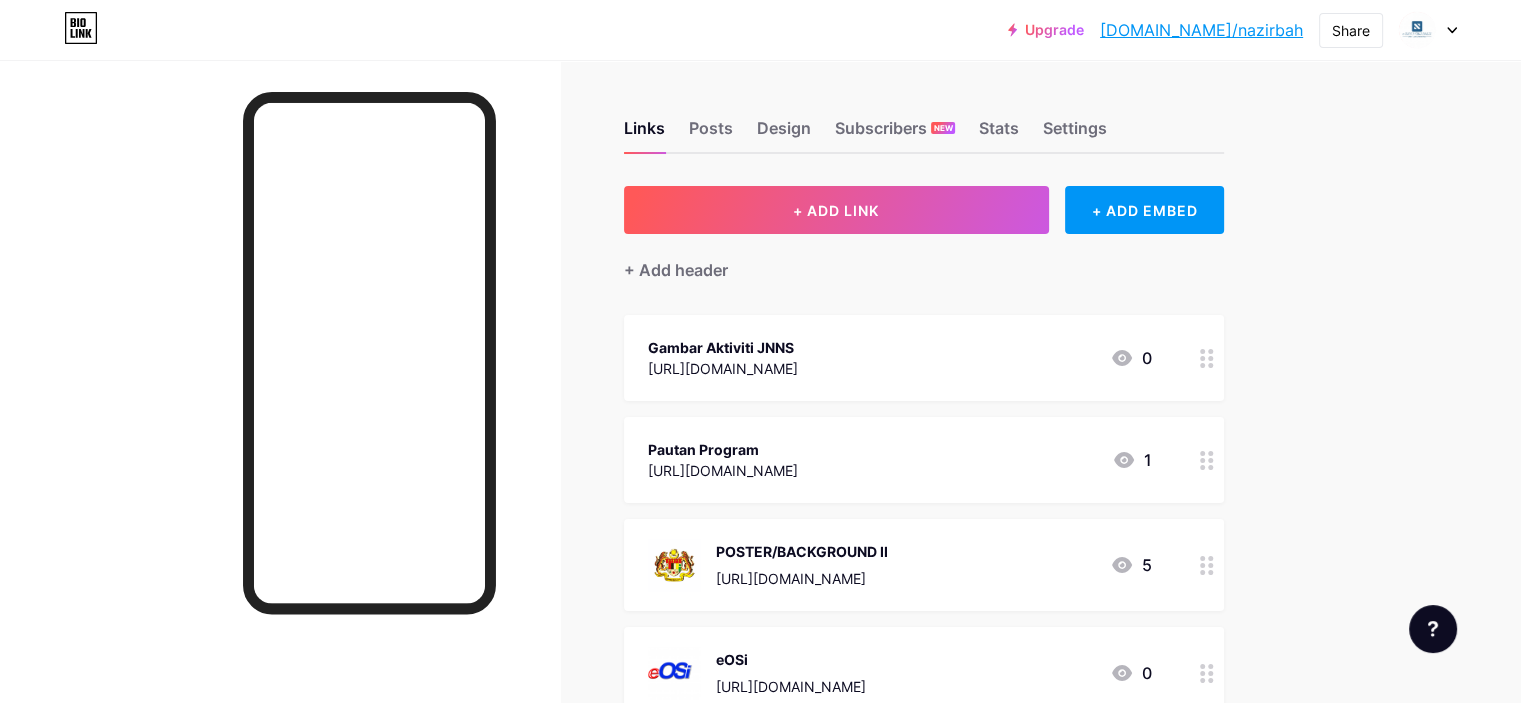 click on "[DOMAIN_NAME]/nazirbah" at bounding box center (1201, 30) 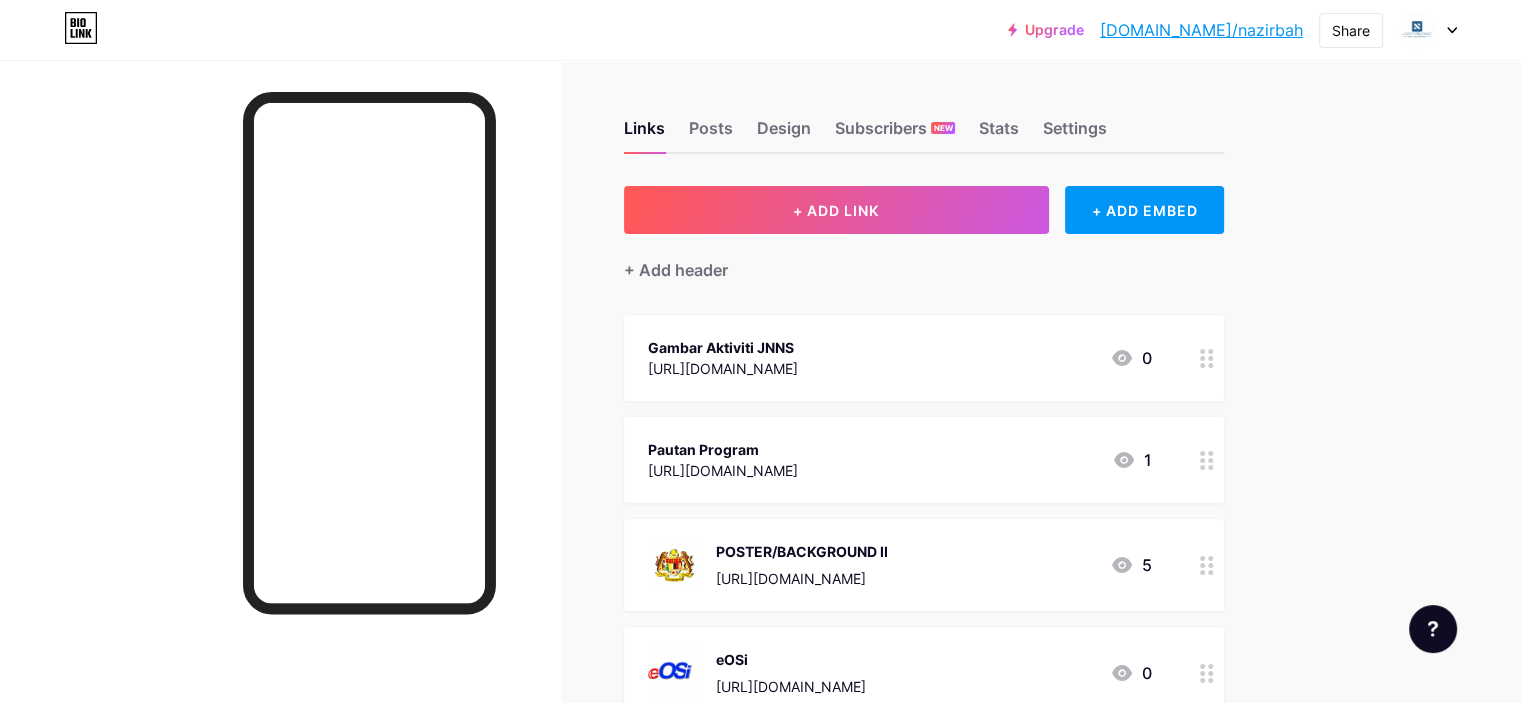 click at bounding box center (1207, 460) 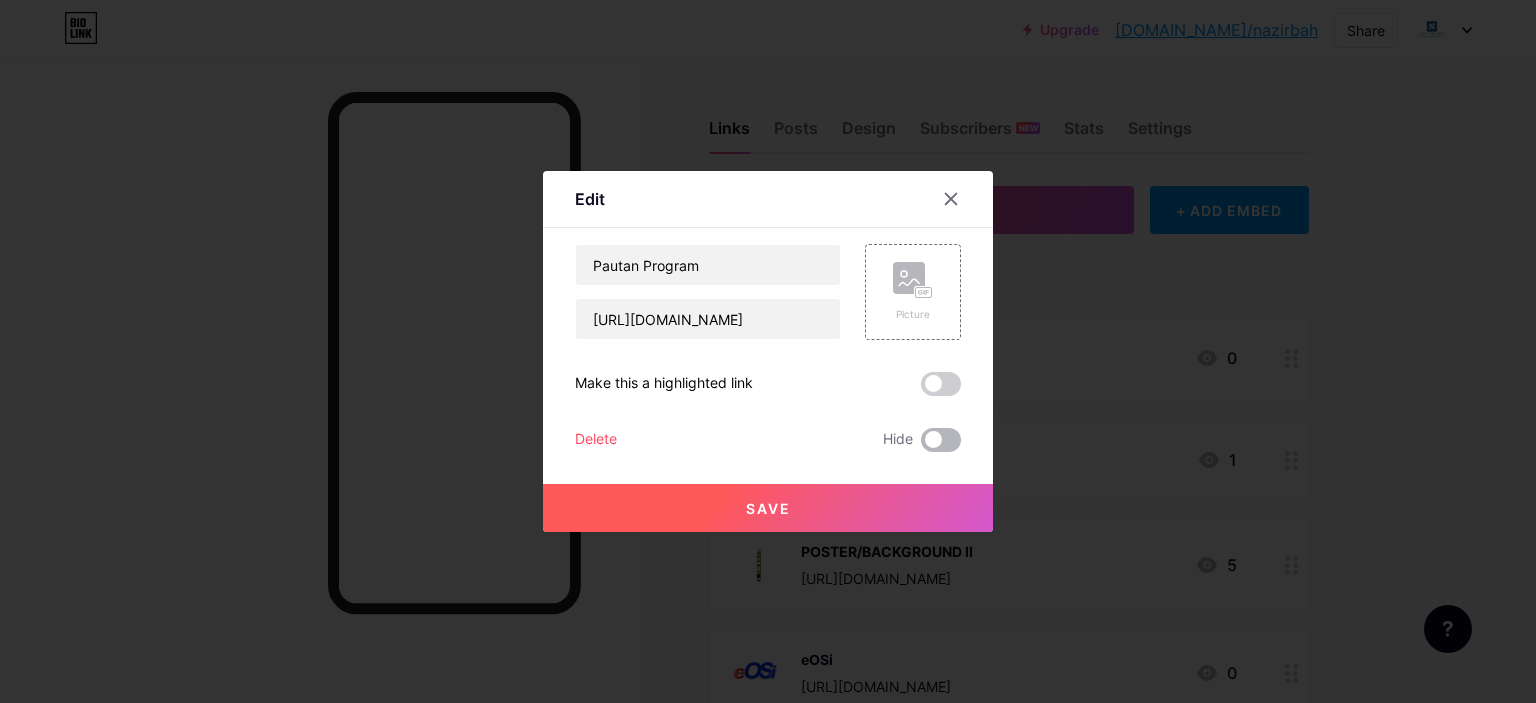 click at bounding box center [941, 440] 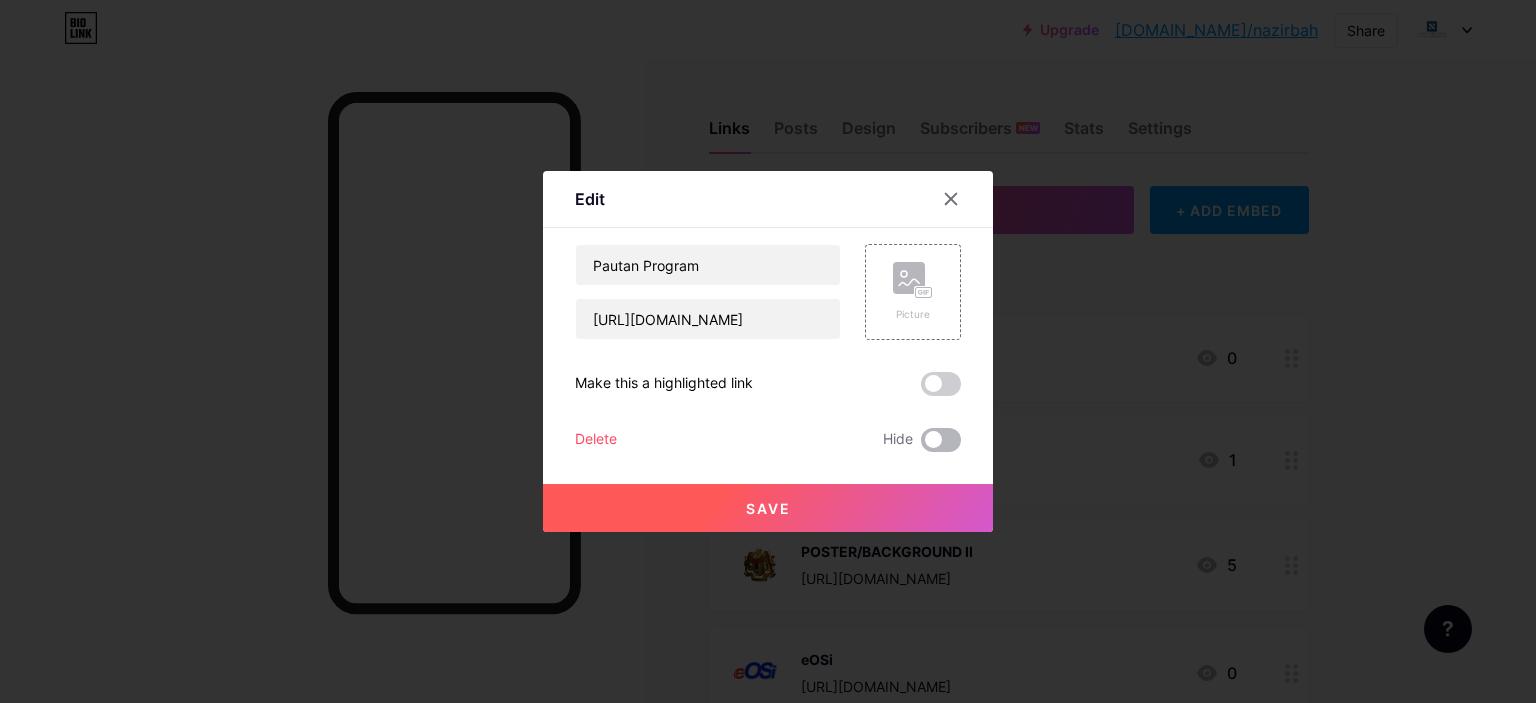 click at bounding box center (921, 445) 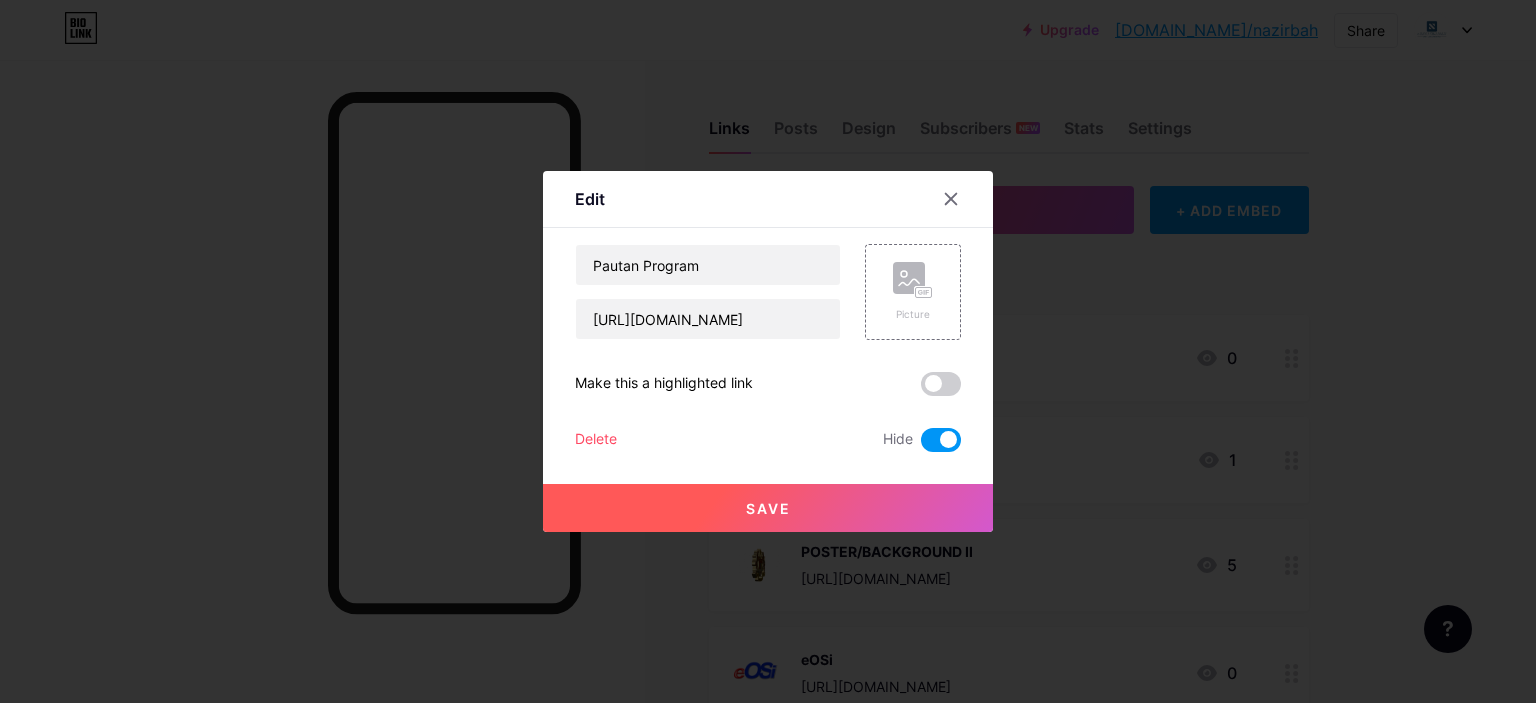 click on "Save" at bounding box center (768, 508) 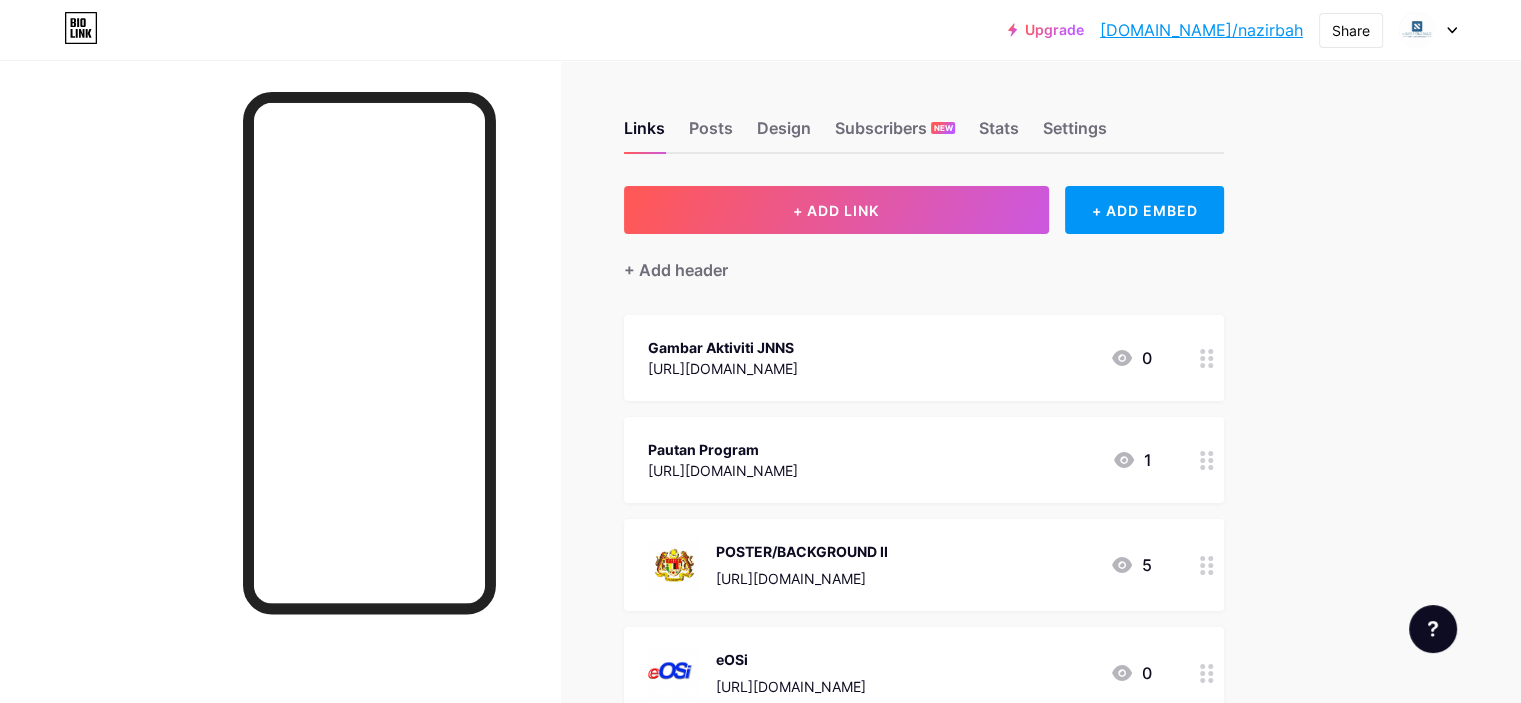 click 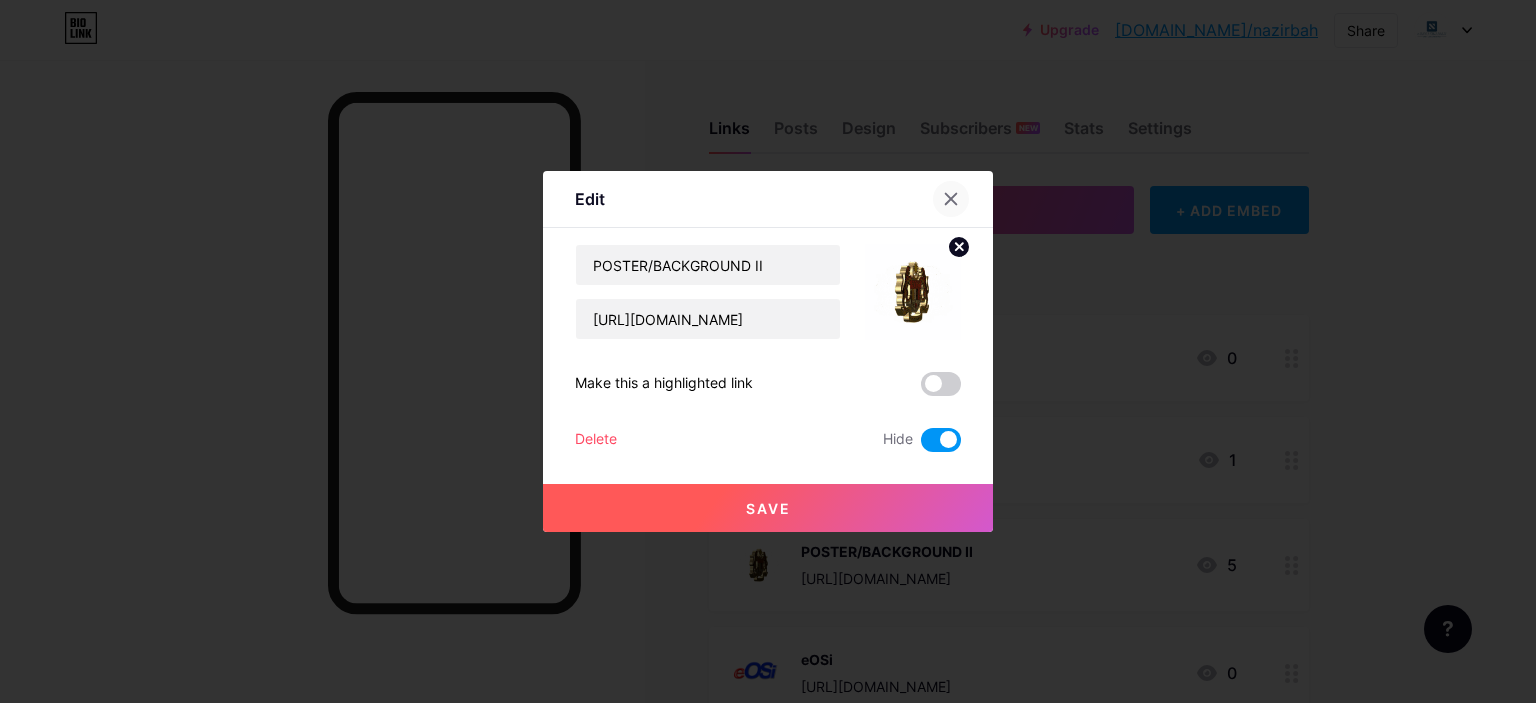 click 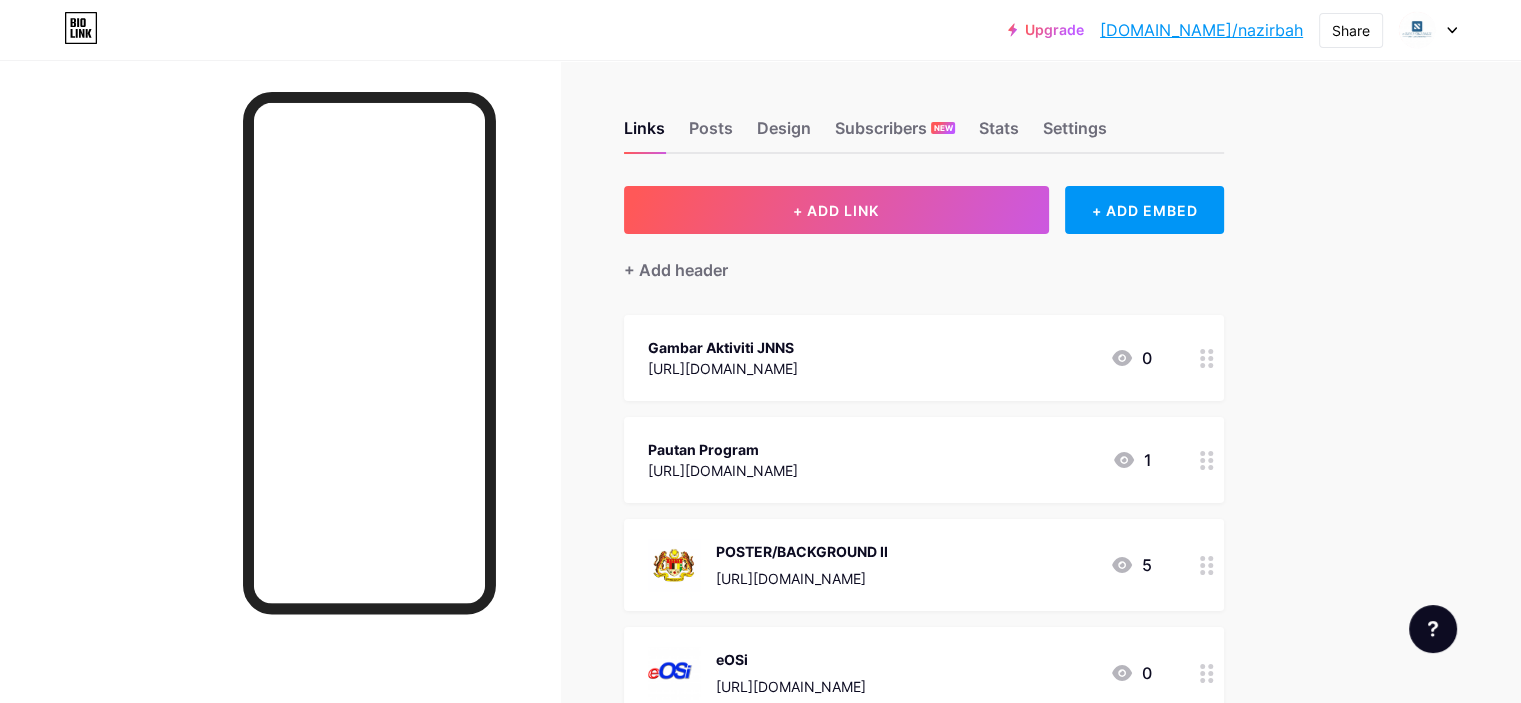 click on "[DOMAIN_NAME]/nazirbah" at bounding box center (1201, 30) 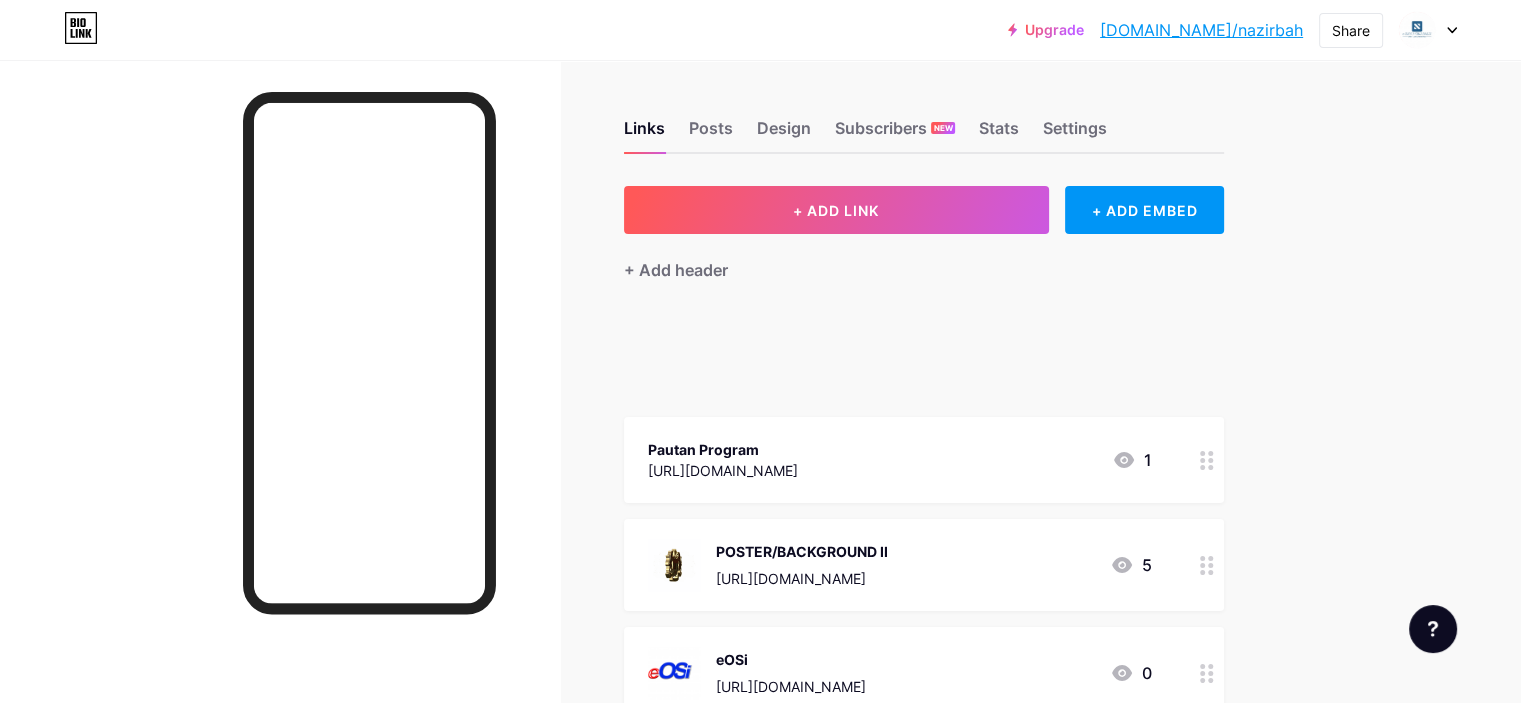 type 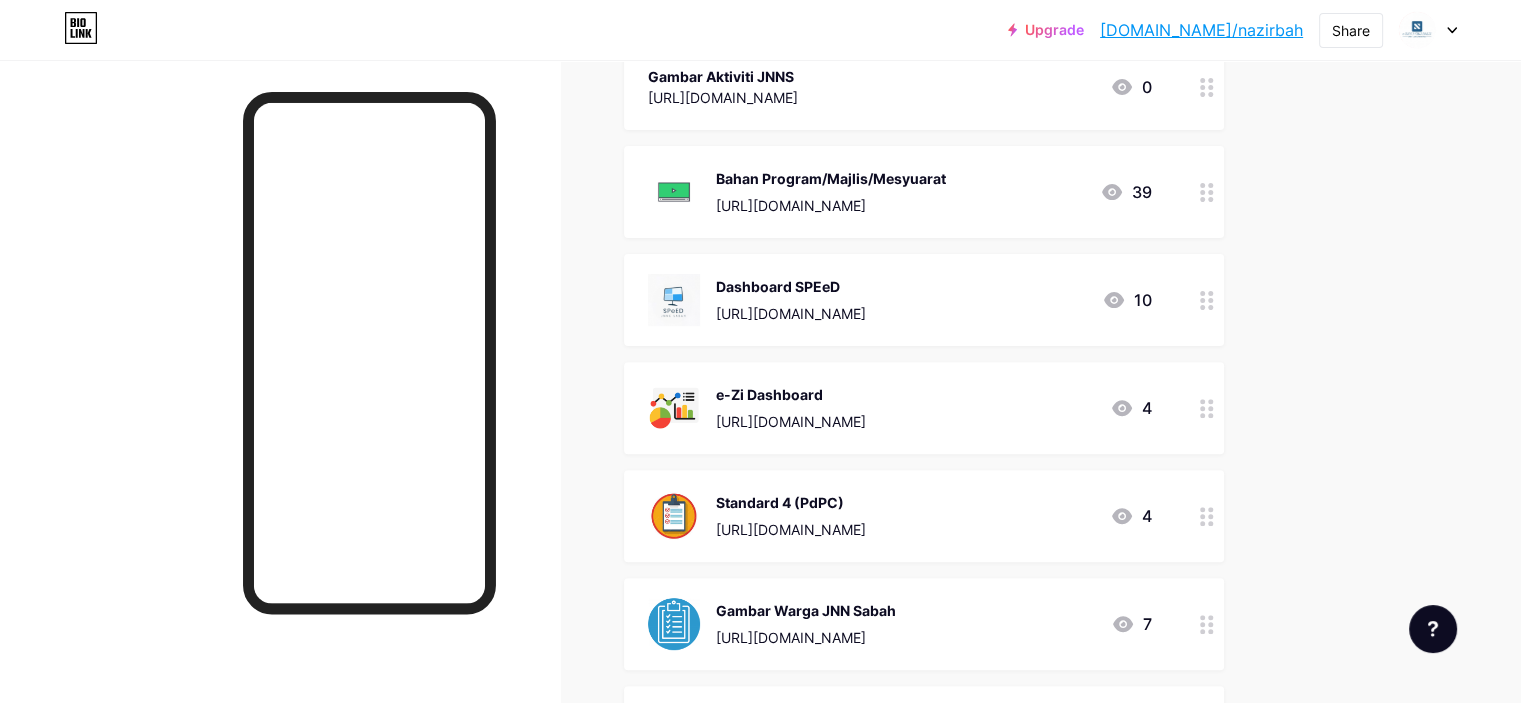 scroll, scrollTop: 600, scrollLeft: 0, axis: vertical 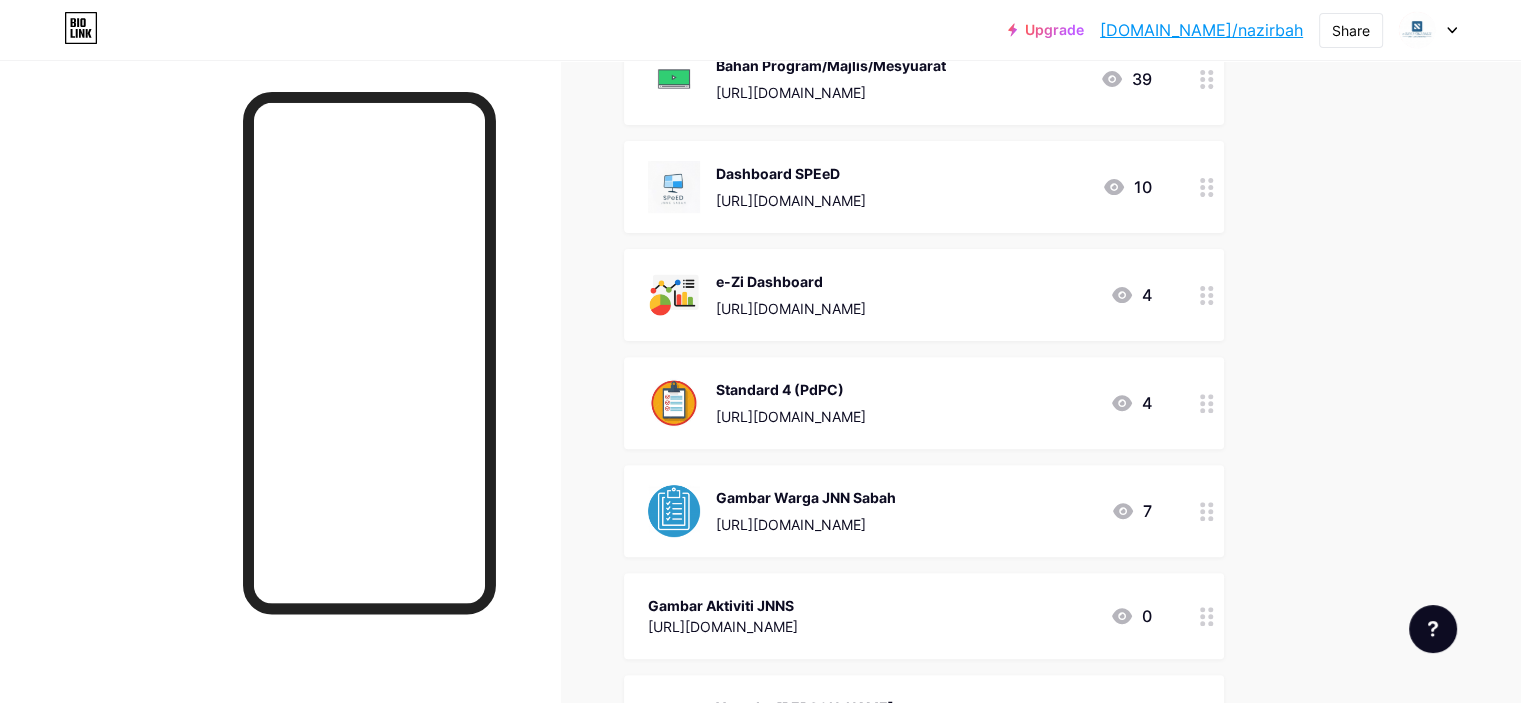 click on "Upgrade   [DOMAIN_NAME]/nazirb...   [DOMAIN_NAME]/nazirbah   Share               Switch accounts     e-BAYU KINABALU   [DOMAIN_NAME]/nazirbah       + Add a new page        Account settings   Logout   Link Copied
Links
Posts
Design
Subscribers
NEW
Stats
Settings       + ADD LINK     + ADD EMBED
+ Add header
Pautan Program
[URL][DOMAIN_NAME]
1
POSTER/BACKGROUND II
[URL][DOMAIN_NAME]
5
eOSi
[URL][DOMAIN_NAME]
0
Bahan Program/Majlis/Mesyuarat
[URL][DOMAIN_NAME]
39" at bounding box center [760, 368] 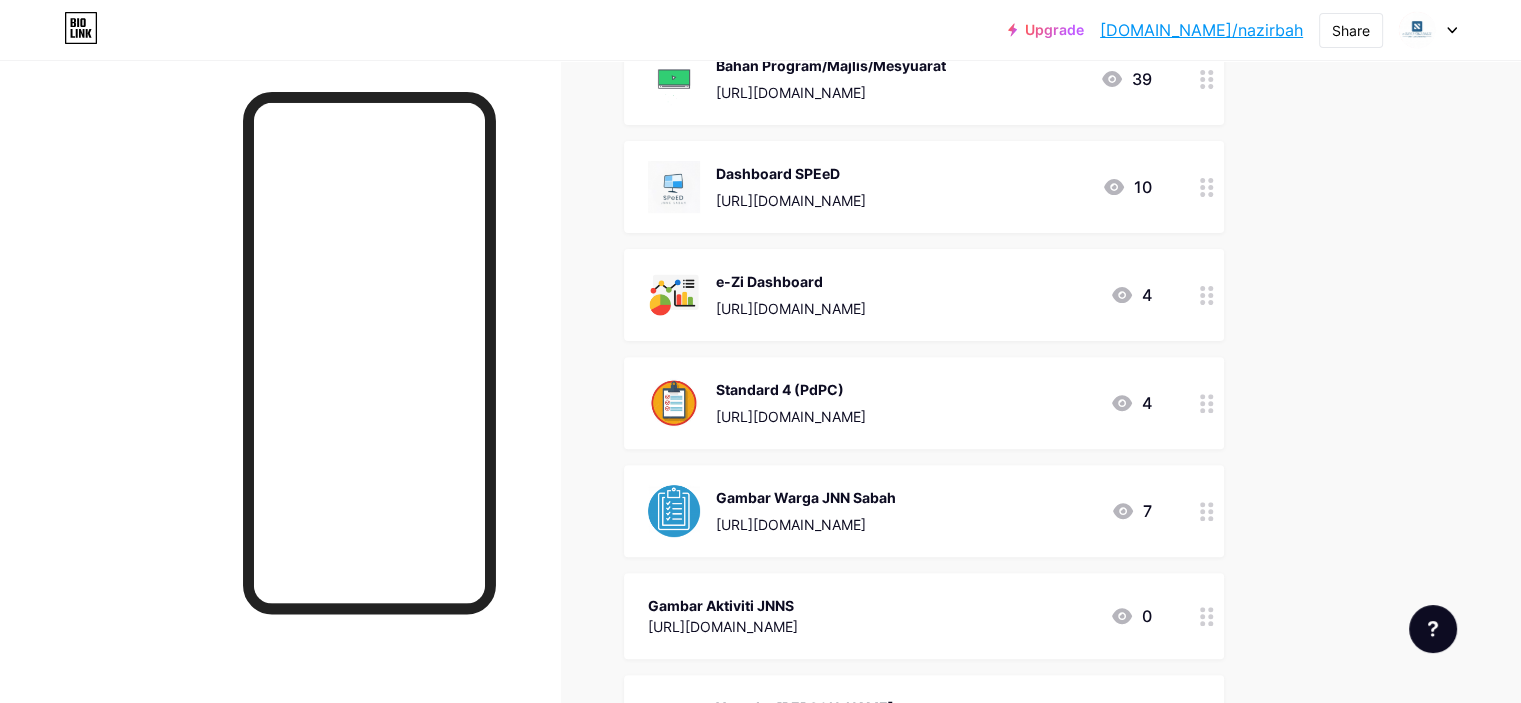 click on "[DOMAIN_NAME]/nazirbah" at bounding box center (1201, 30) 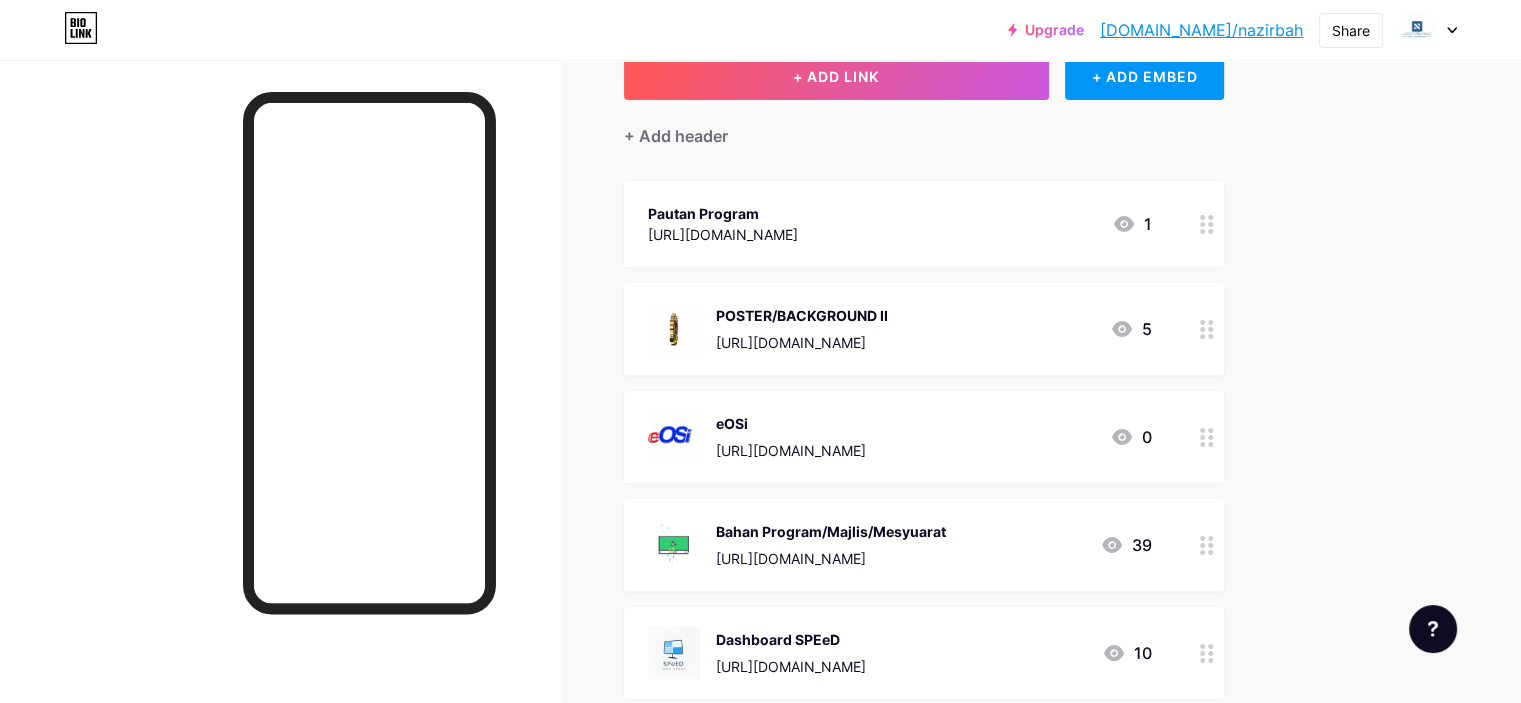 scroll, scrollTop: 100, scrollLeft: 0, axis: vertical 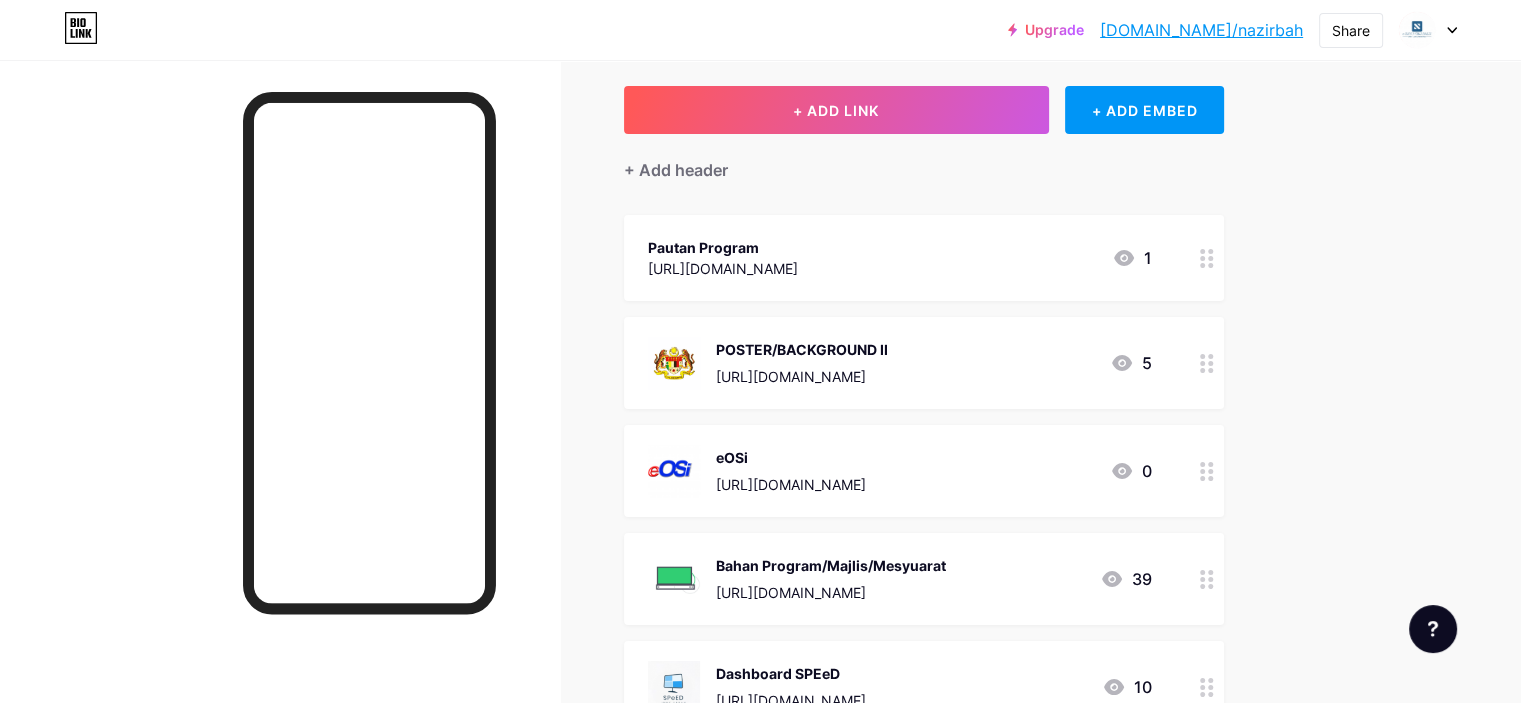 click 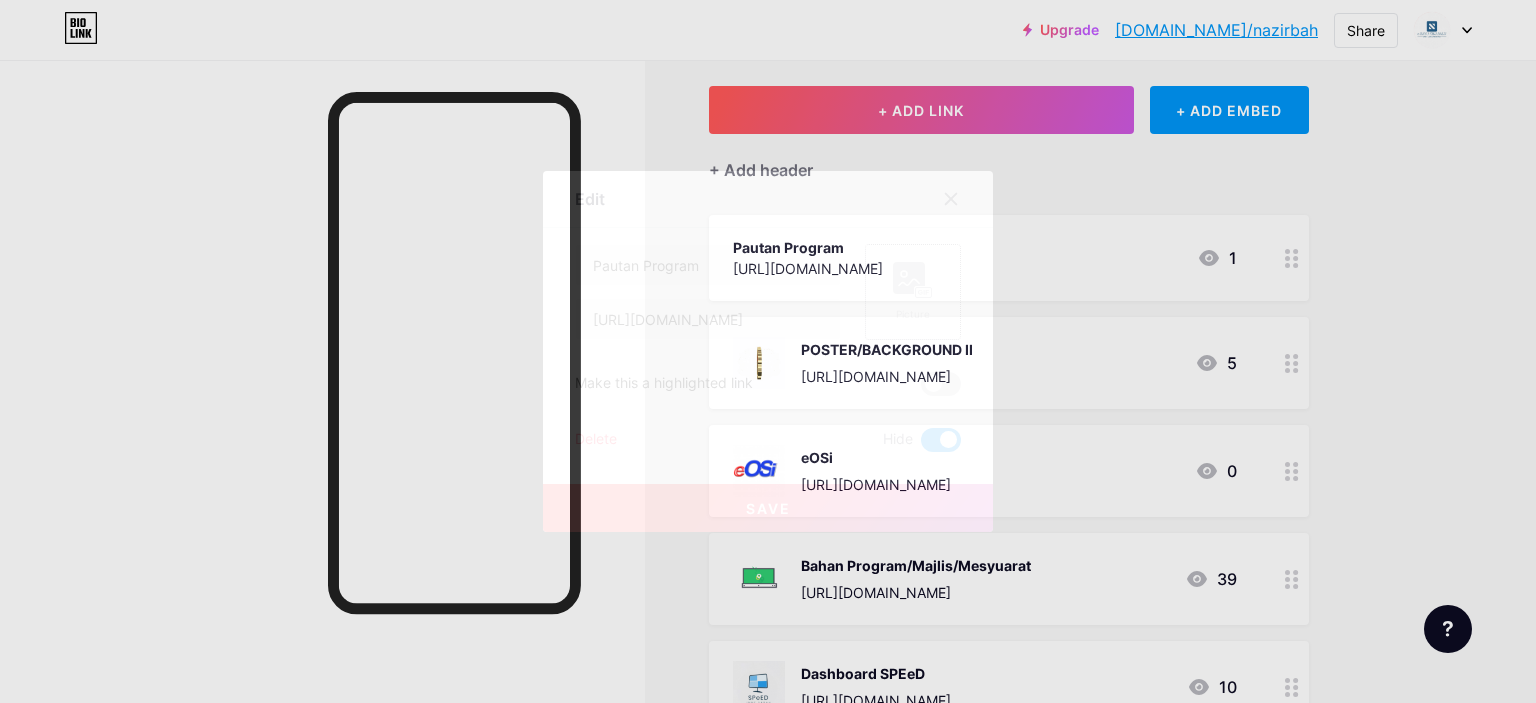 click on "Picture" at bounding box center (913, 314) 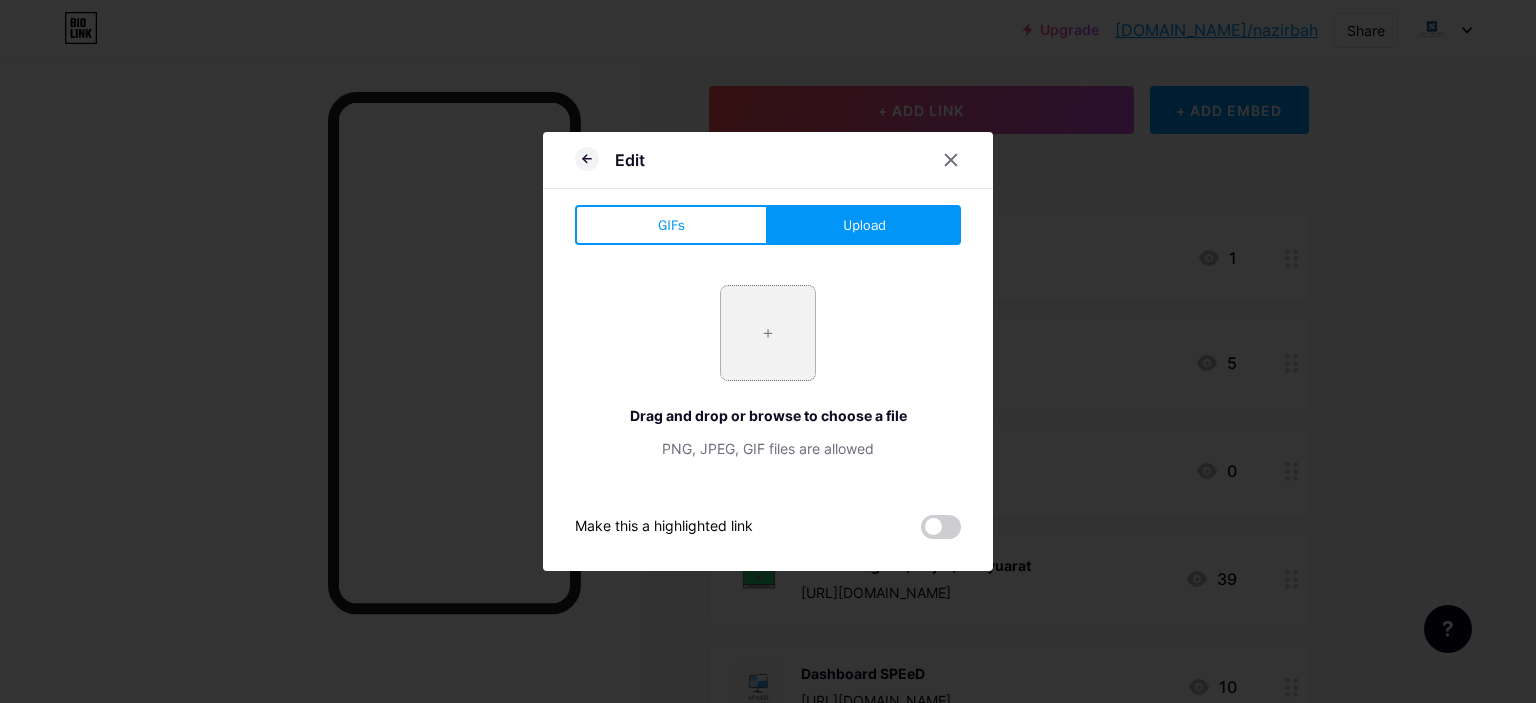 click at bounding box center [768, 333] 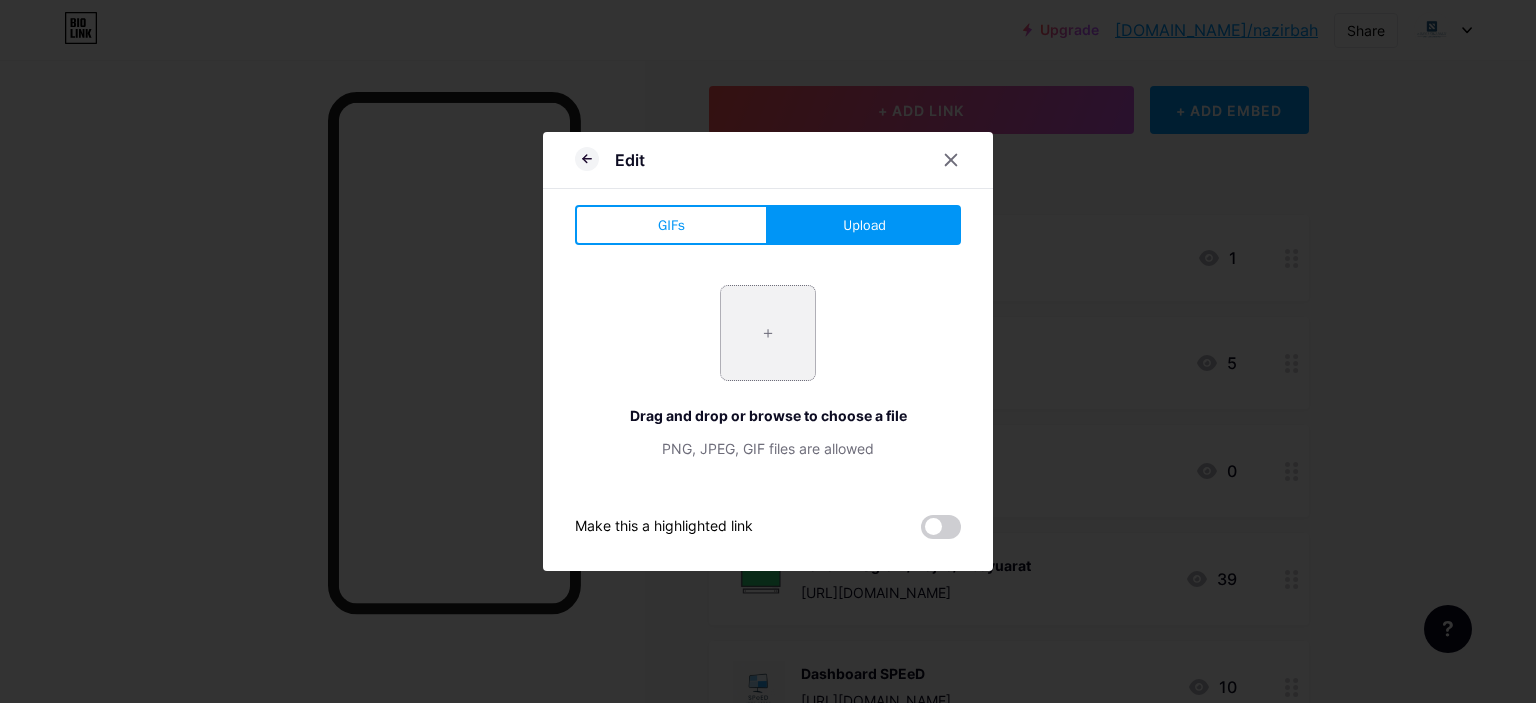 type on "C:\fakepath\gambar.gif" 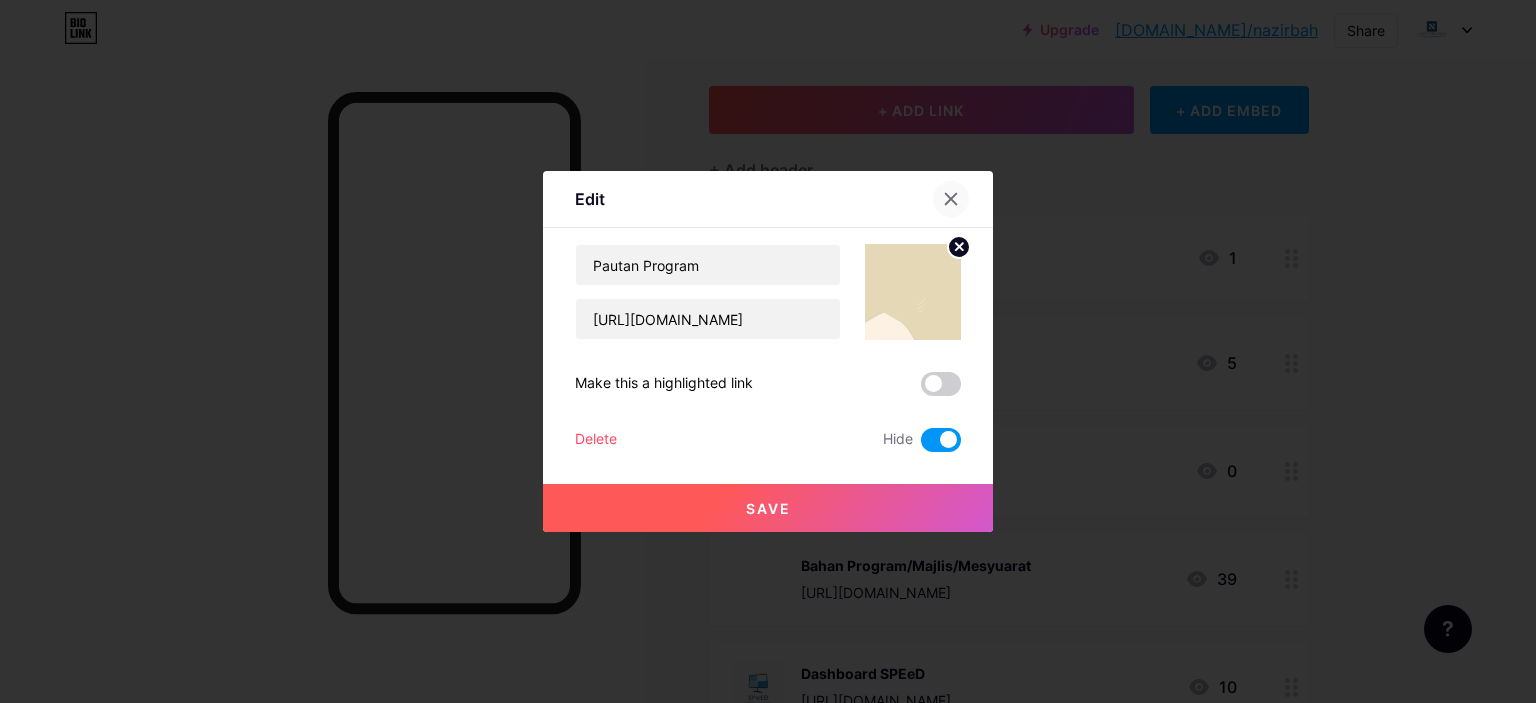 click 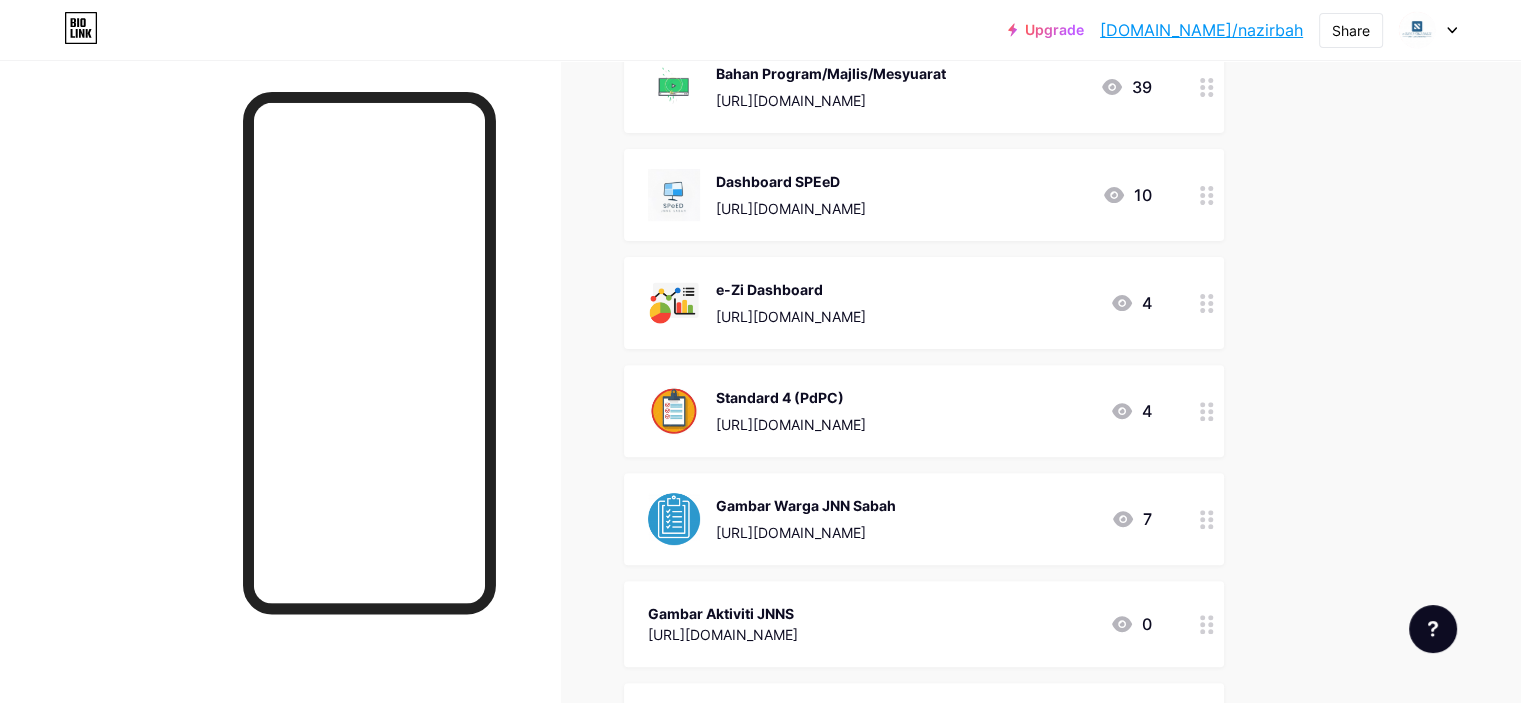 scroll, scrollTop: 1000, scrollLeft: 0, axis: vertical 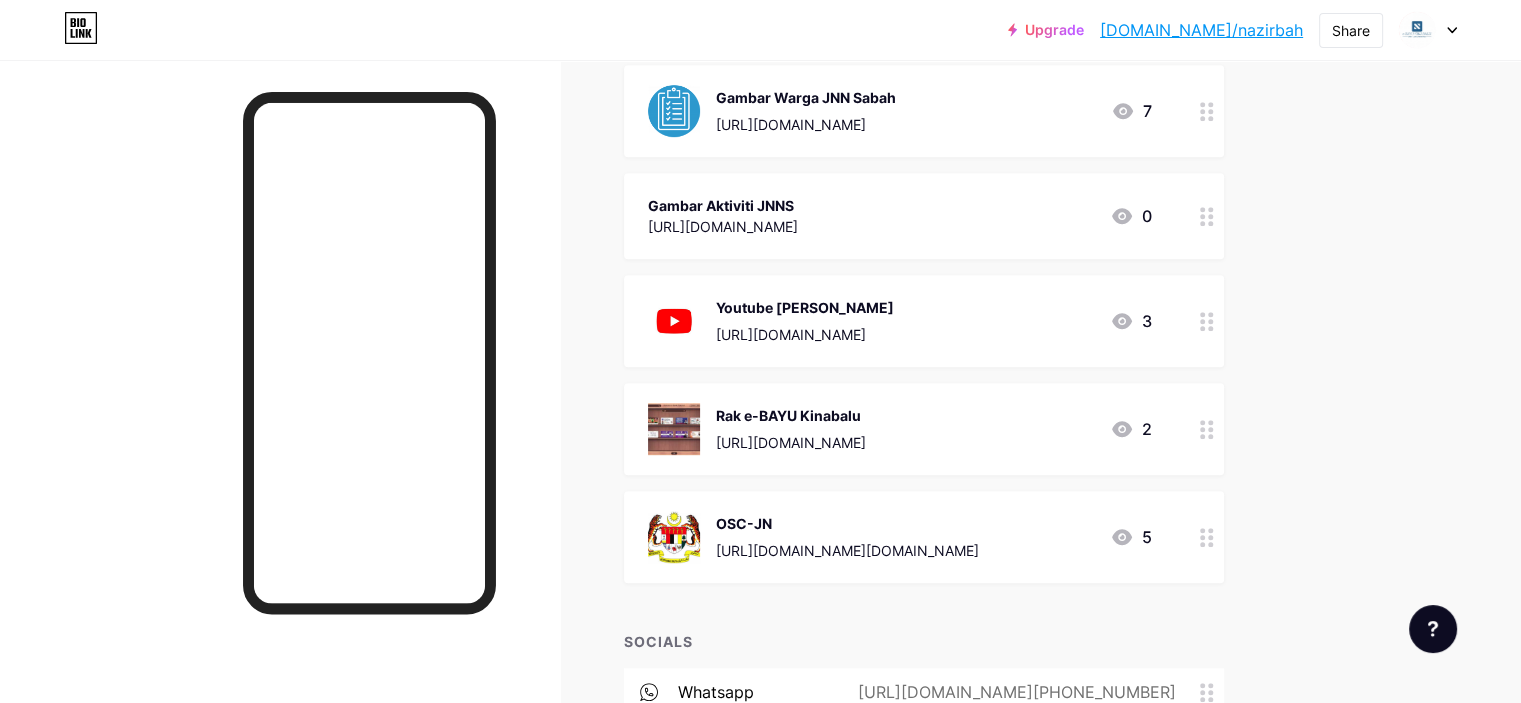 click 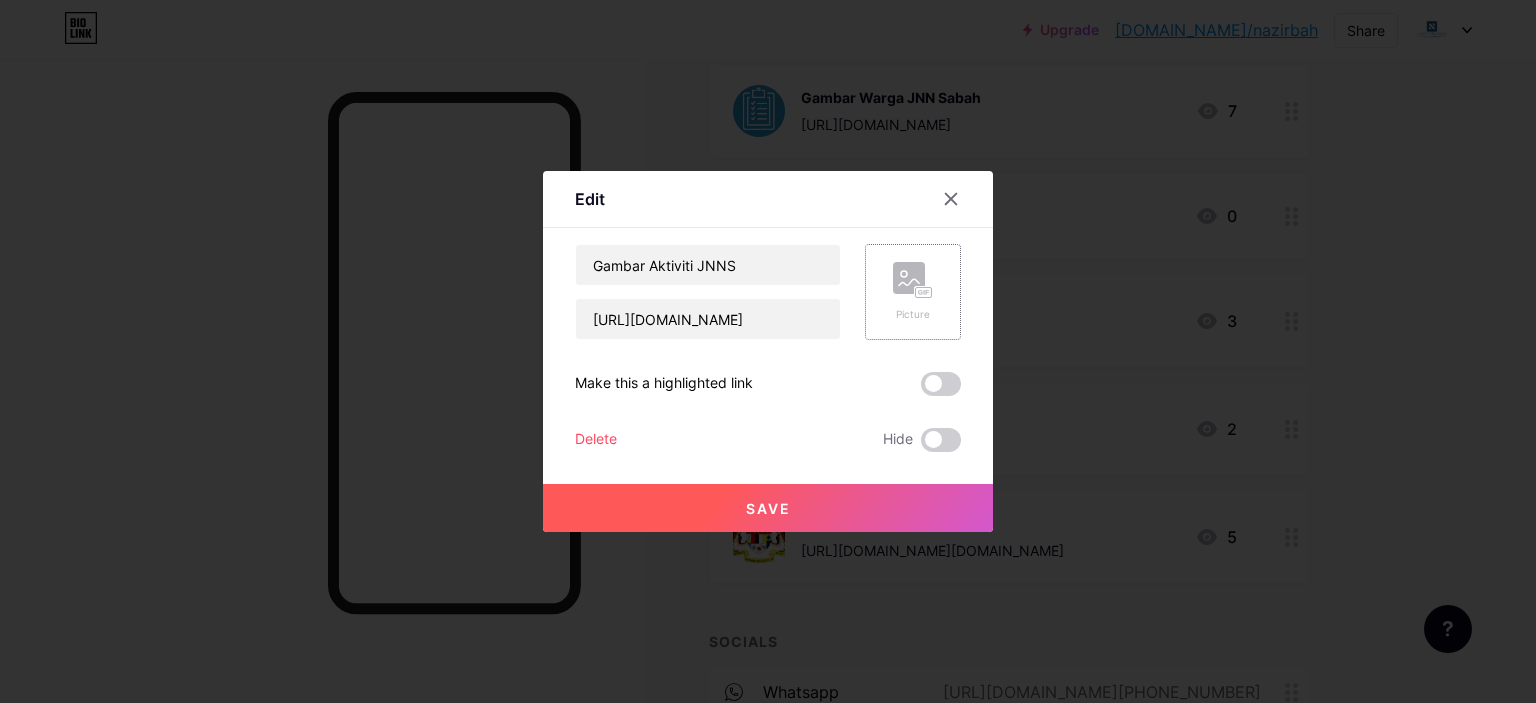 click 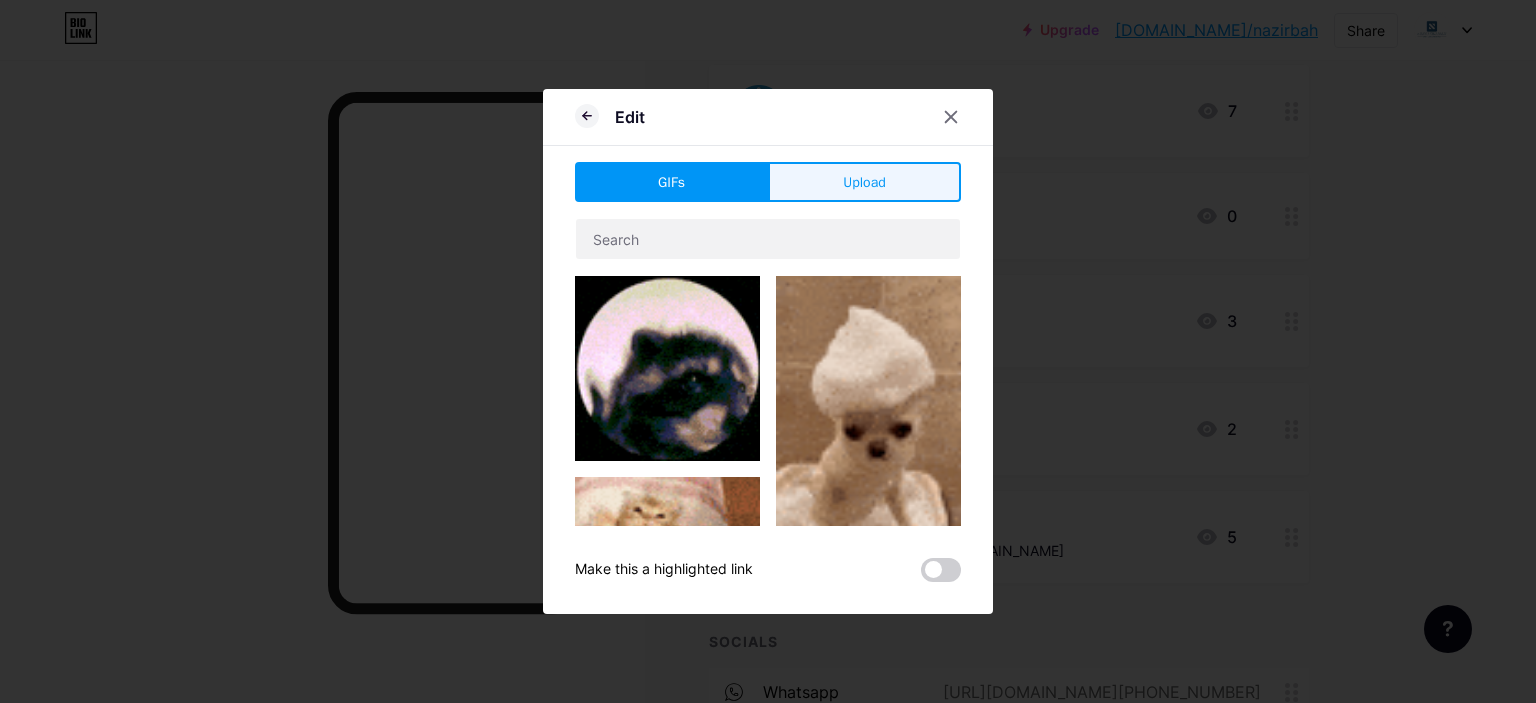 click on "Upload" at bounding box center (864, 182) 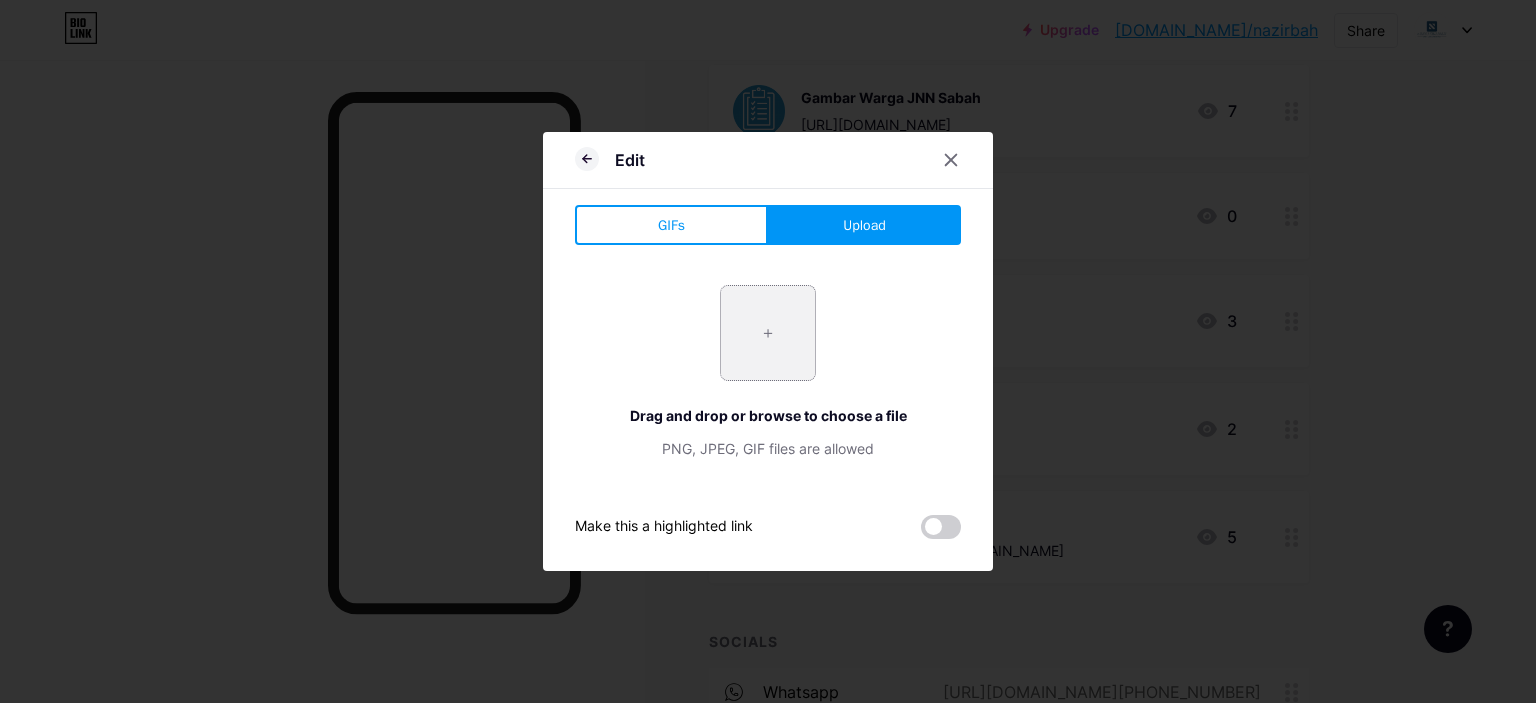 click at bounding box center (768, 333) 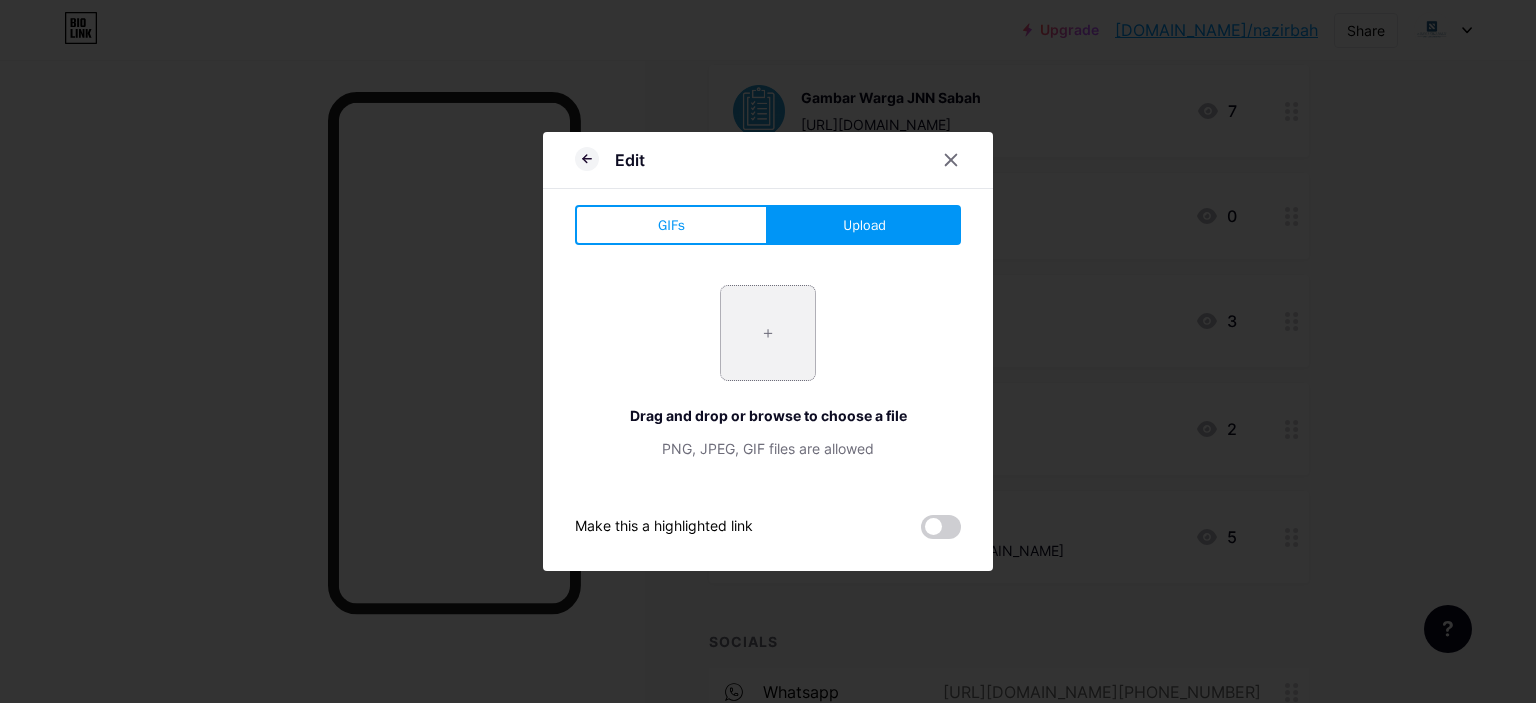 type on "C:\fakepath\gambar.gif" 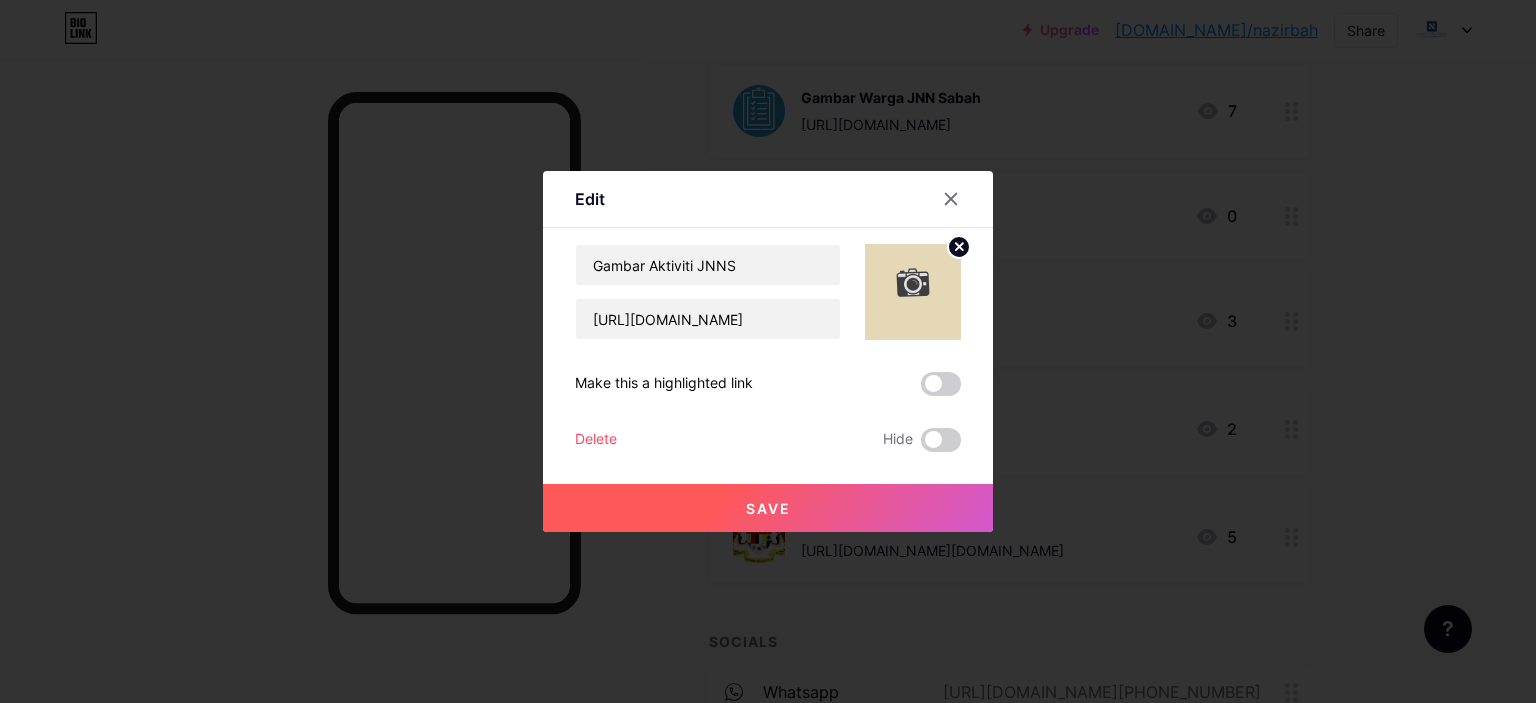 click on "Save" at bounding box center [768, 508] 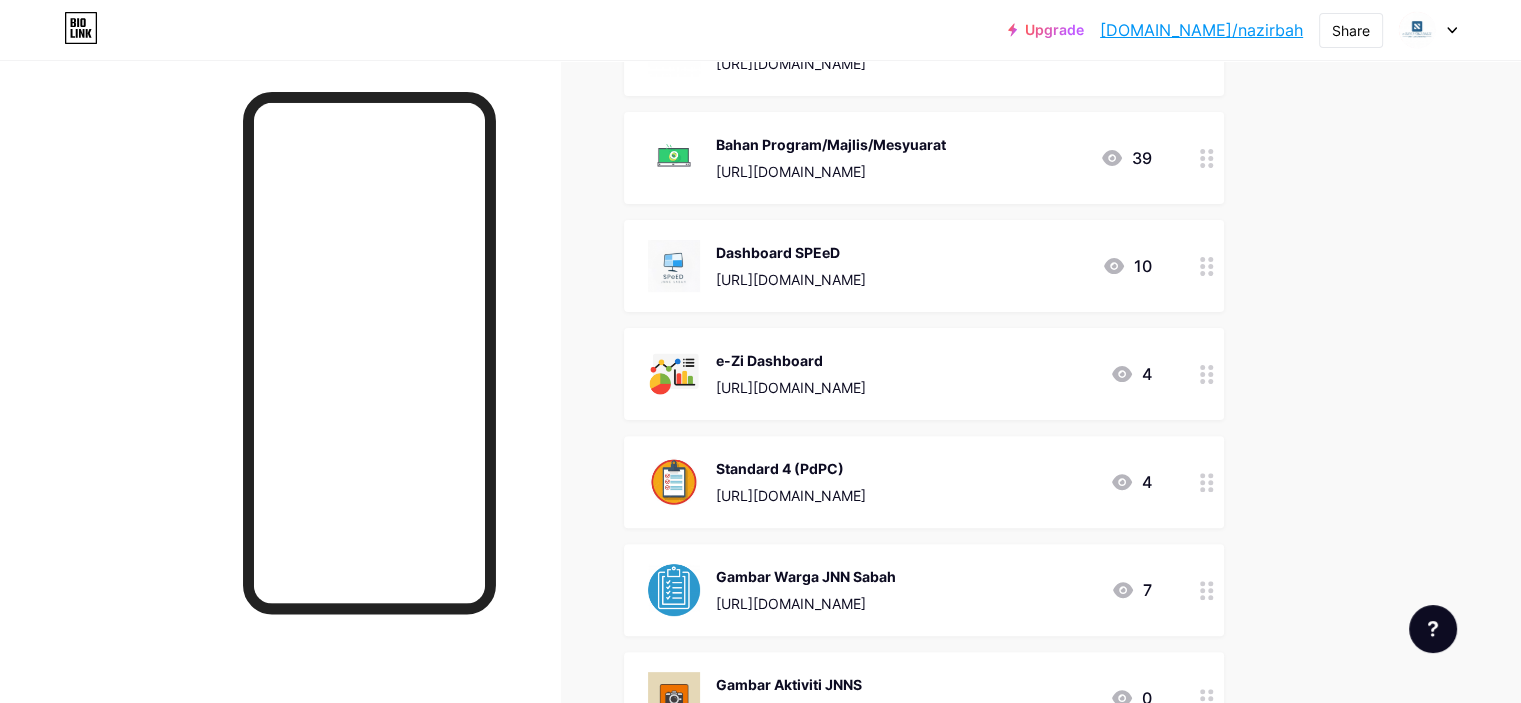scroll, scrollTop: 500, scrollLeft: 0, axis: vertical 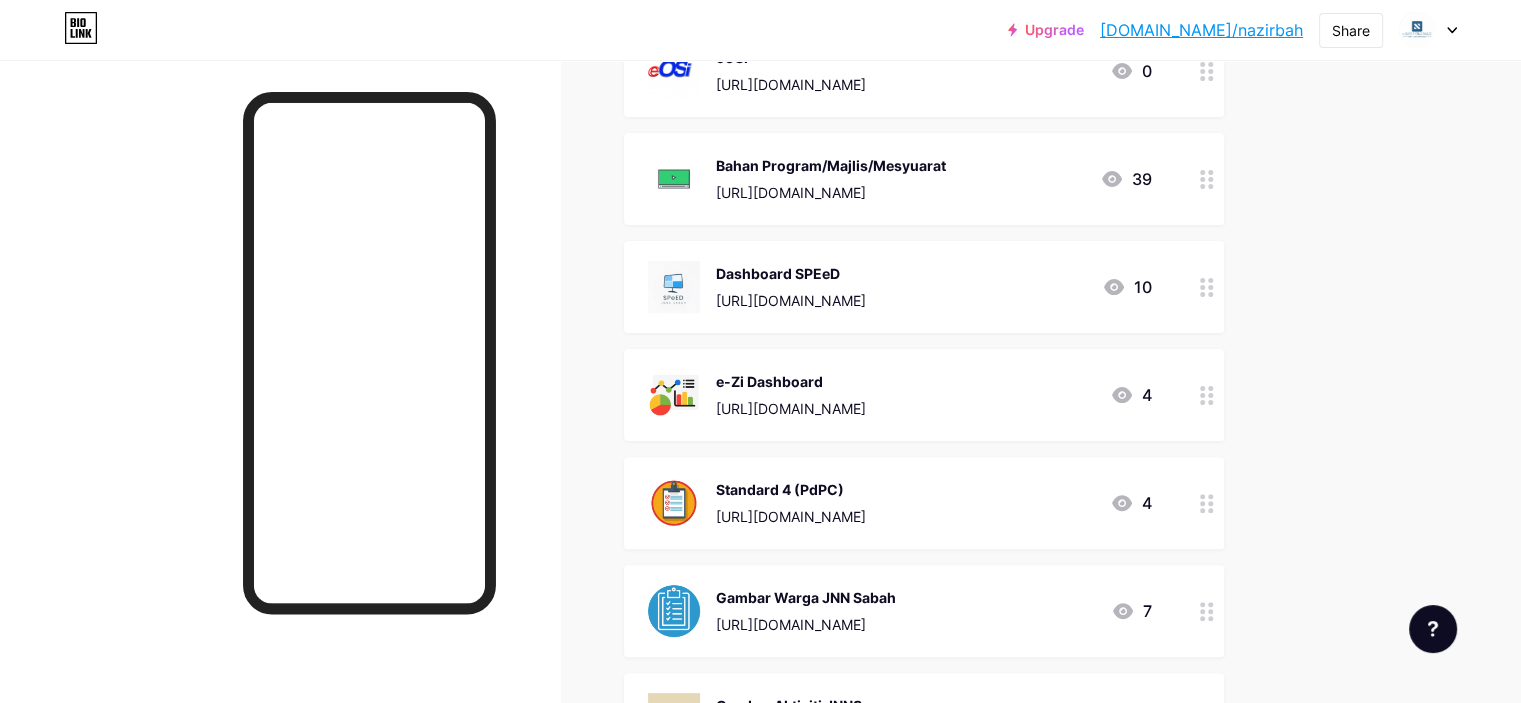 click on "[DOMAIN_NAME]/nazirbah" at bounding box center [1201, 30] 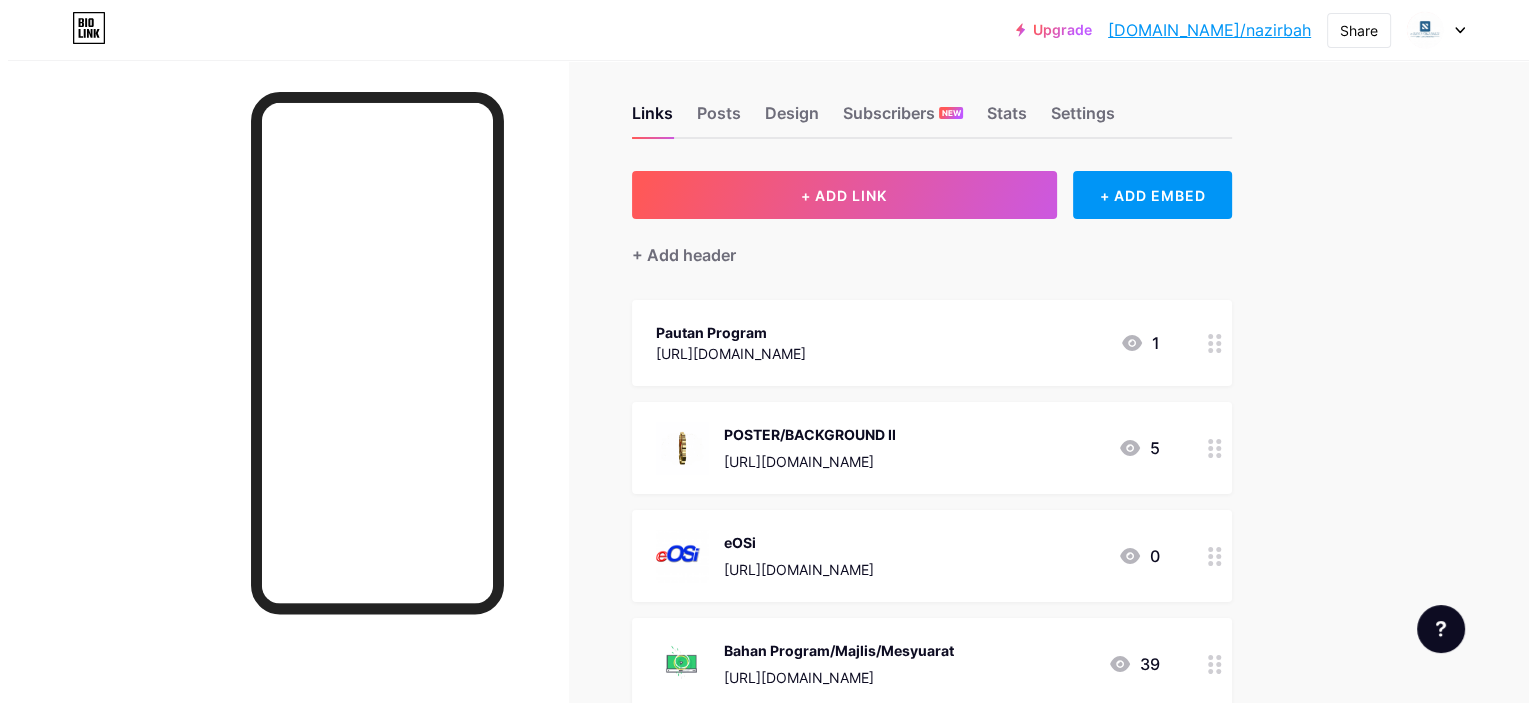 scroll, scrollTop: 0, scrollLeft: 0, axis: both 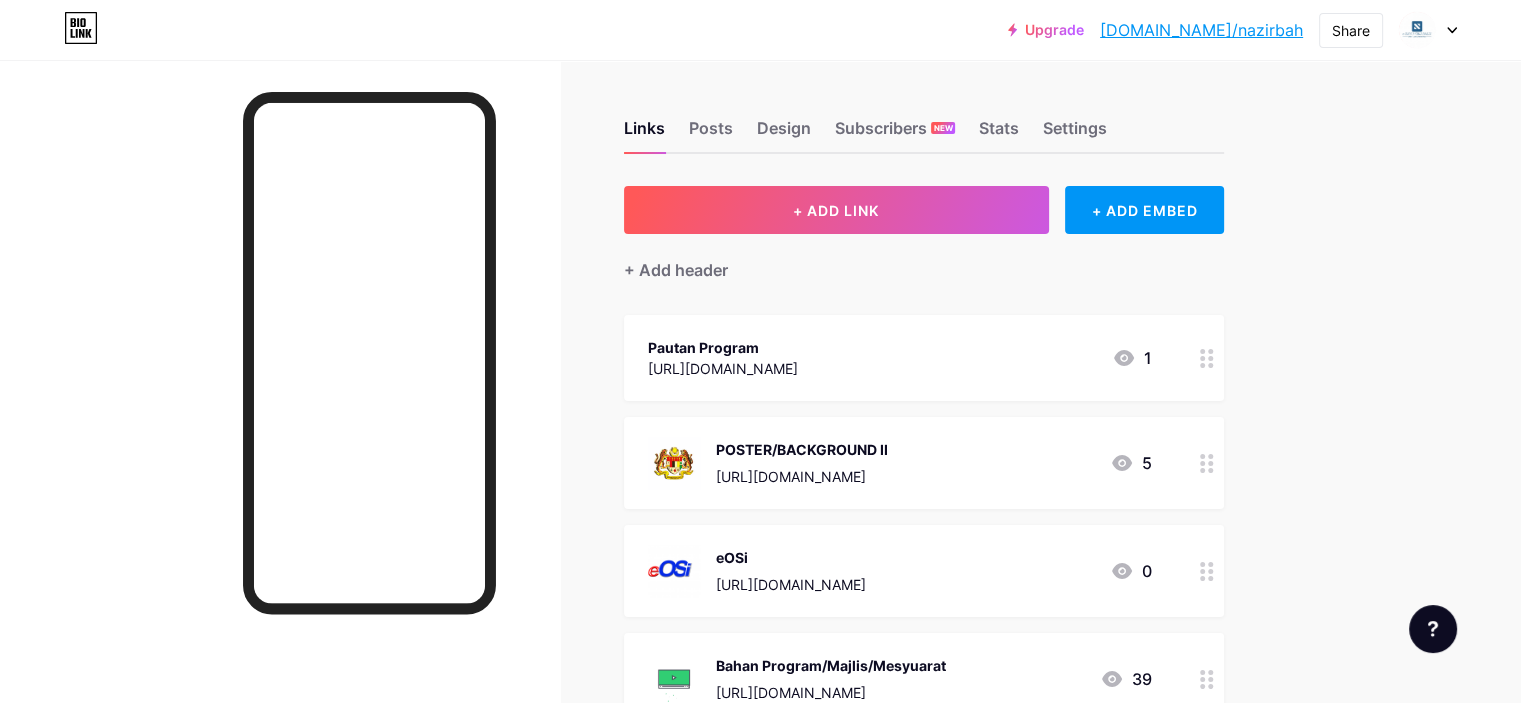 click 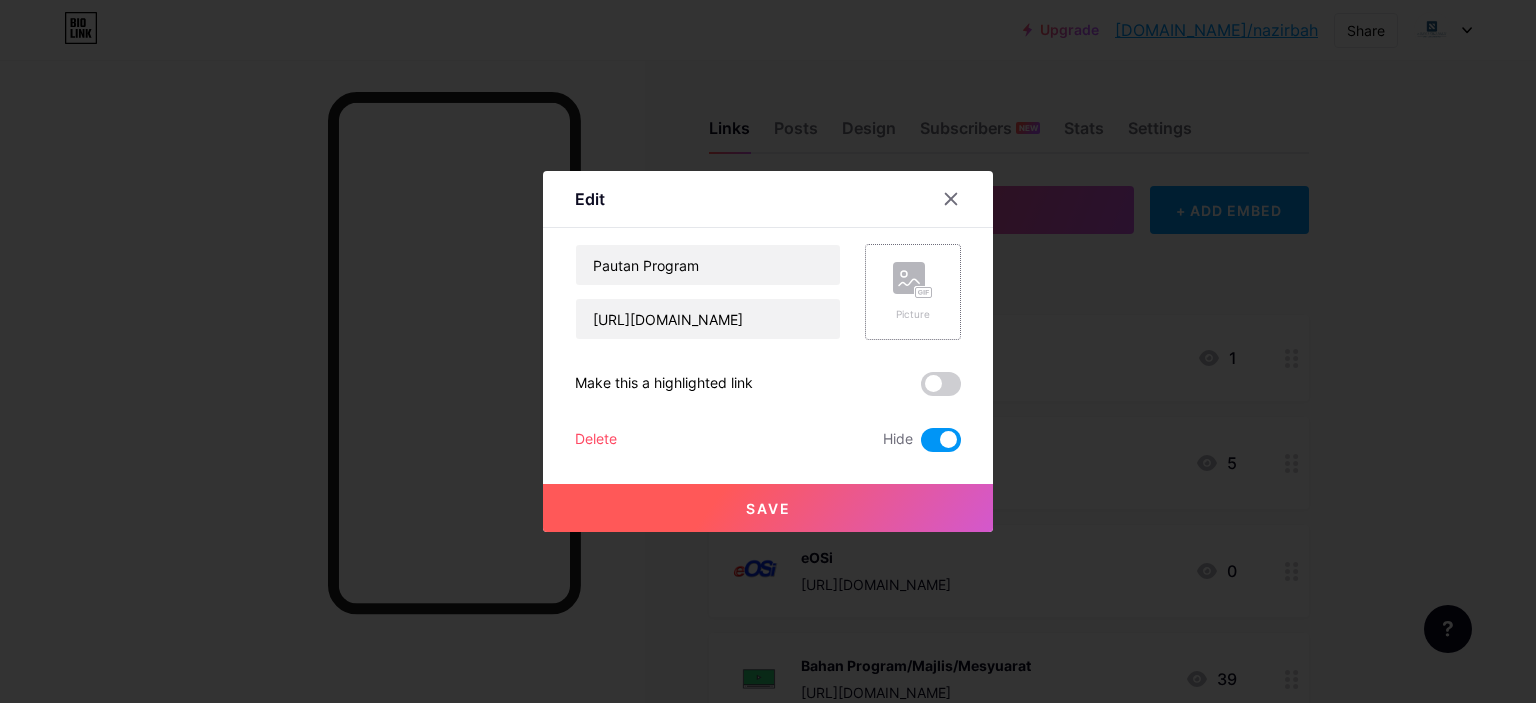click on "Picture" at bounding box center [913, 292] 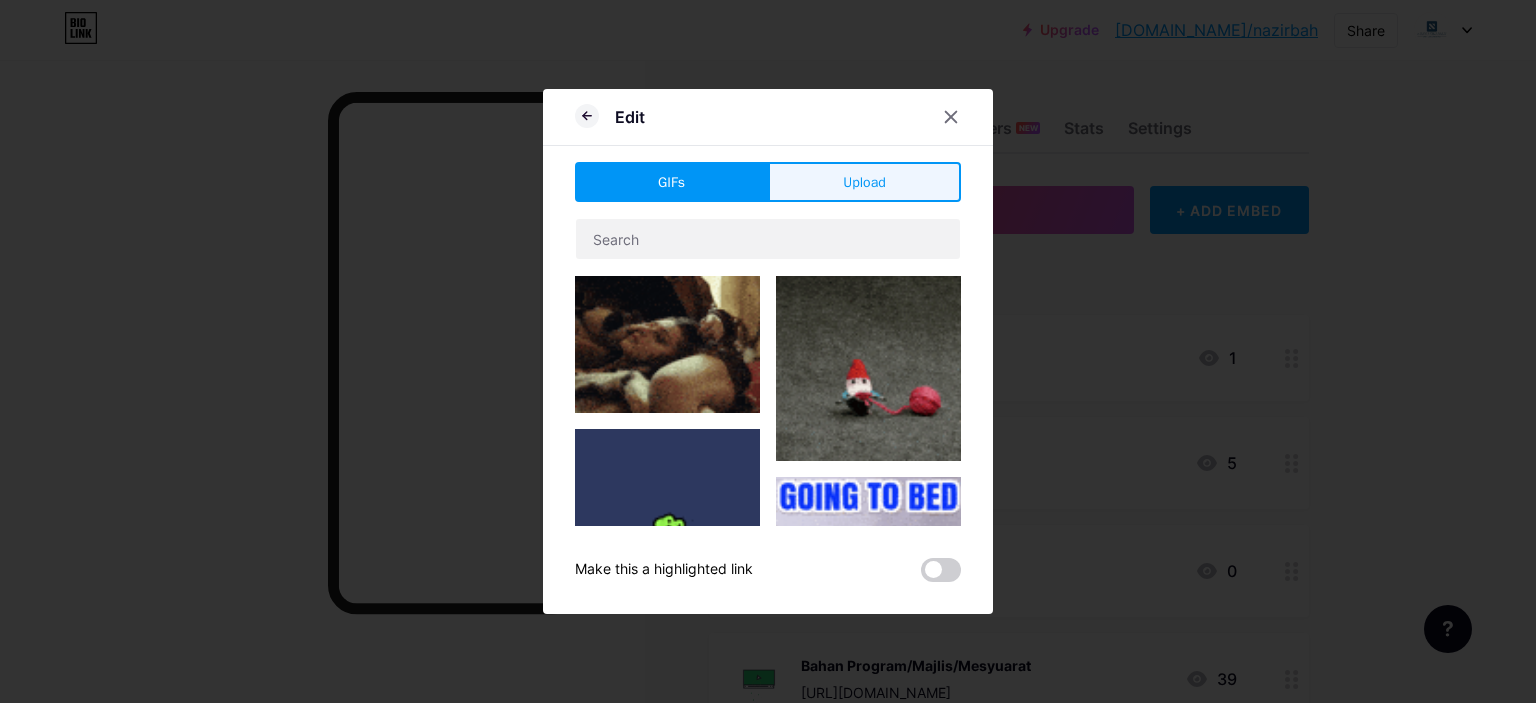 click on "Upload" at bounding box center (864, 182) 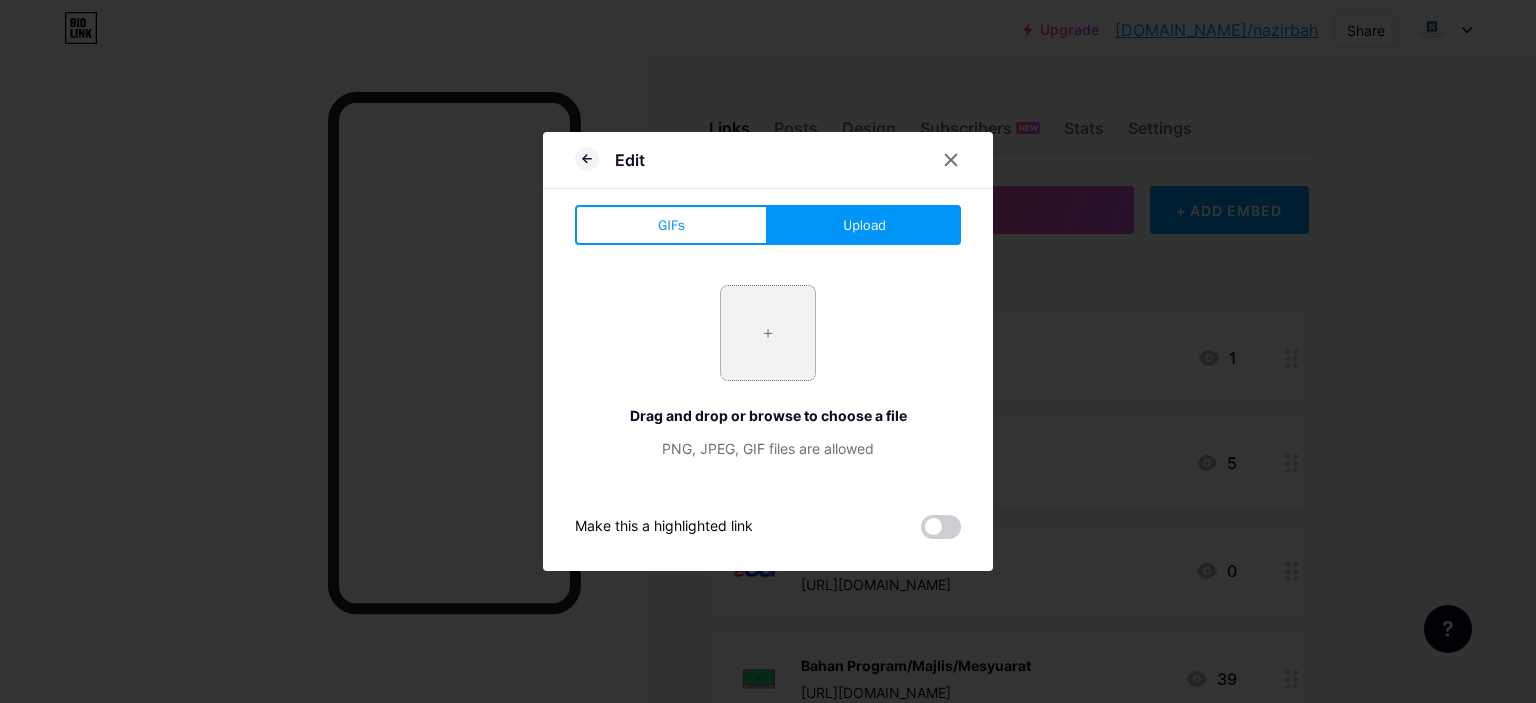 click at bounding box center [768, 333] 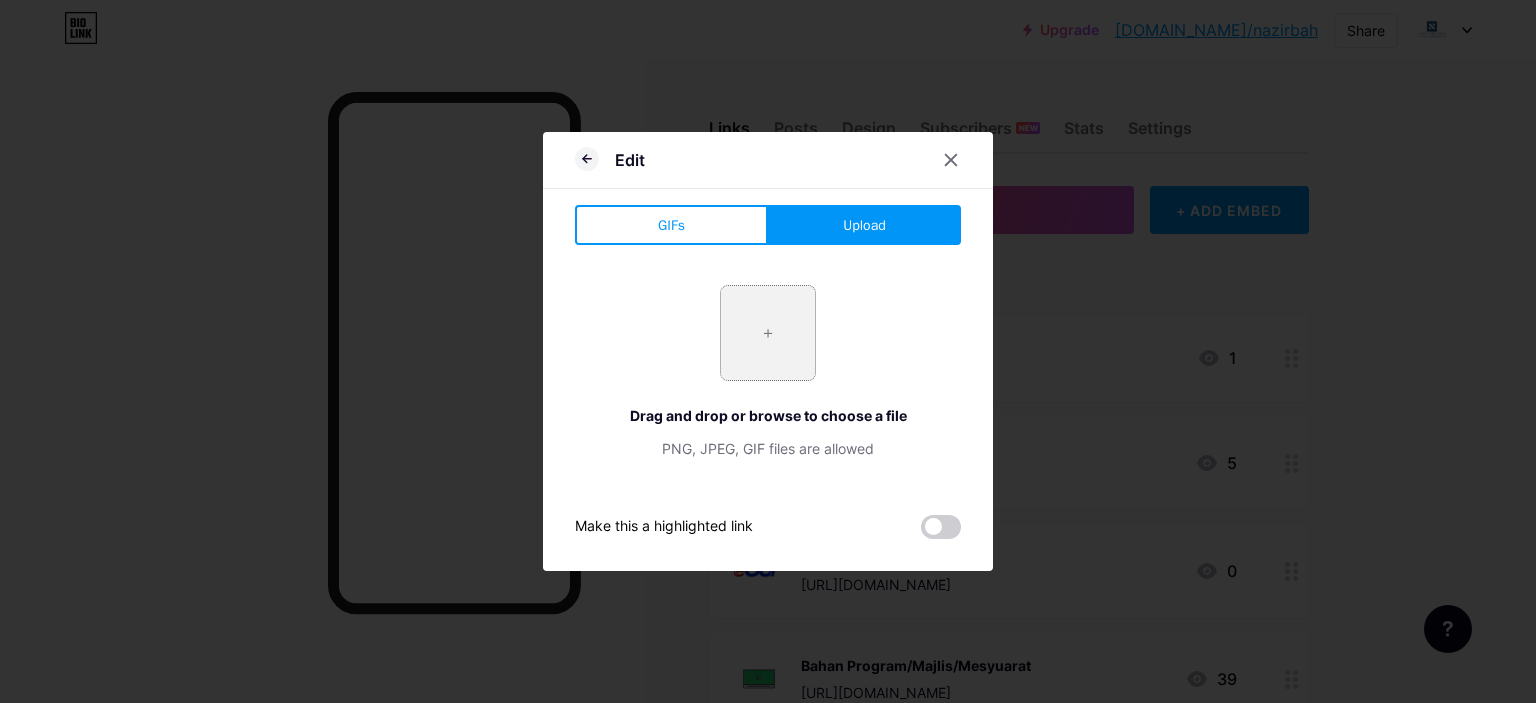 type on "C:\fakepath\gm.gif" 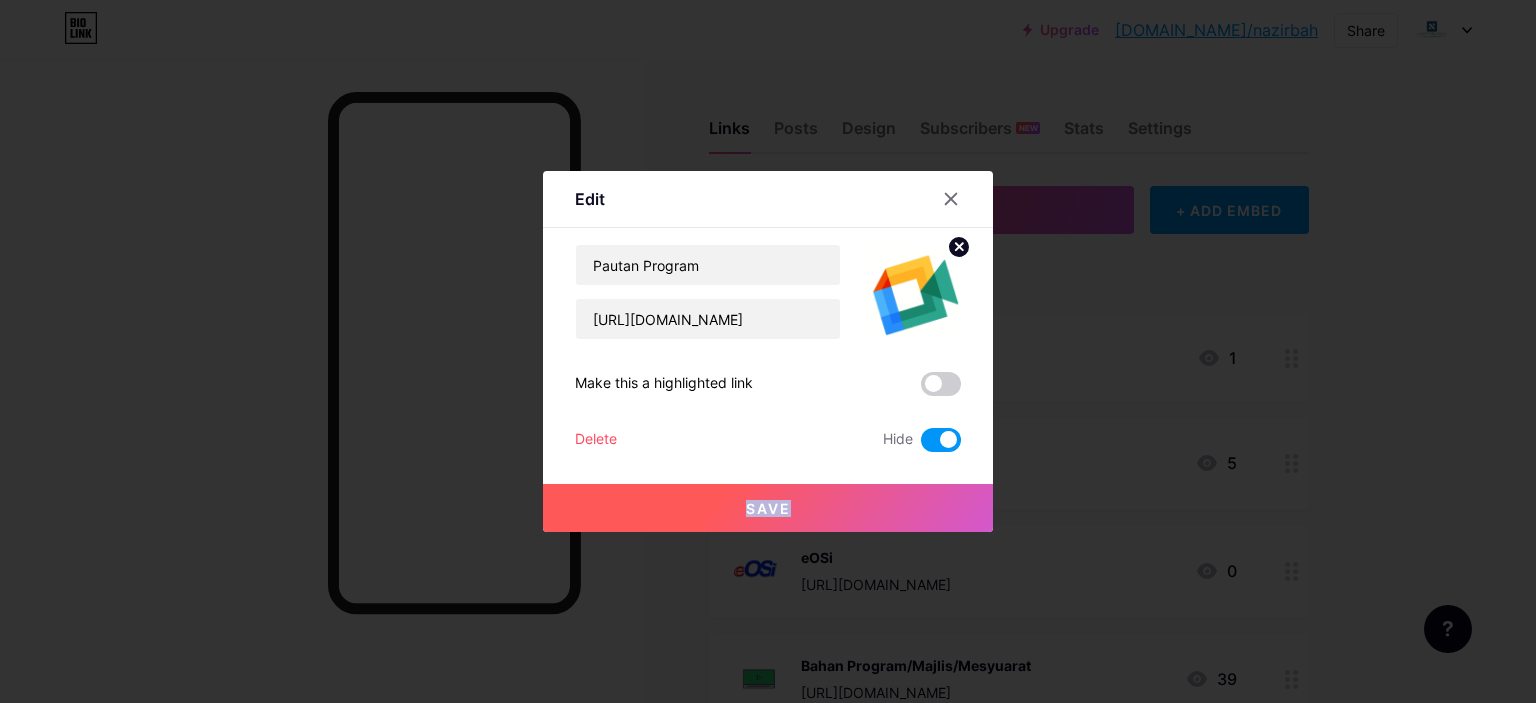 drag, startPoint x: 934, startPoint y: 440, endPoint x: 943, endPoint y: 475, distance: 36.138622 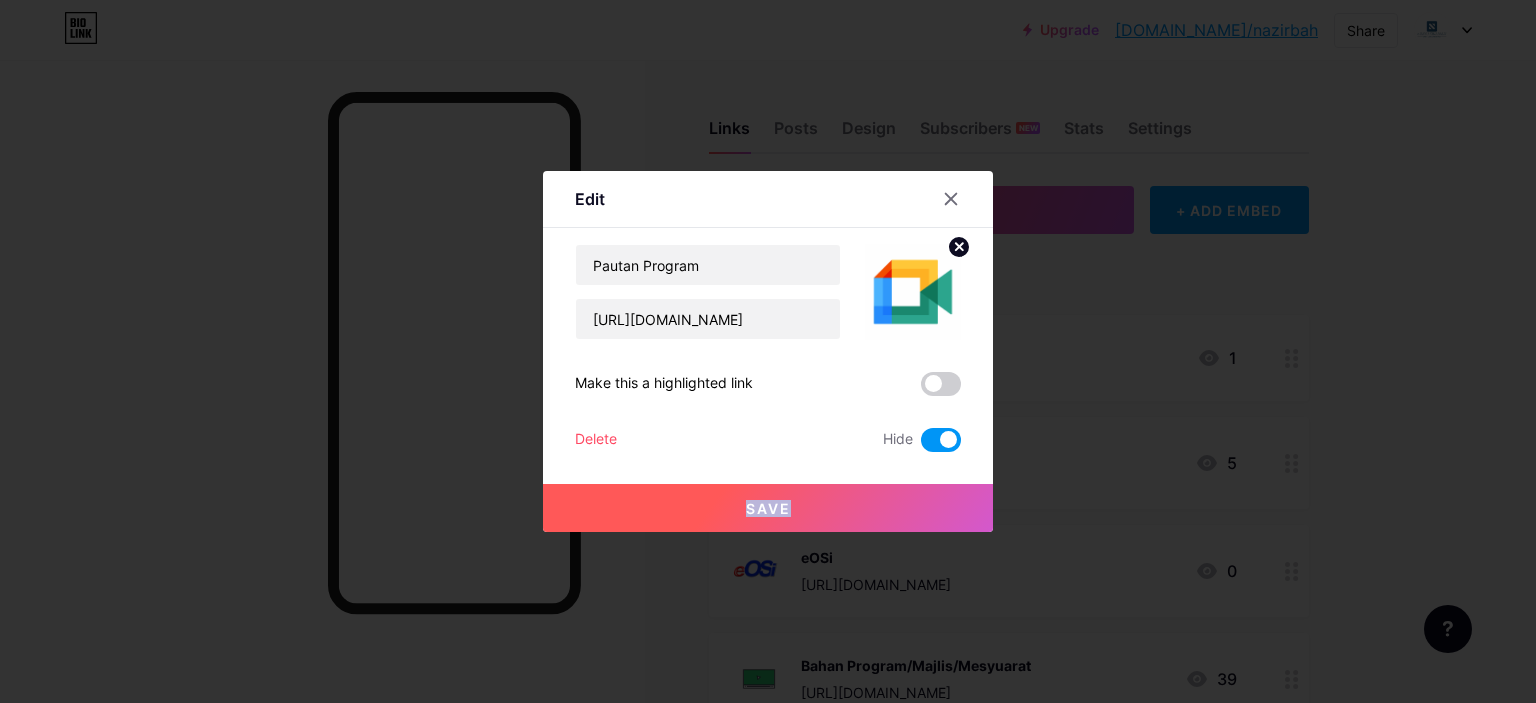 click on "Pautan Program     [URL][DOMAIN_NAME]
Make this a highlighted link
Delete
Hide         Save" at bounding box center [768, 348] 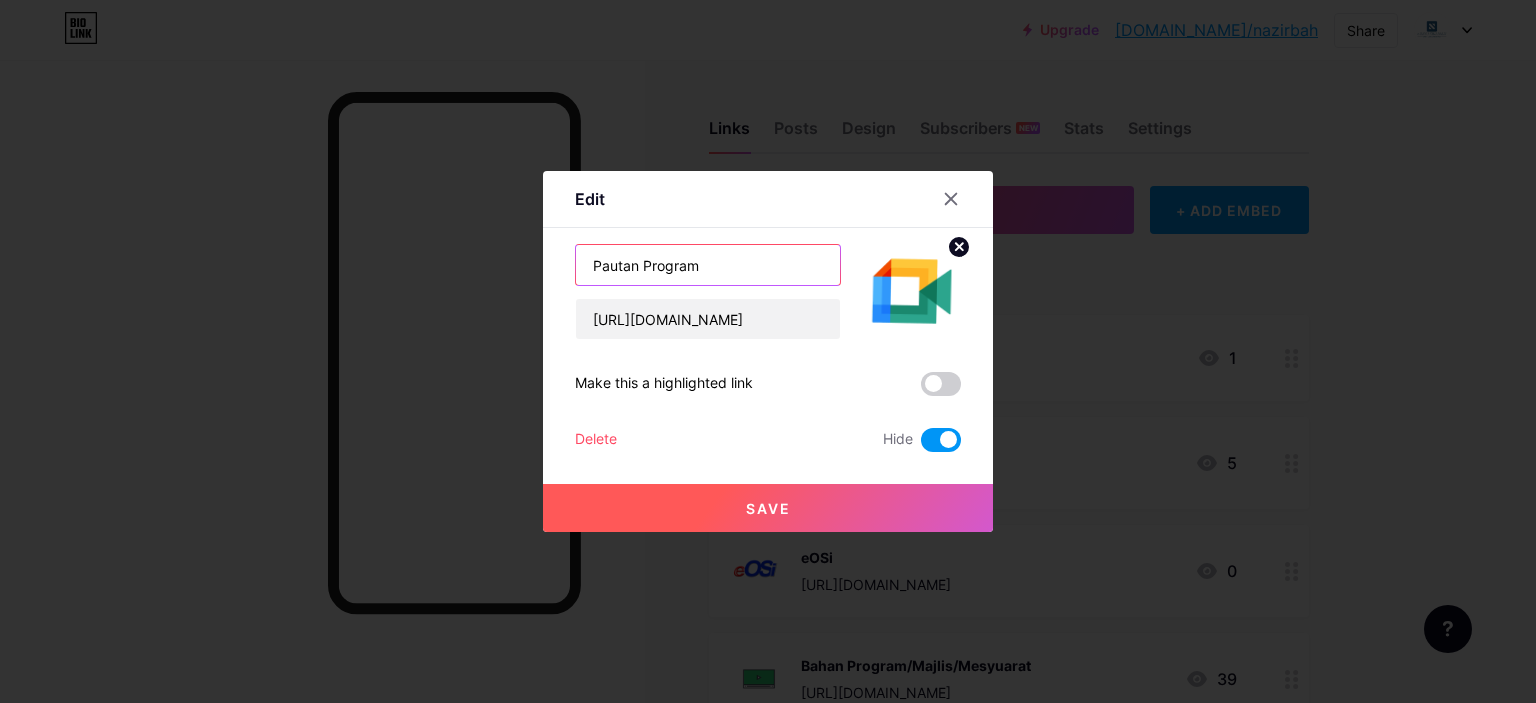 click on "Pautan Program" at bounding box center [708, 265] 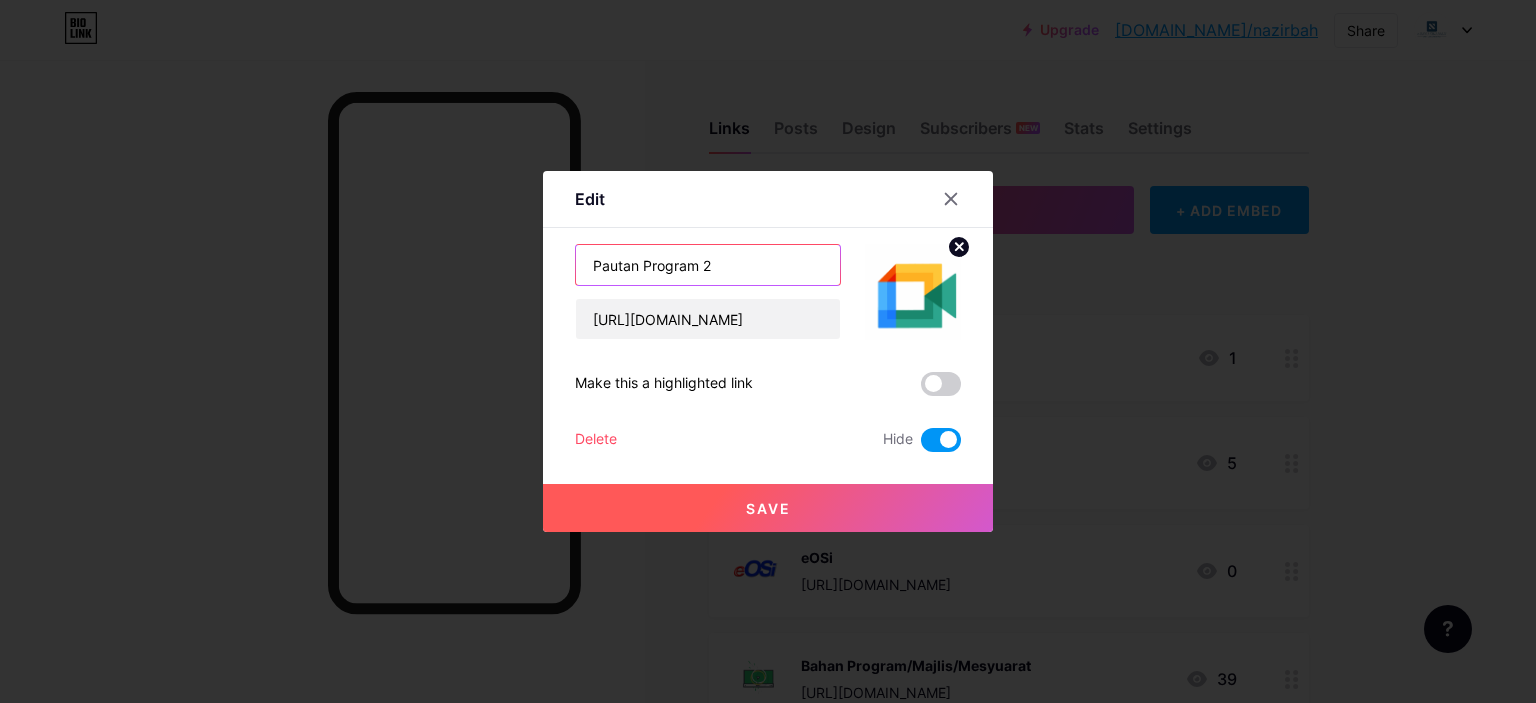 type on "Pautan Program 2" 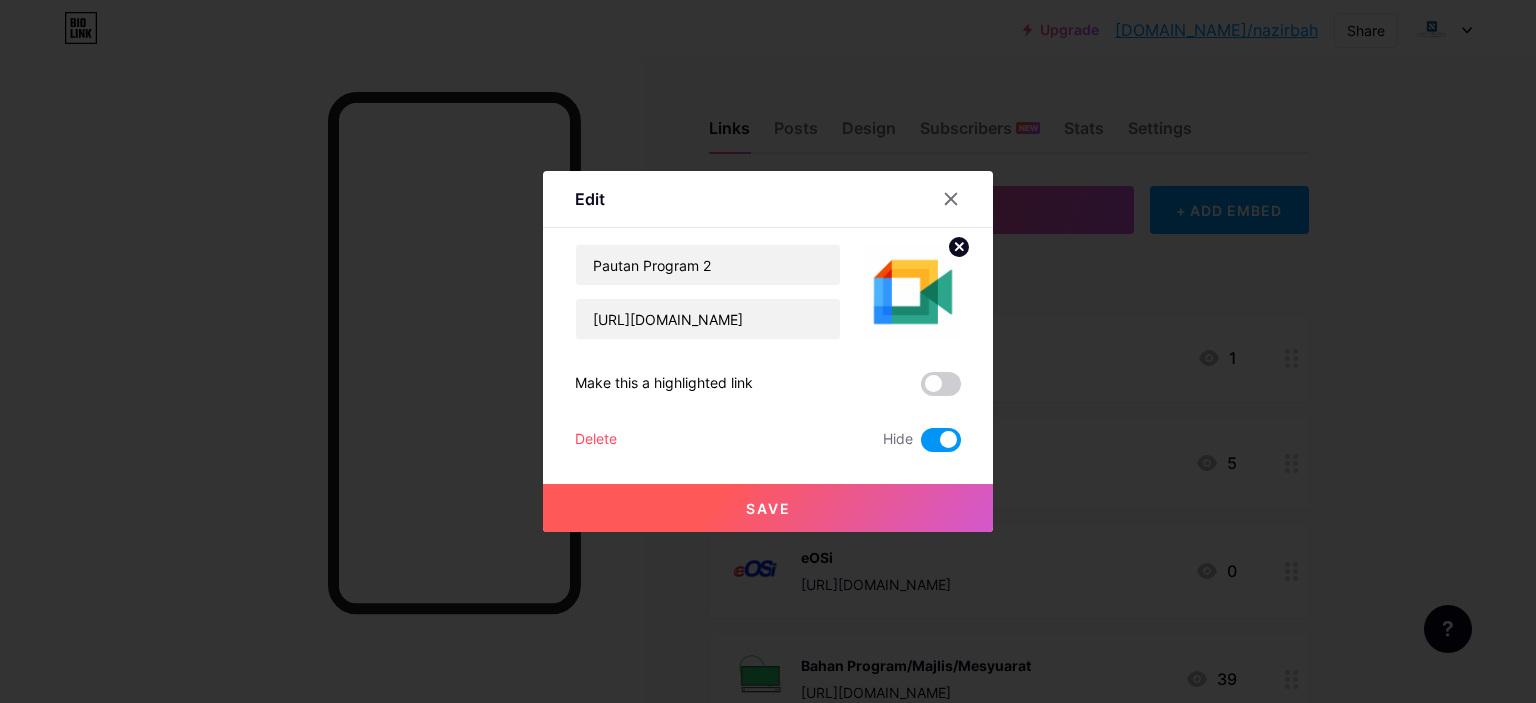 click on "Save" at bounding box center (768, 508) 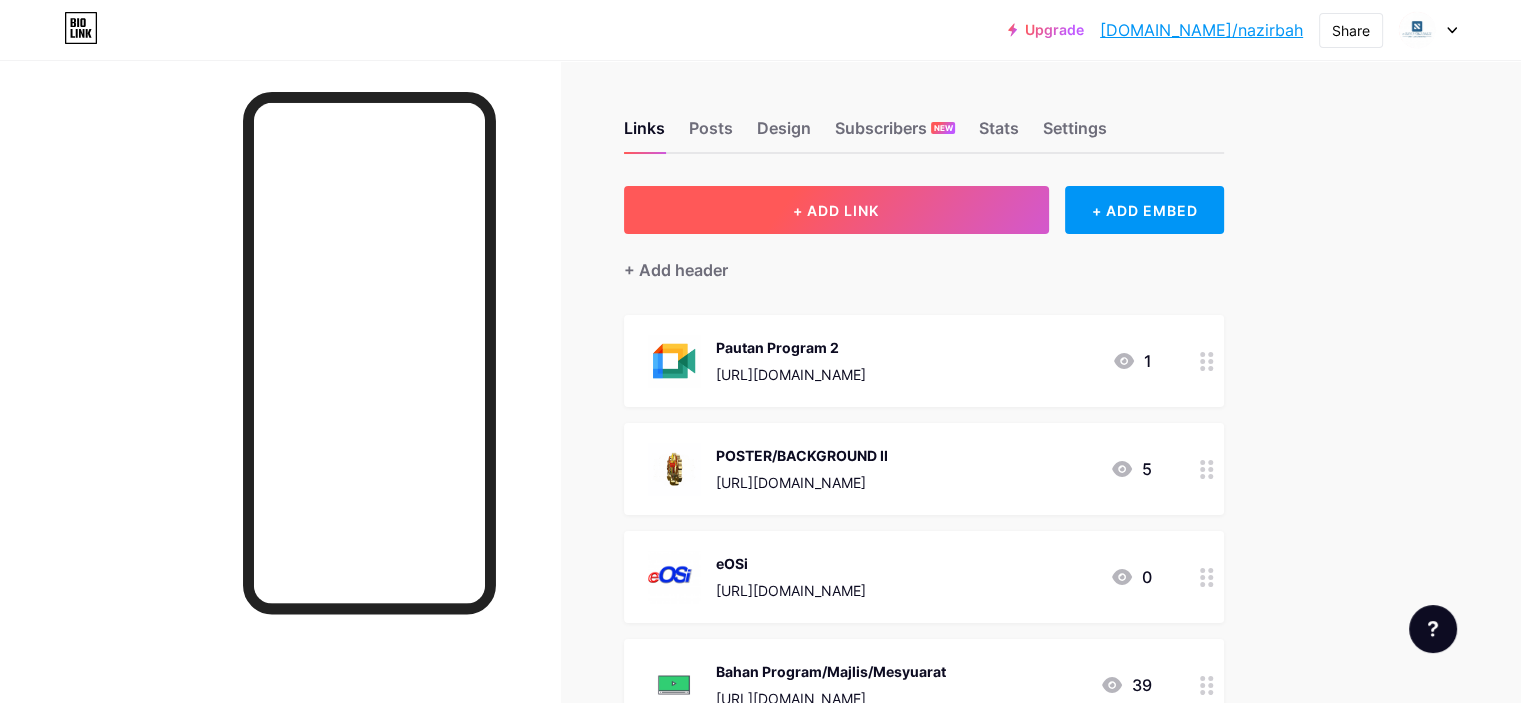 click on "+ ADD LINK" at bounding box center [836, 210] 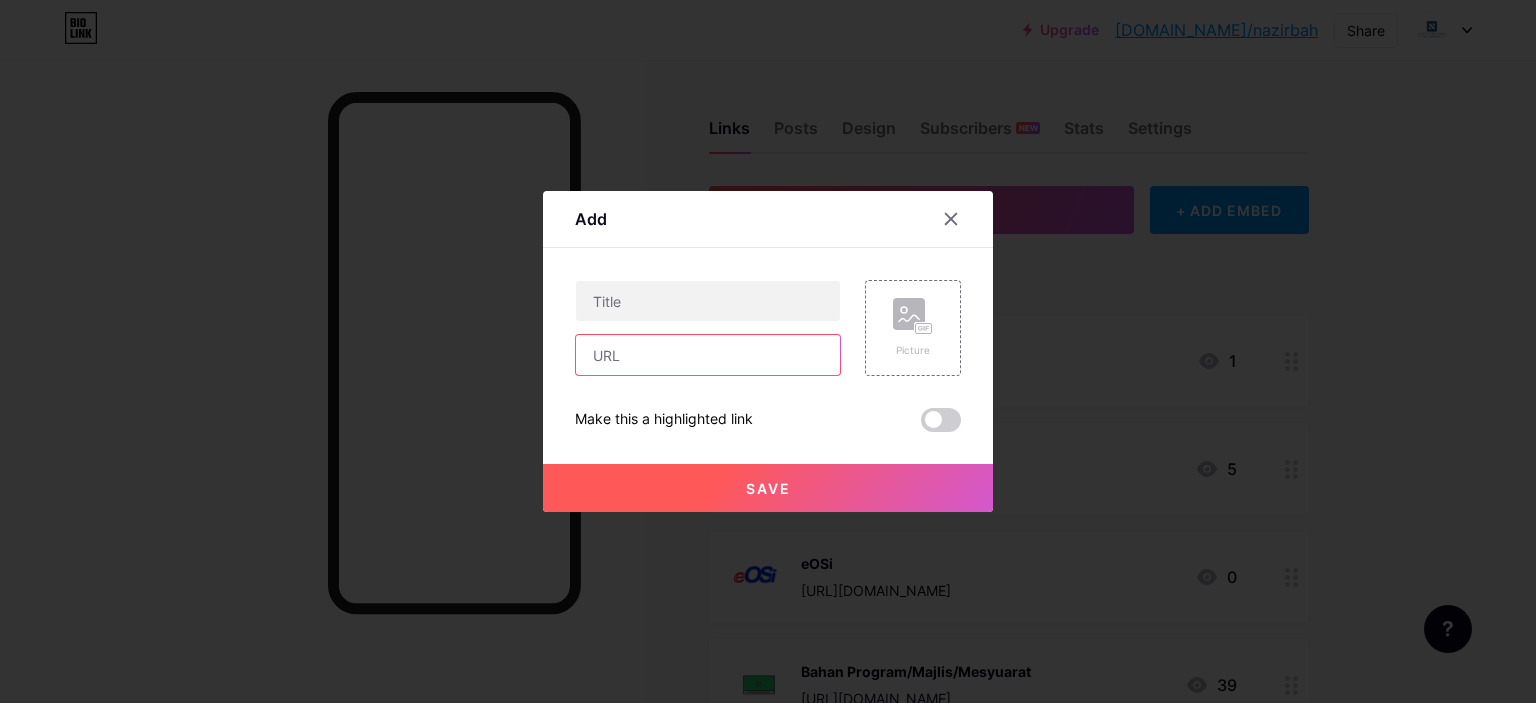 click at bounding box center [708, 355] 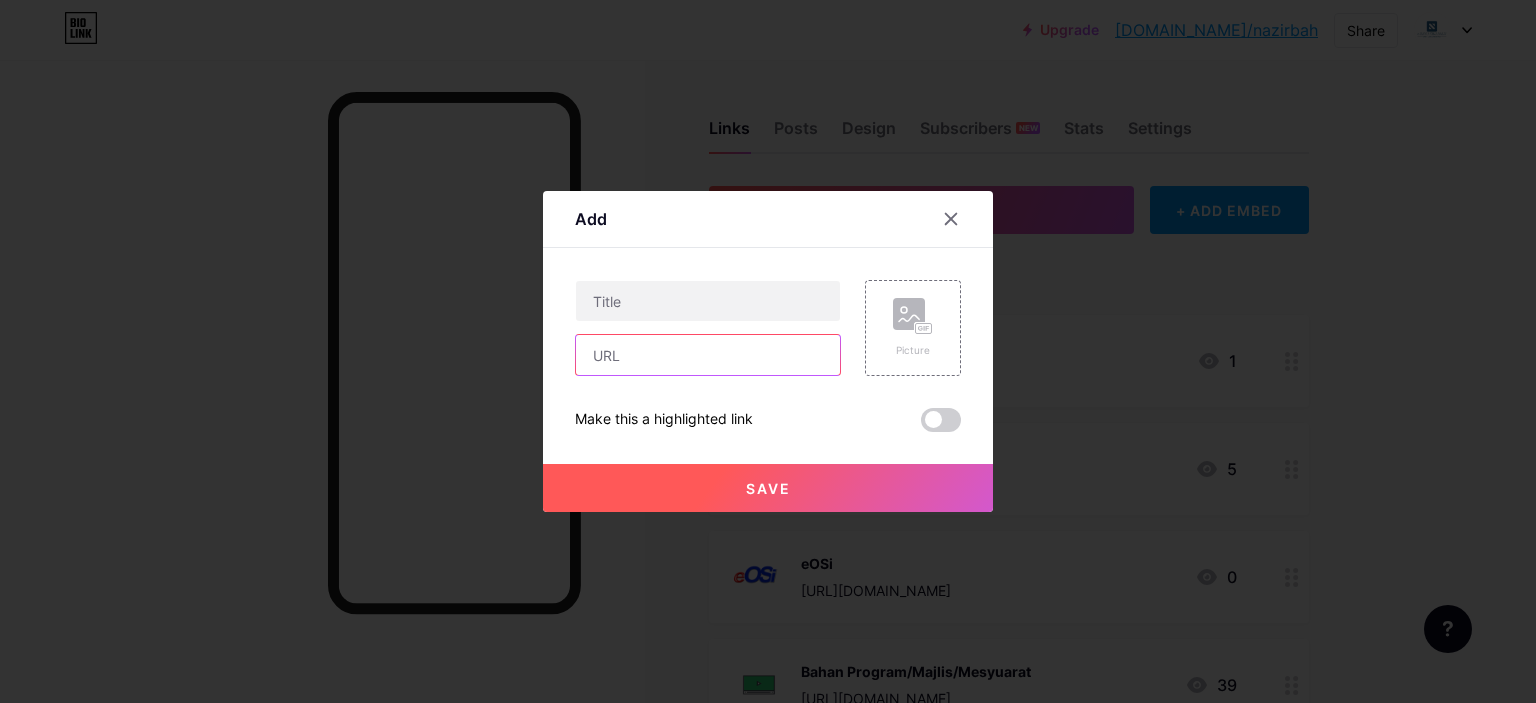 paste on "[URL][DOMAIN_NAME]" 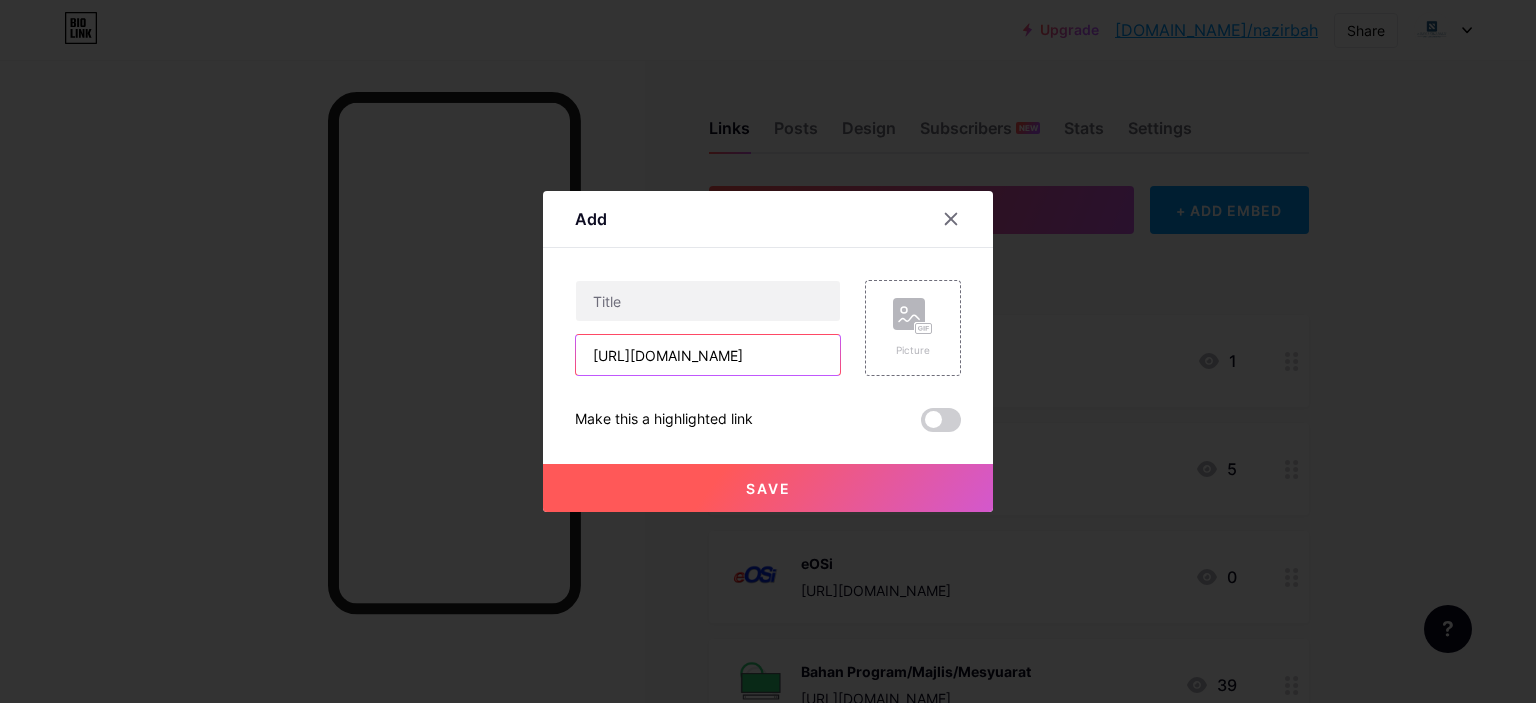 scroll, scrollTop: 0, scrollLeft: 24, axis: horizontal 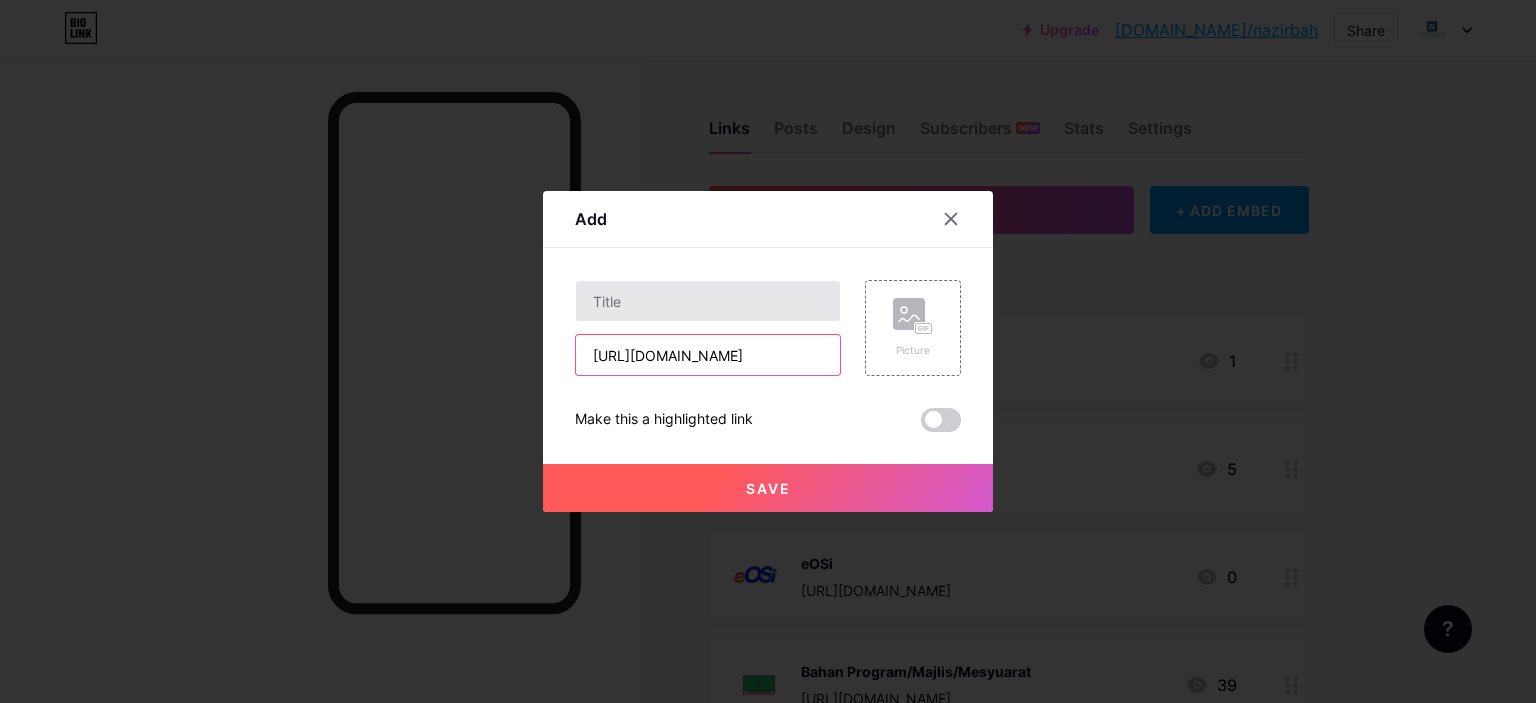 type on "[URL][DOMAIN_NAME]" 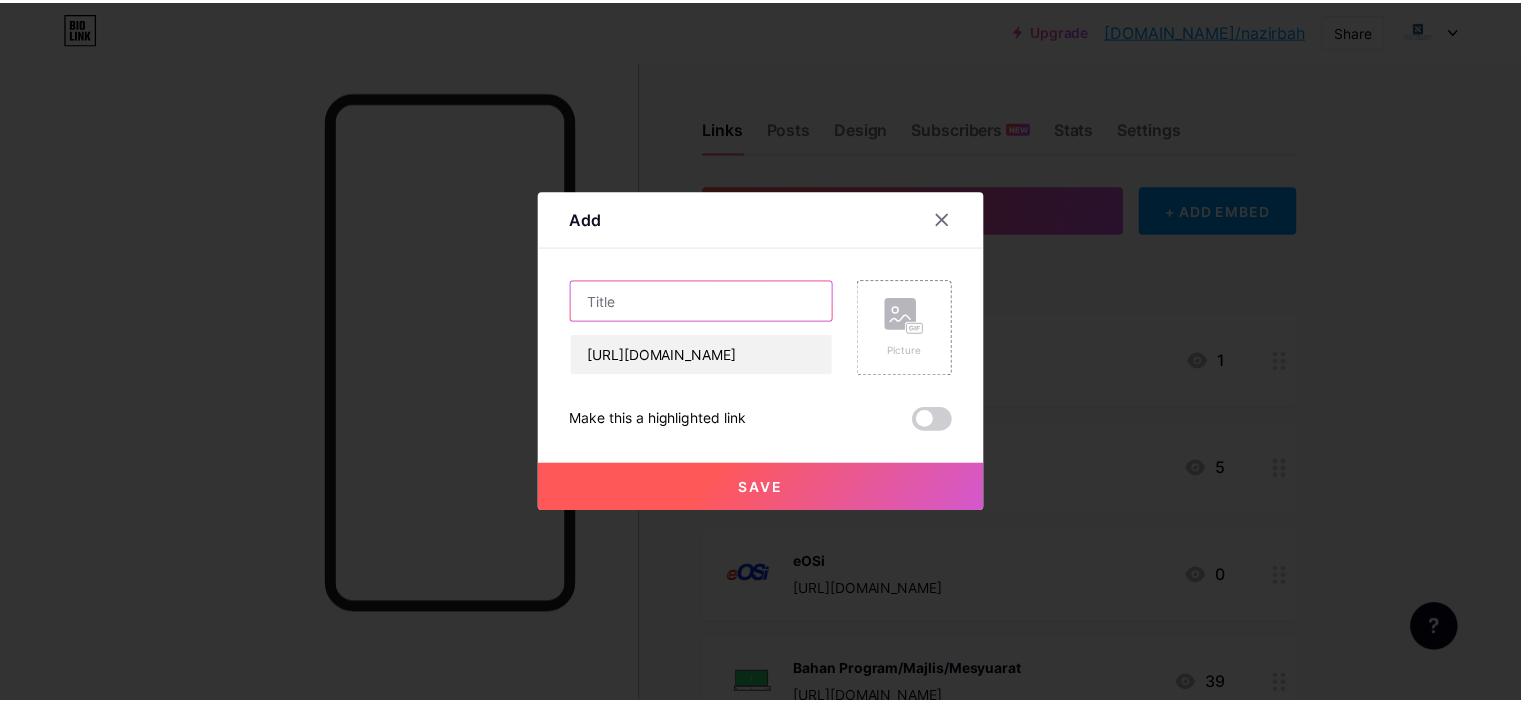 scroll, scrollTop: 0, scrollLeft: 0, axis: both 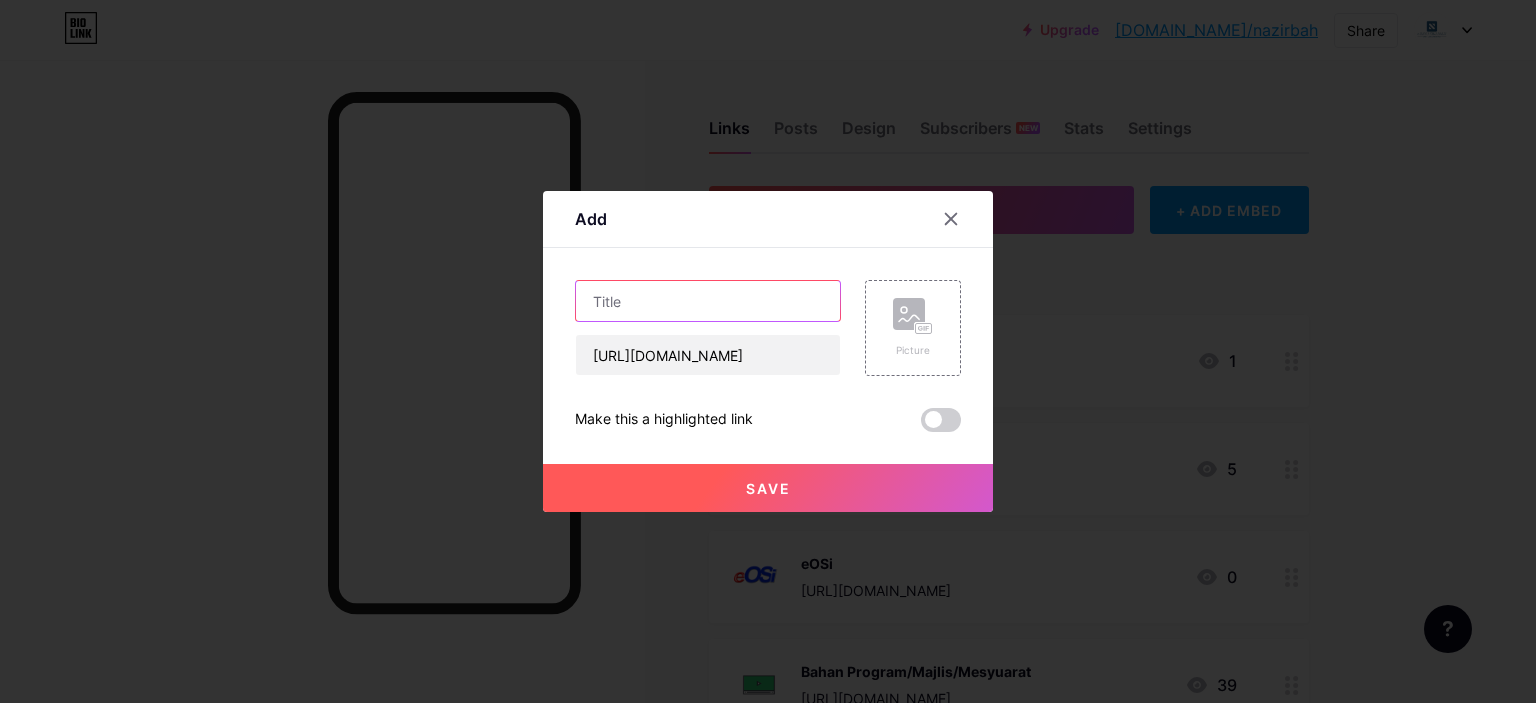 click at bounding box center [708, 301] 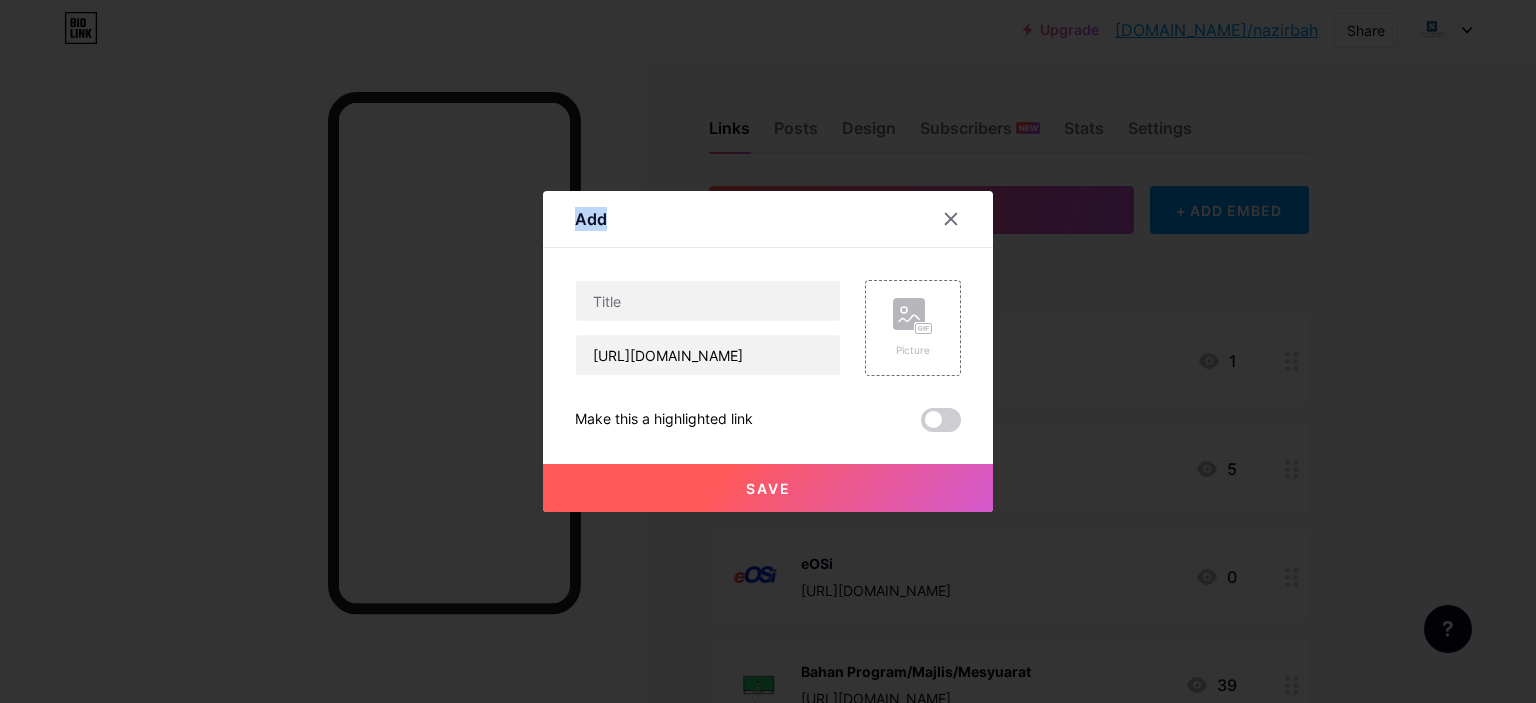 drag, startPoint x: 759, startPoint y: 215, endPoint x: 566, endPoint y: 242, distance: 194.87946 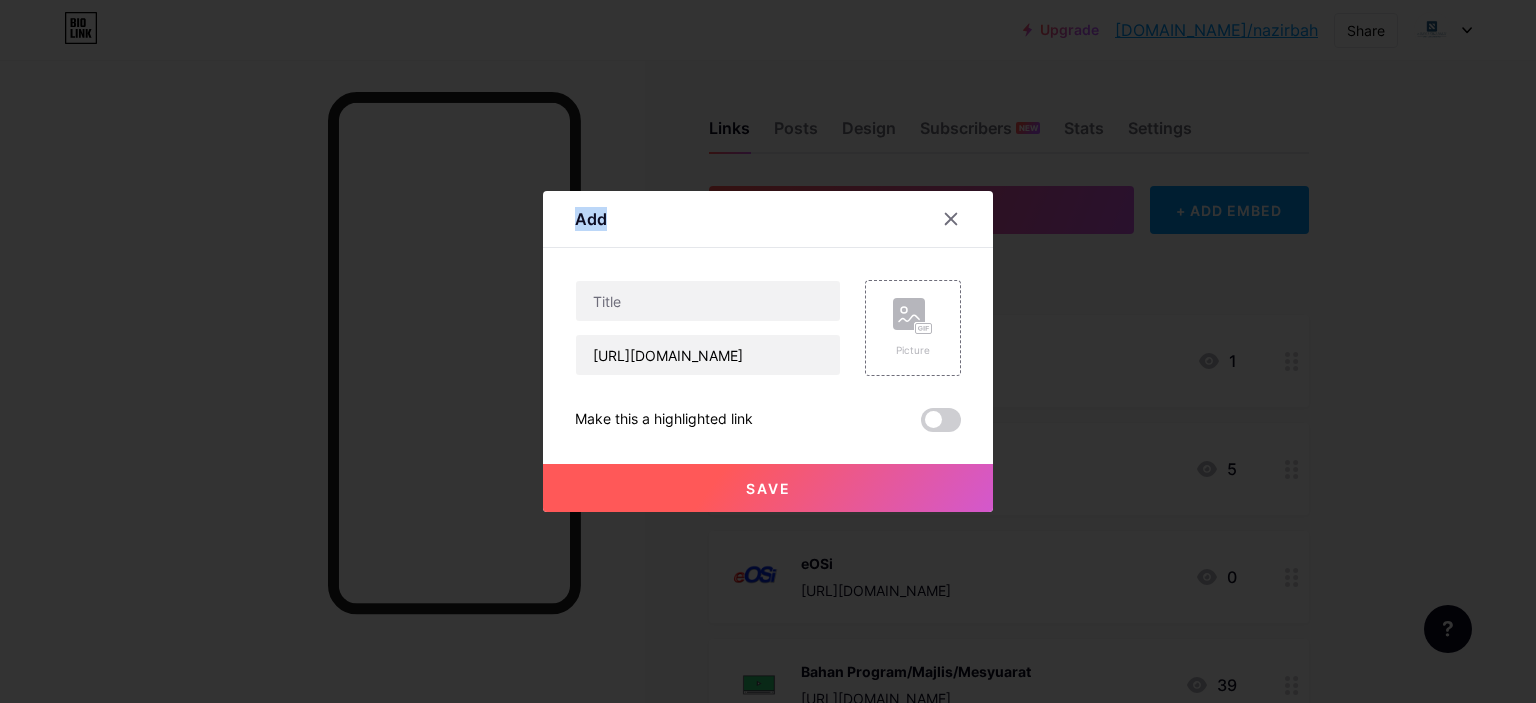 click on "Add" at bounding box center [768, 224] 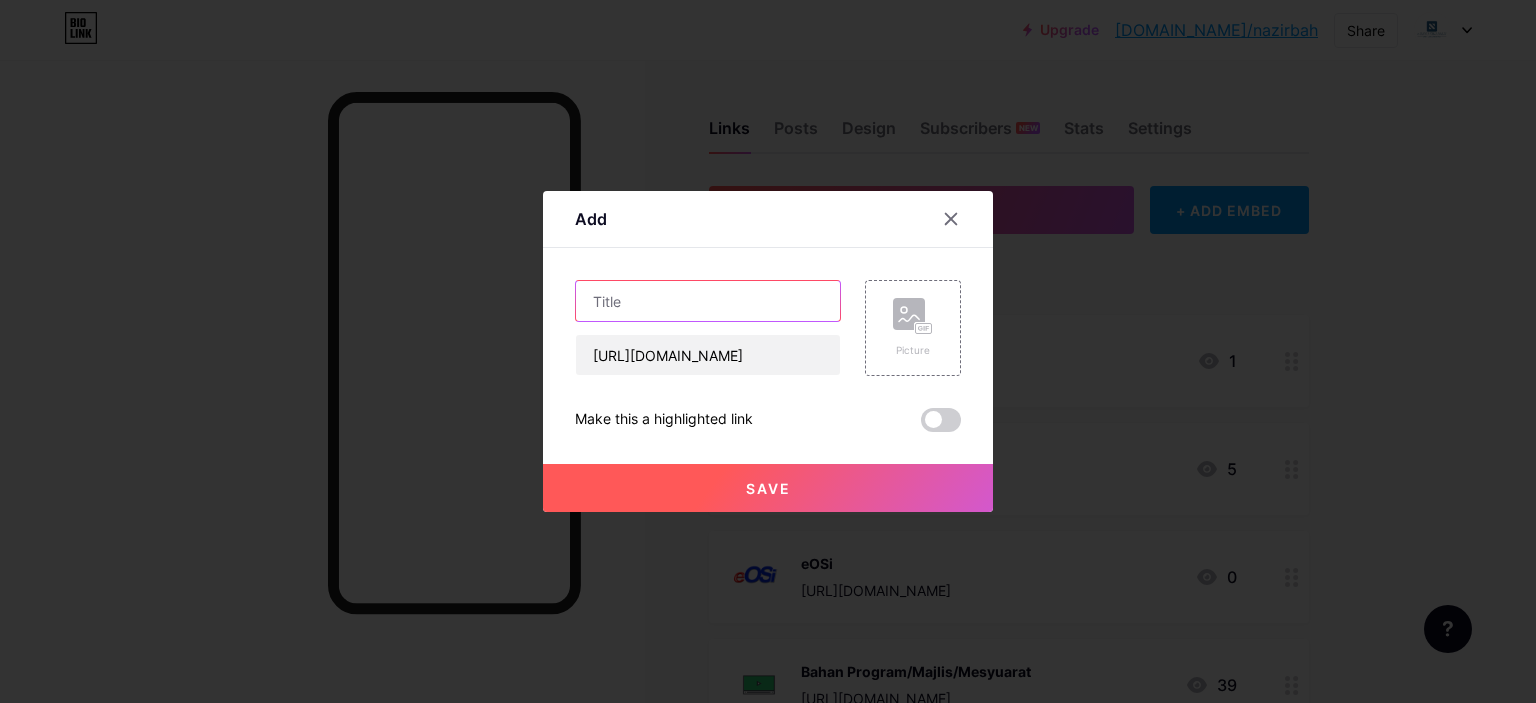 click at bounding box center (708, 301) 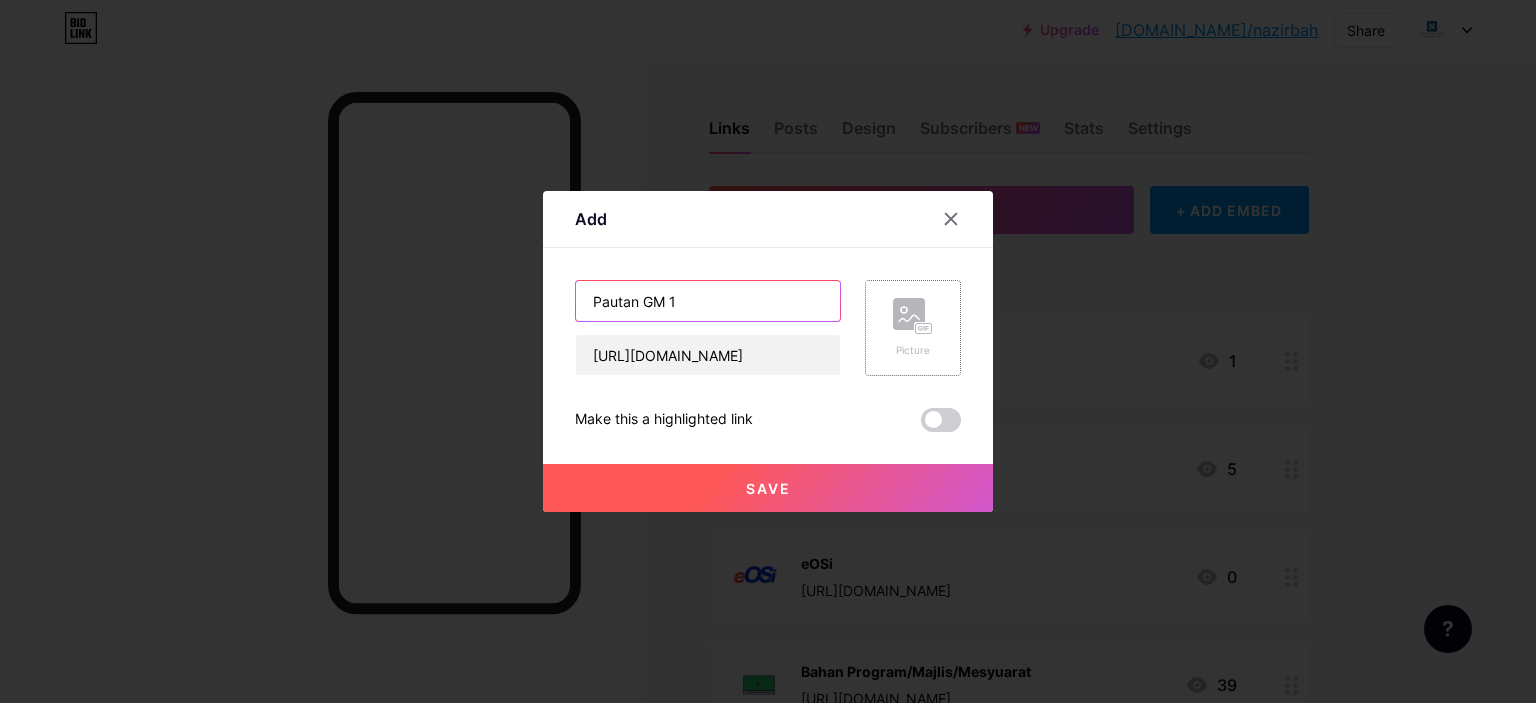type on "Pautan GM 1" 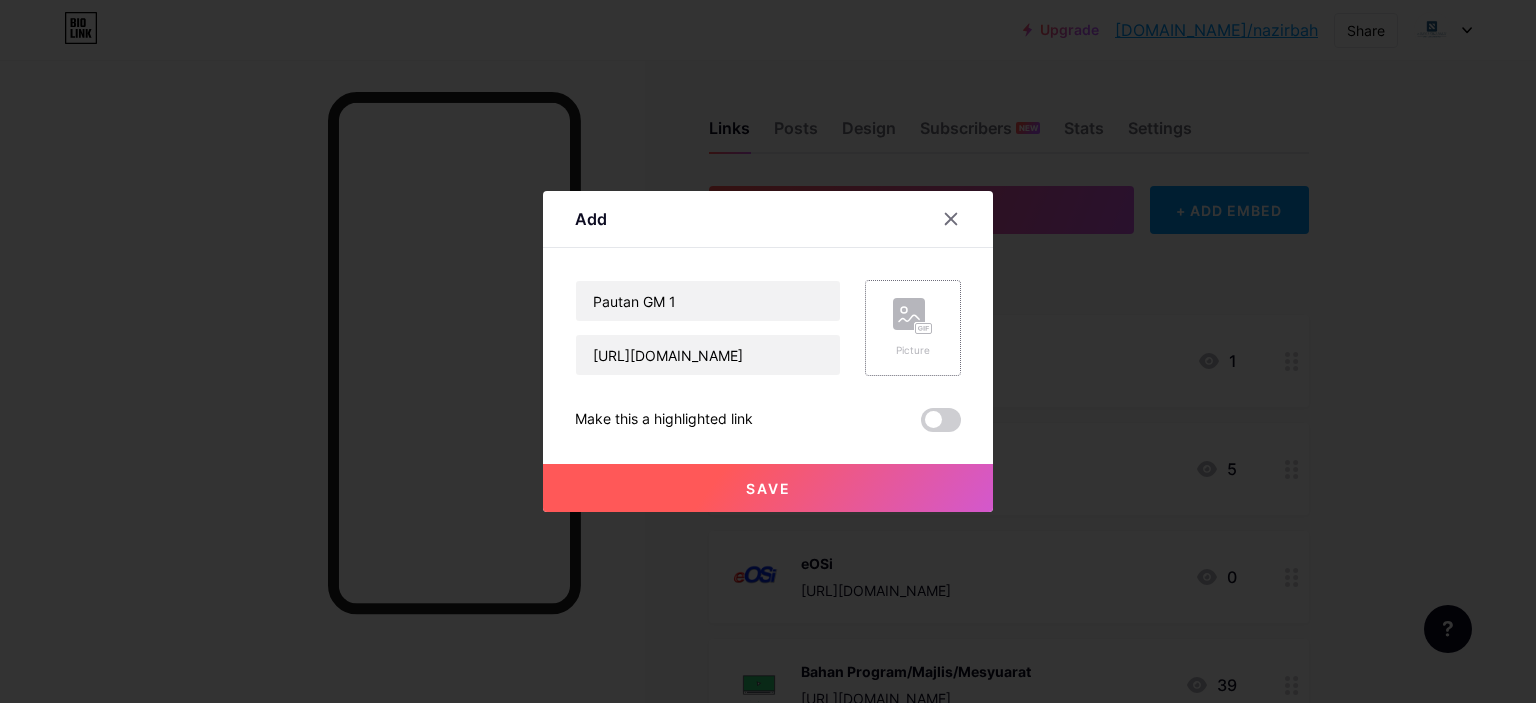 click on "Picture" at bounding box center (913, 328) 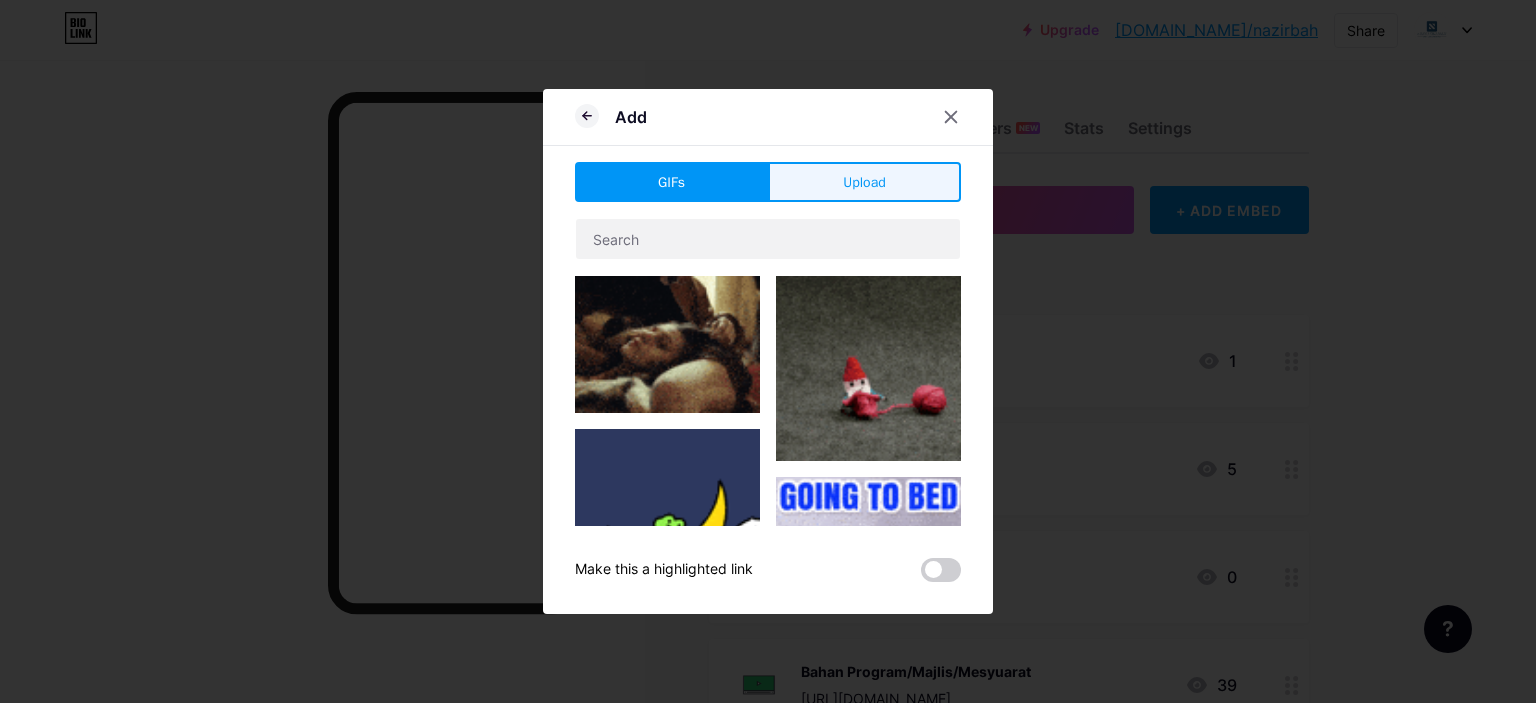 click on "Upload" at bounding box center [864, 182] 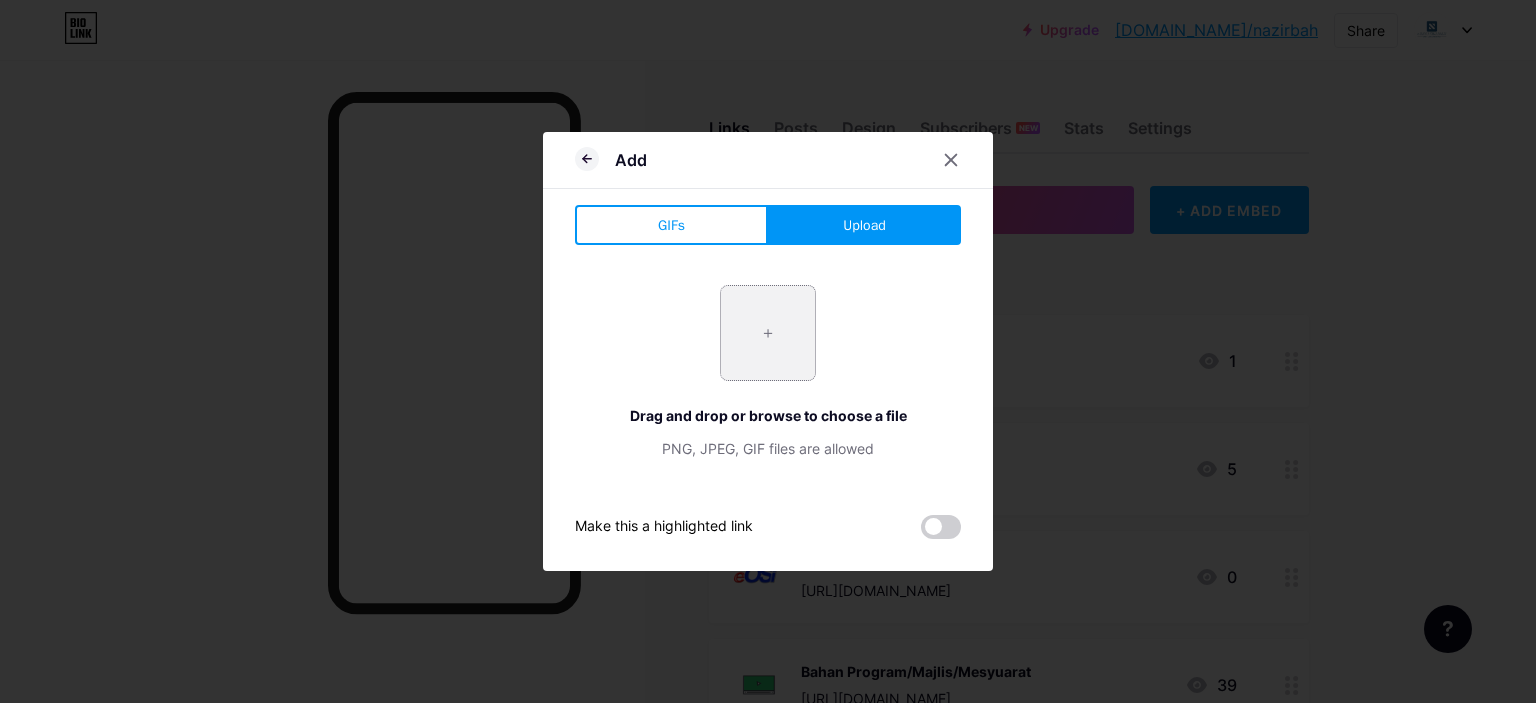click at bounding box center [768, 333] 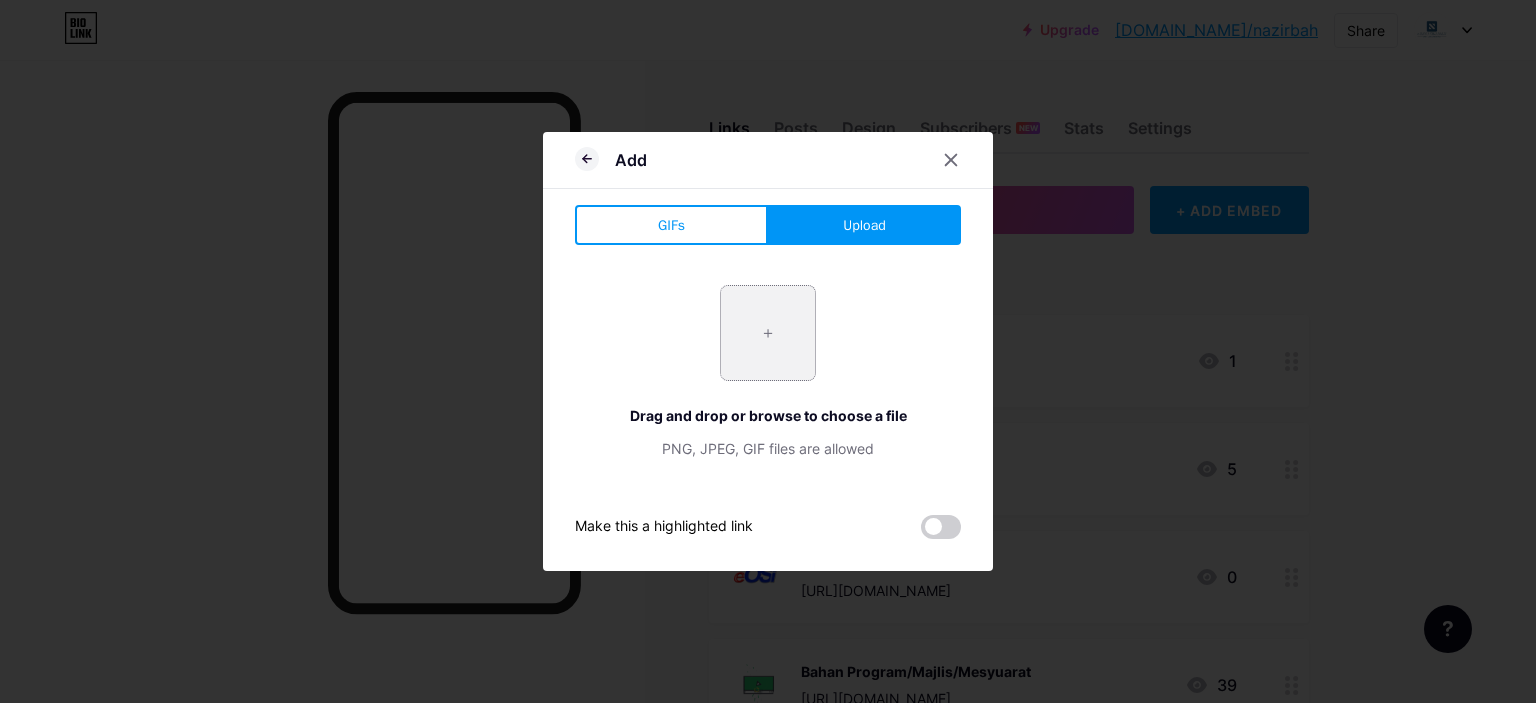 type on "C:\fakepath\gm.gif" 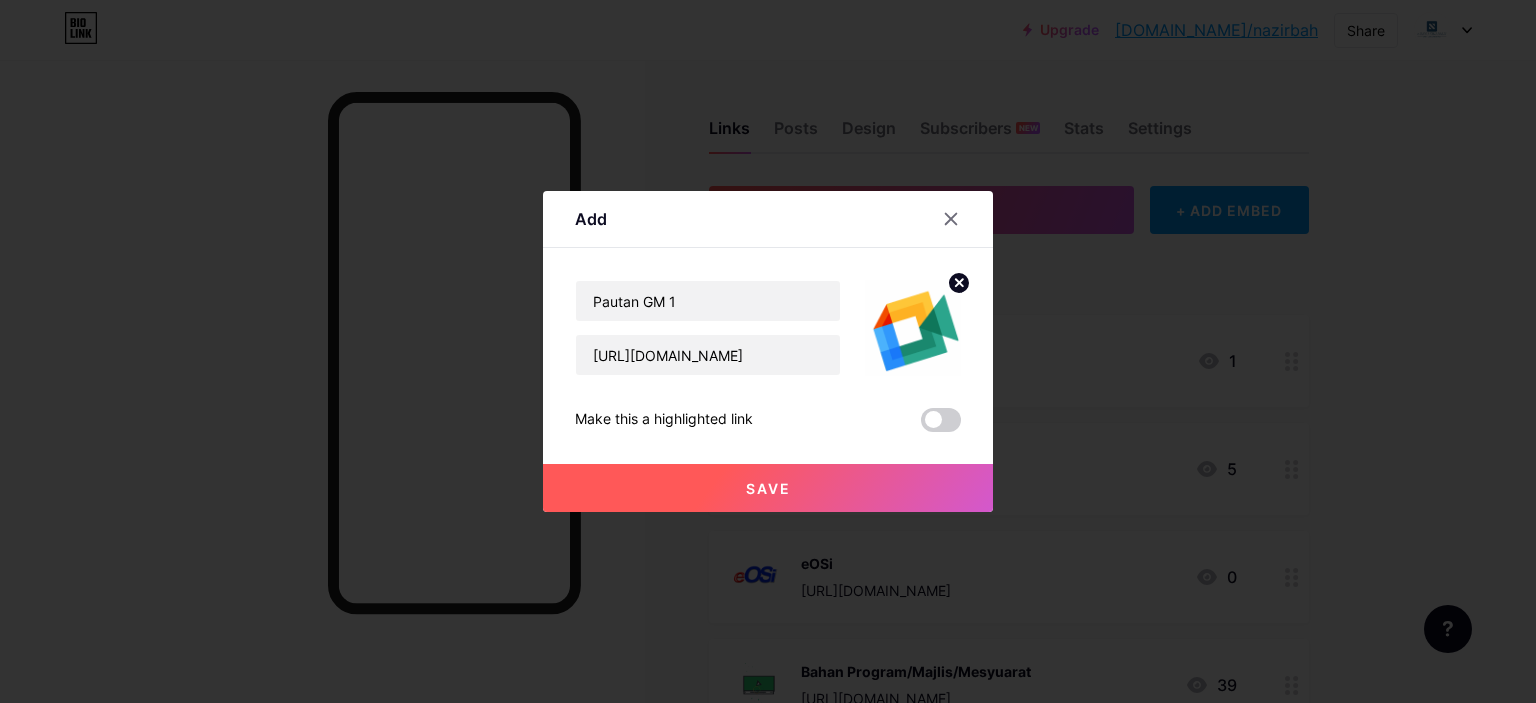 click on "Save" at bounding box center (768, 488) 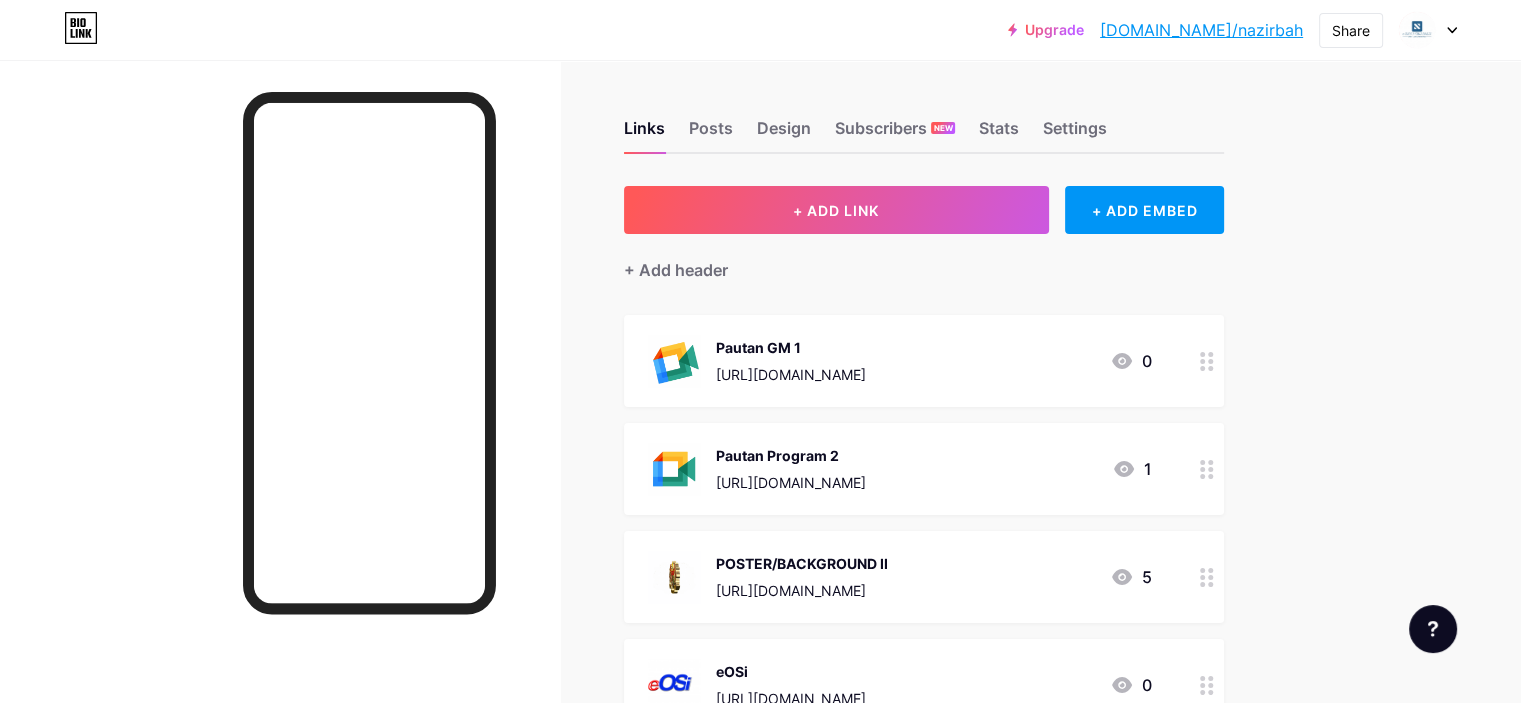 click 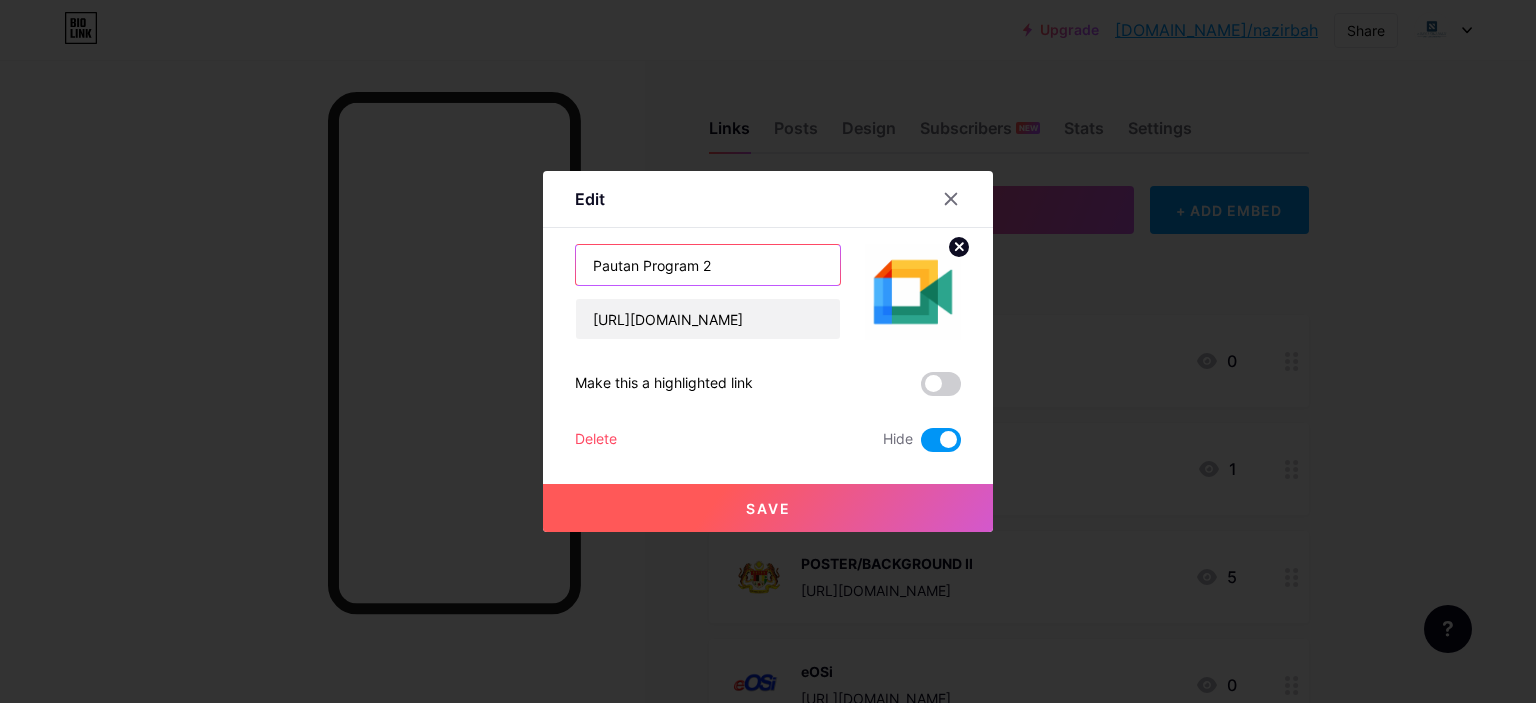 drag, startPoint x: 688, startPoint y: 261, endPoint x: 638, endPoint y: 265, distance: 50.159744 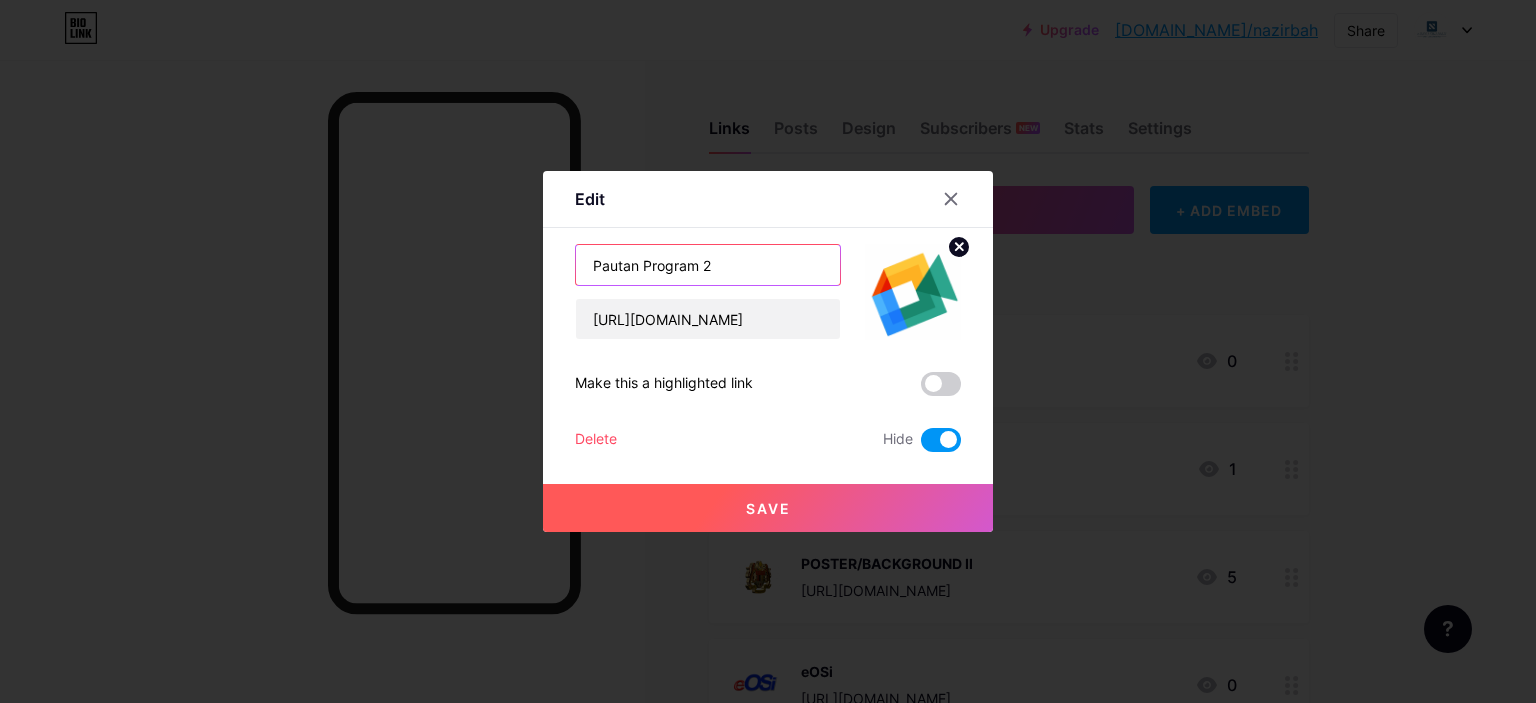 click on "Pautan Program 2" at bounding box center [708, 265] 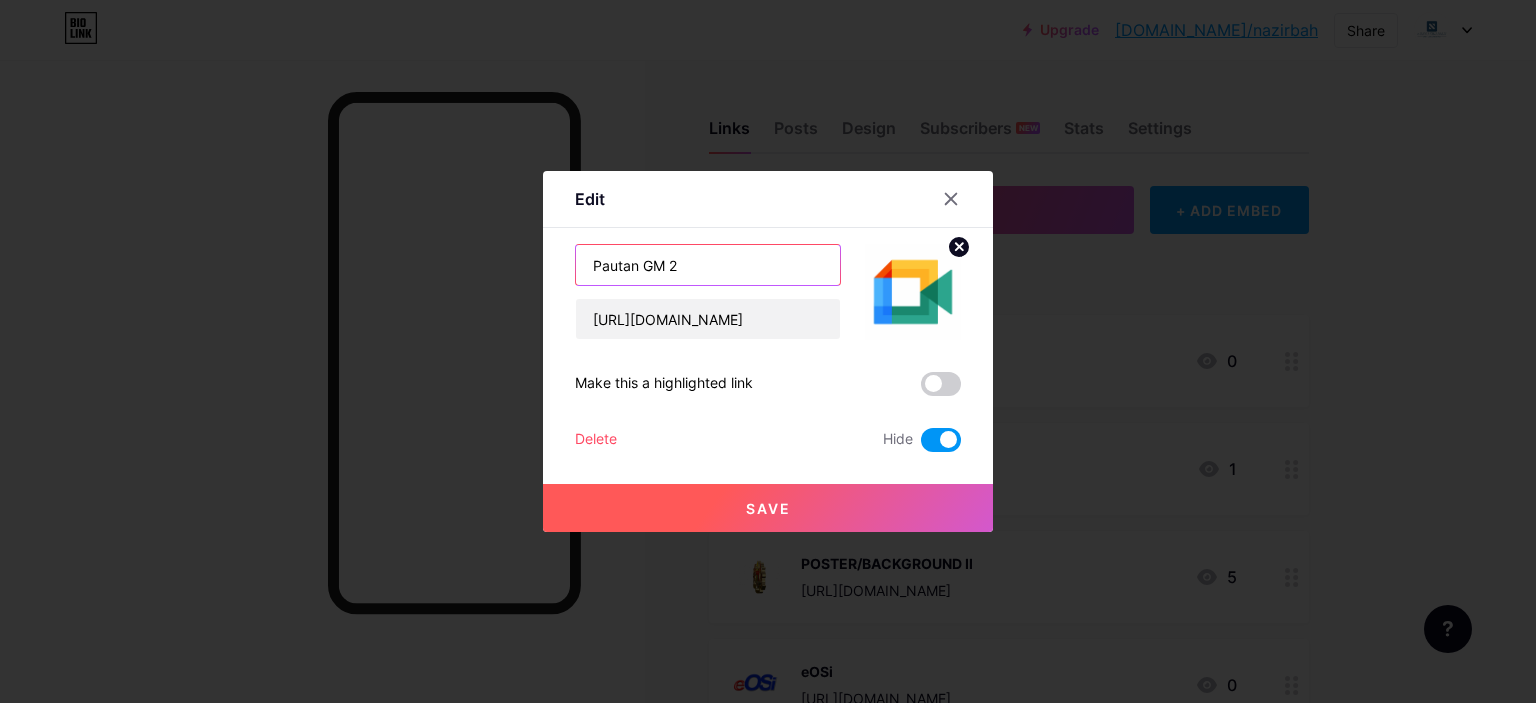 type on "Pautan GM 2" 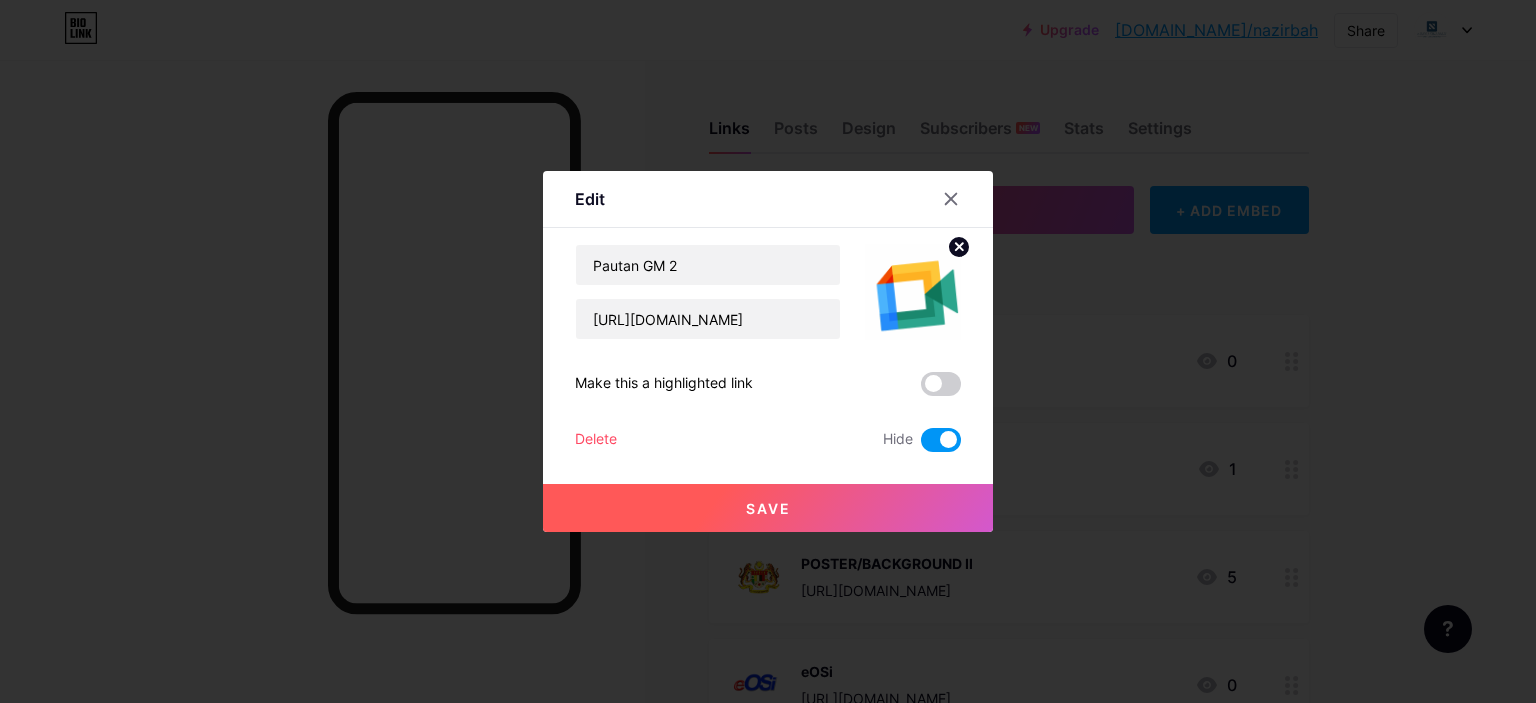 click on "Save" at bounding box center [768, 508] 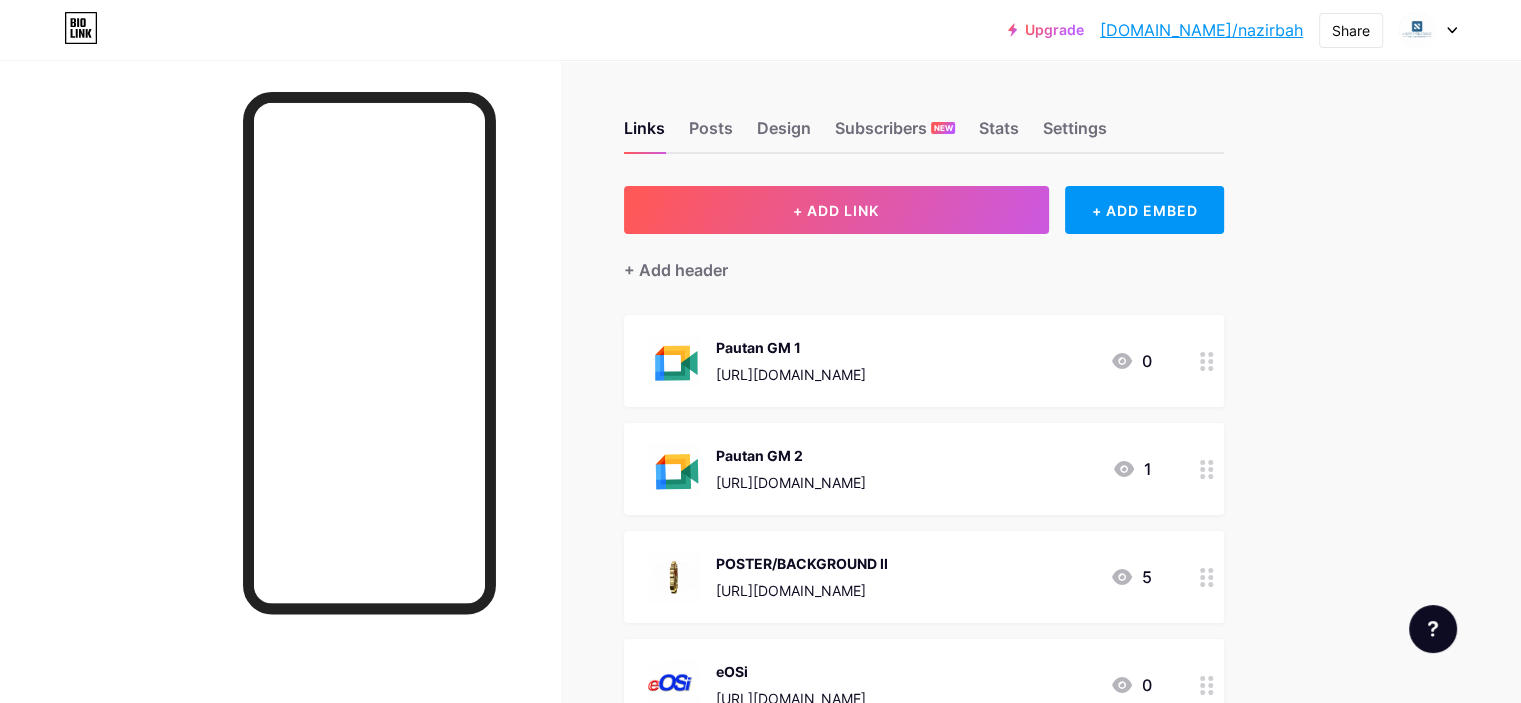 click 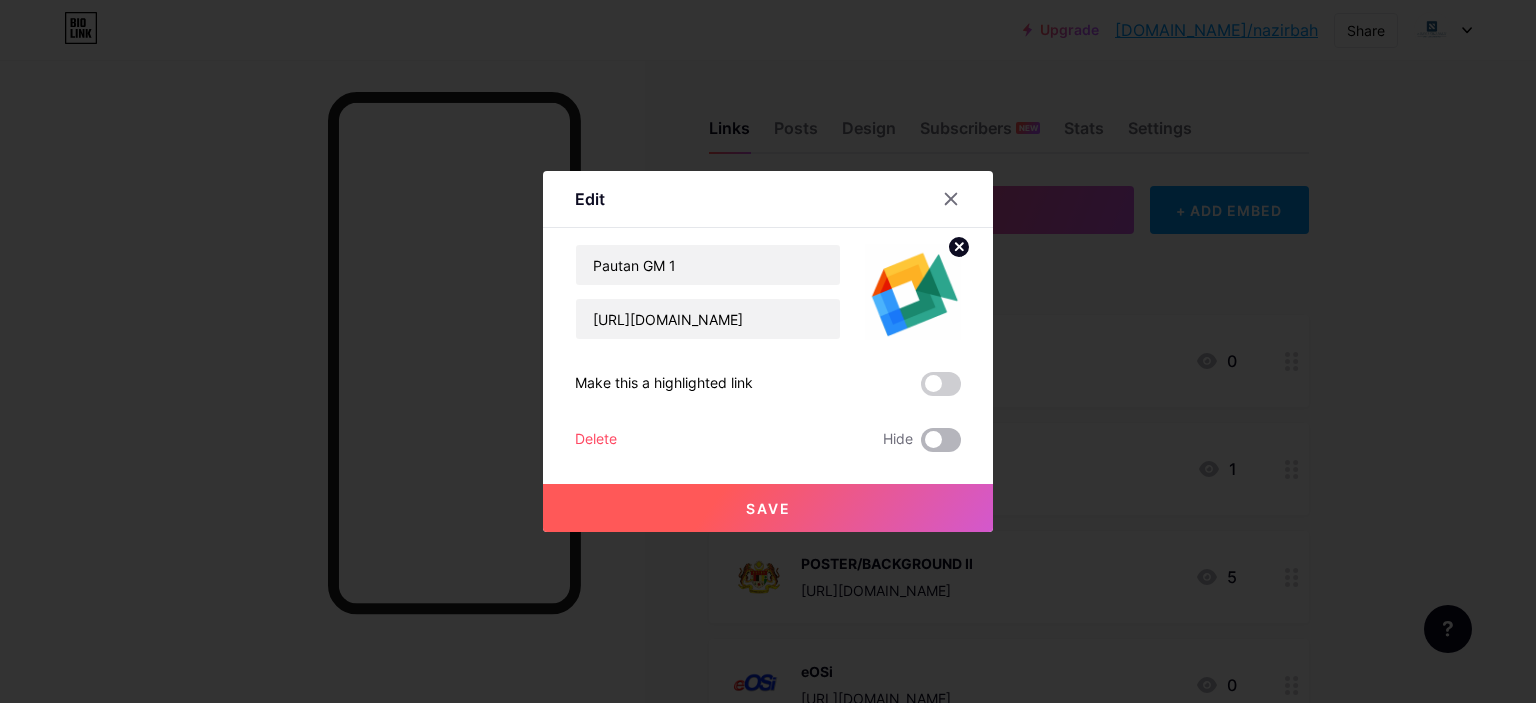 click at bounding box center [941, 440] 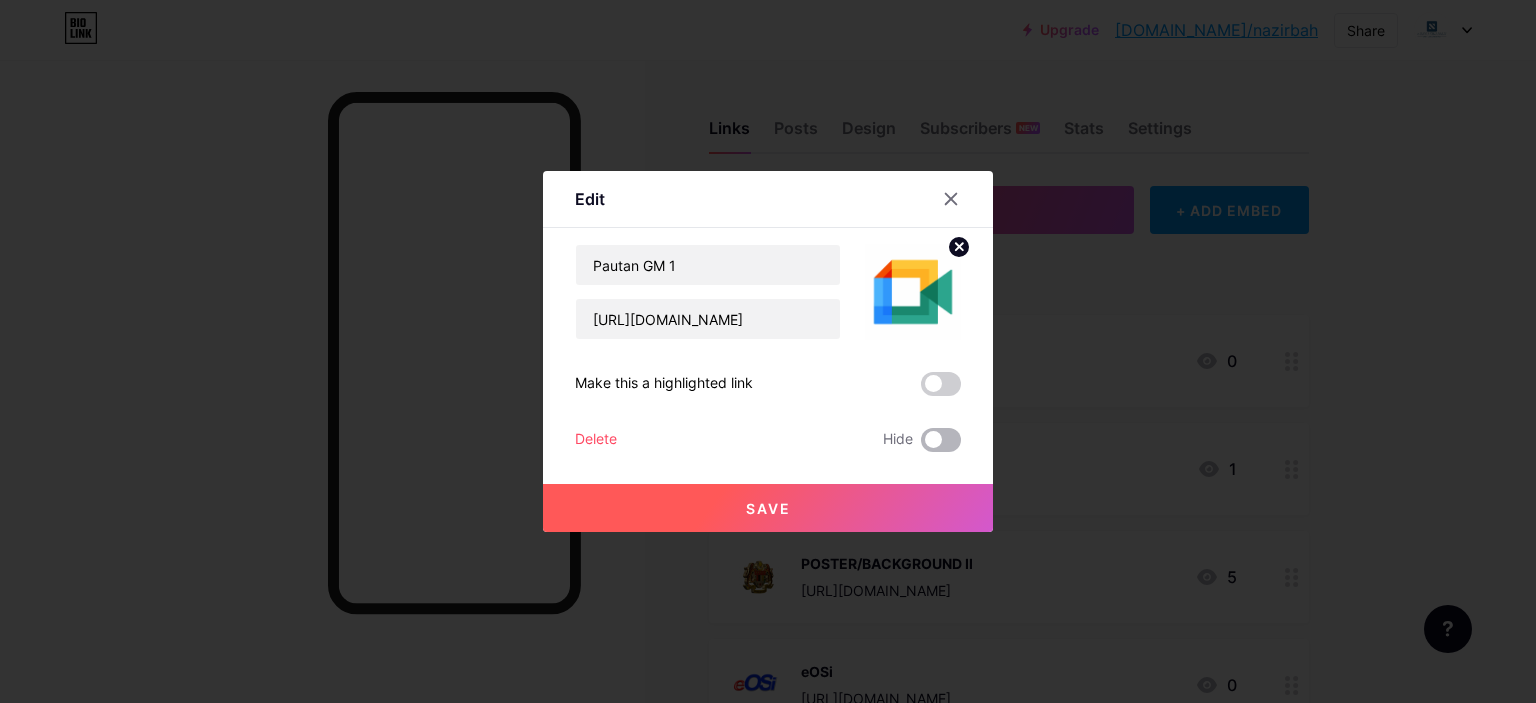 click at bounding box center [921, 445] 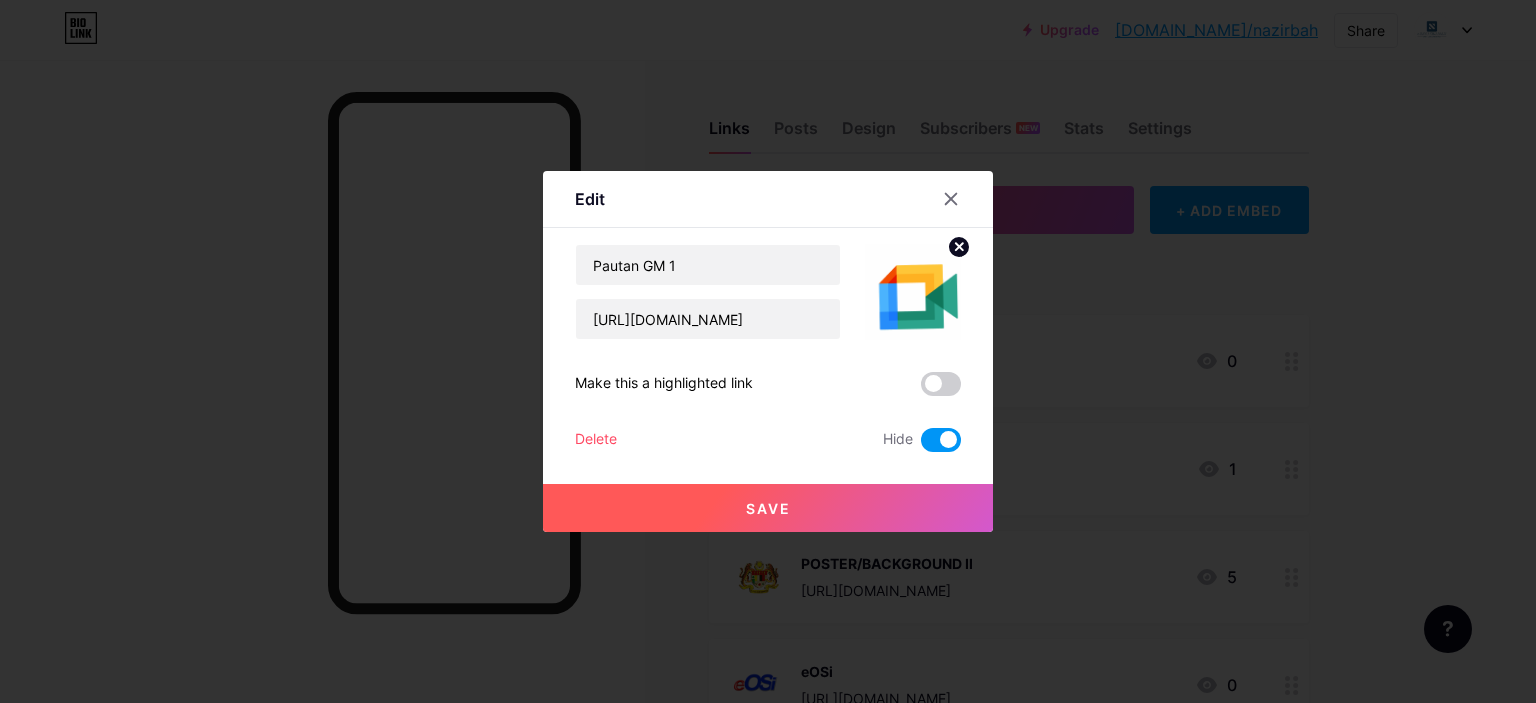 click on "Save" at bounding box center (768, 508) 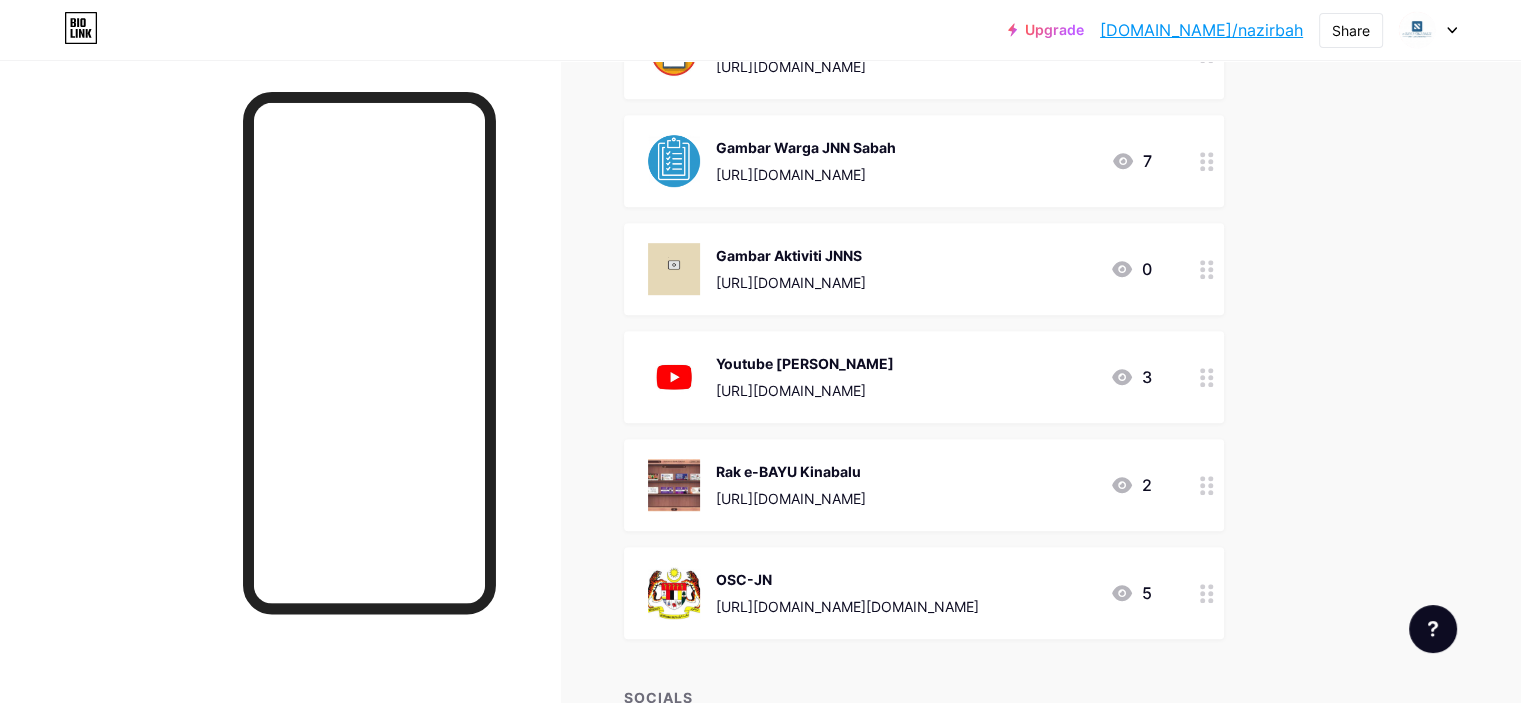 scroll, scrollTop: 1100, scrollLeft: 0, axis: vertical 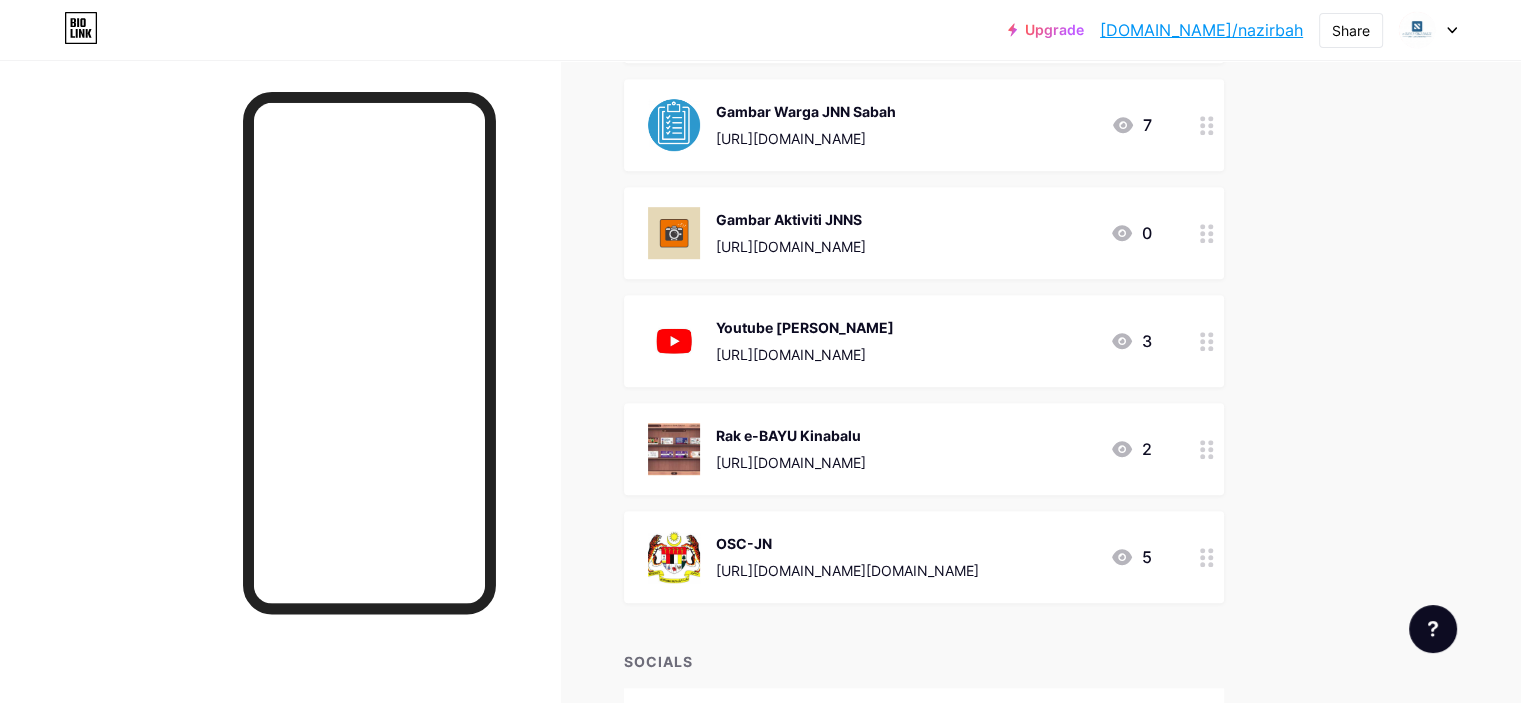 click on "[DOMAIN_NAME]/nazirbah" at bounding box center [1201, 30] 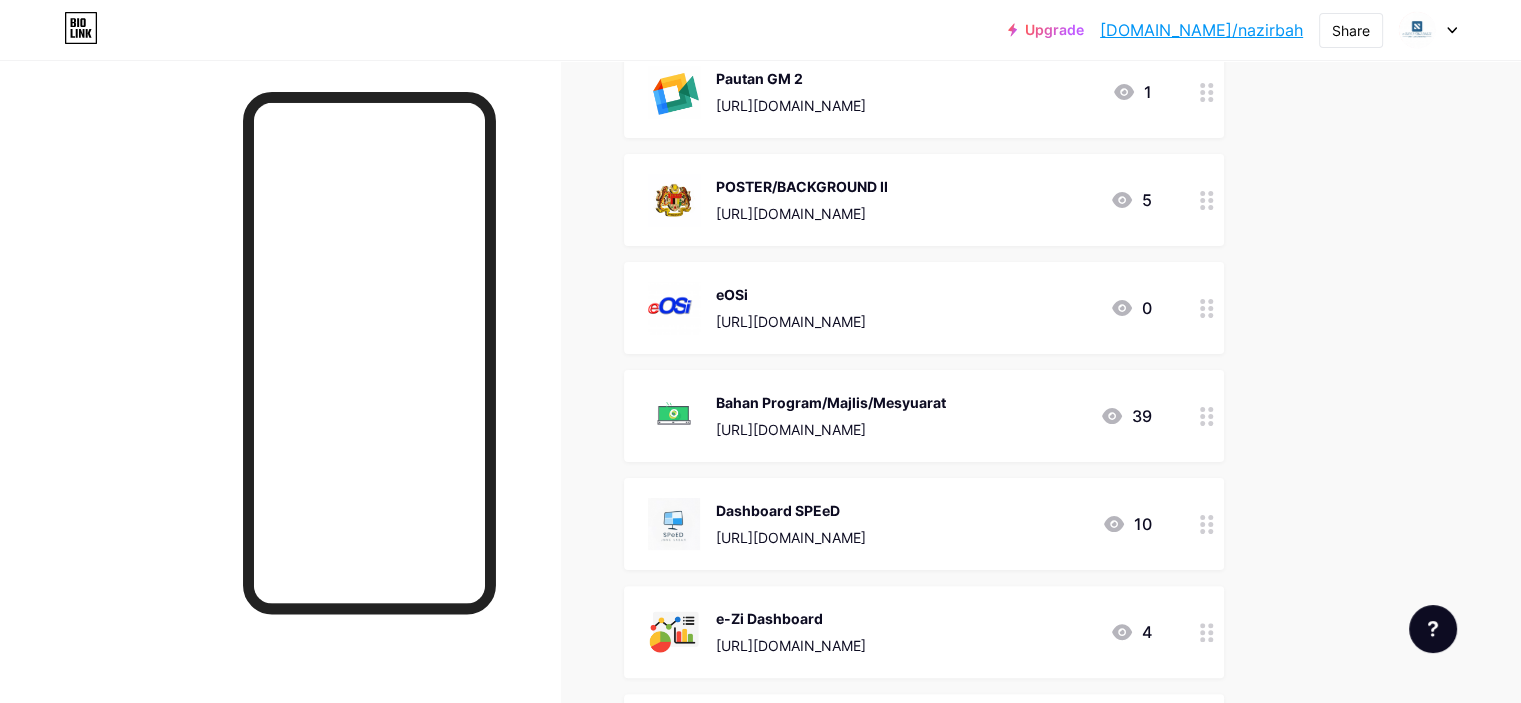 scroll, scrollTop: 500, scrollLeft: 0, axis: vertical 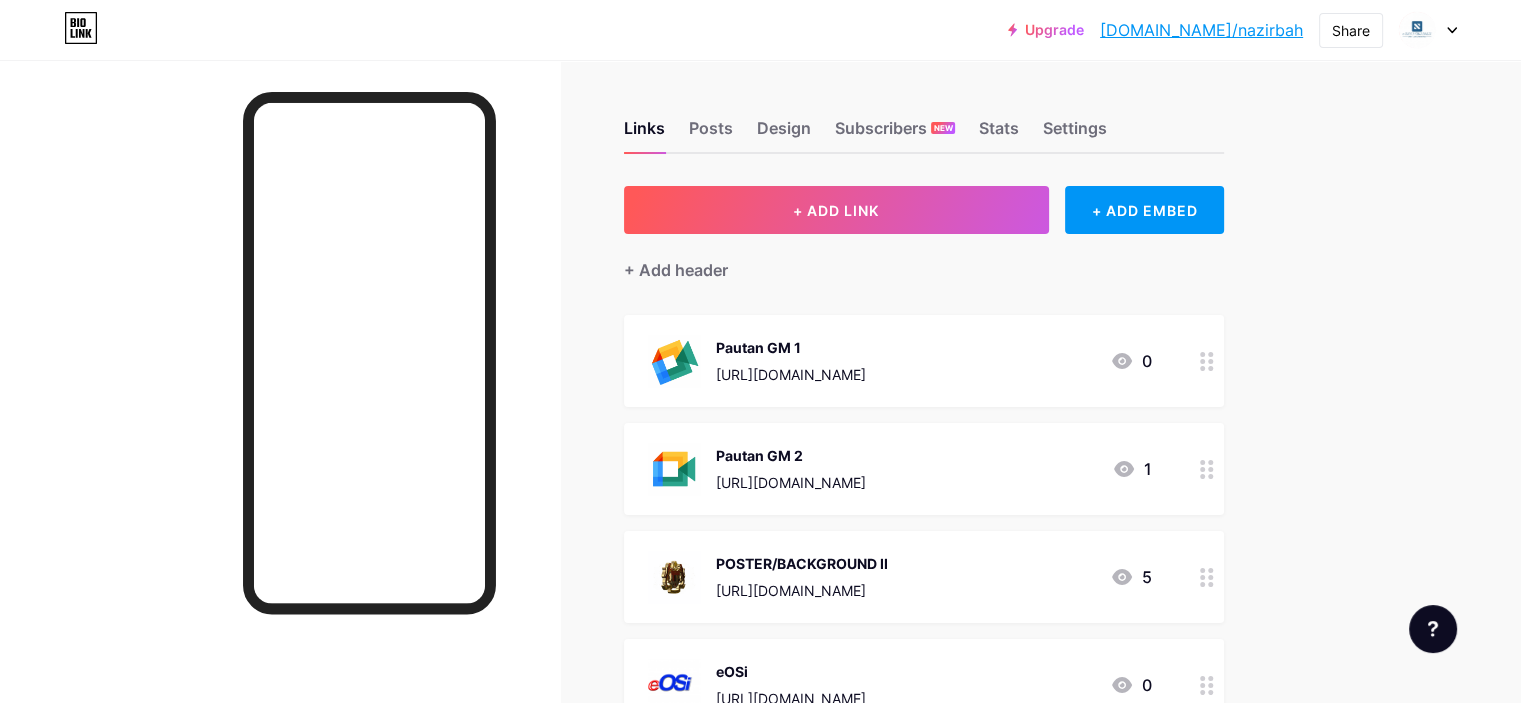 click on "[DOMAIN_NAME]/nazirbah" at bounding box center (1201, 30) 